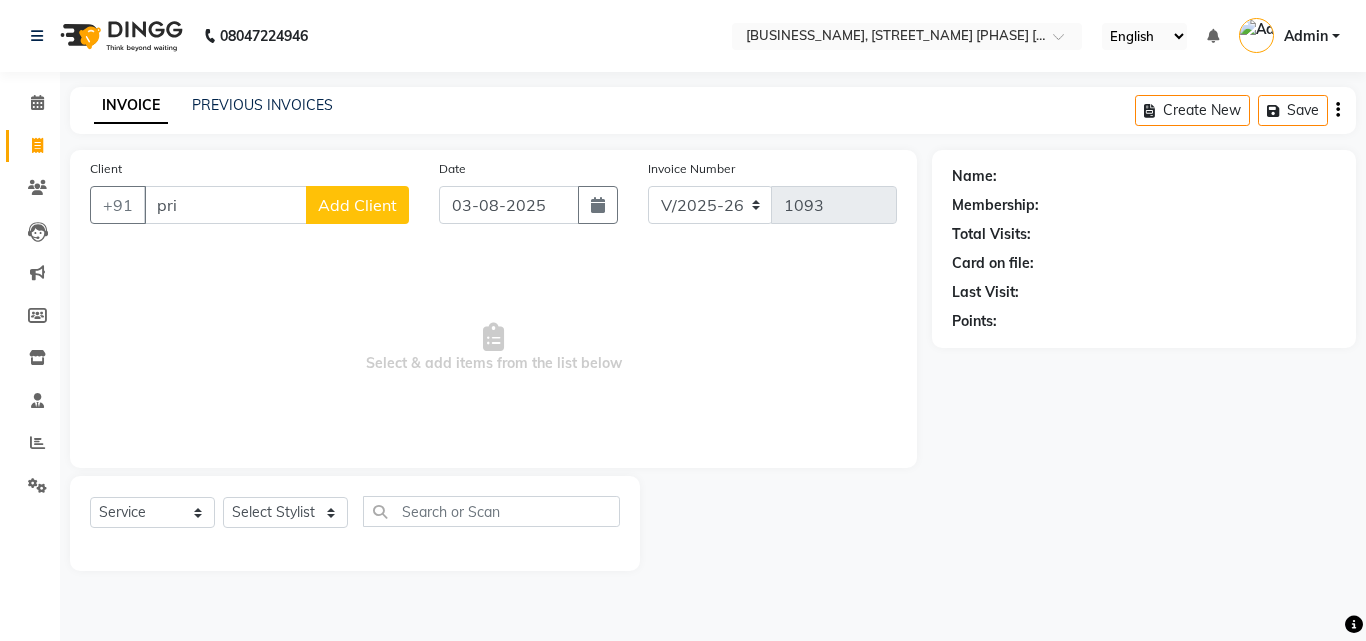 select on "5401" 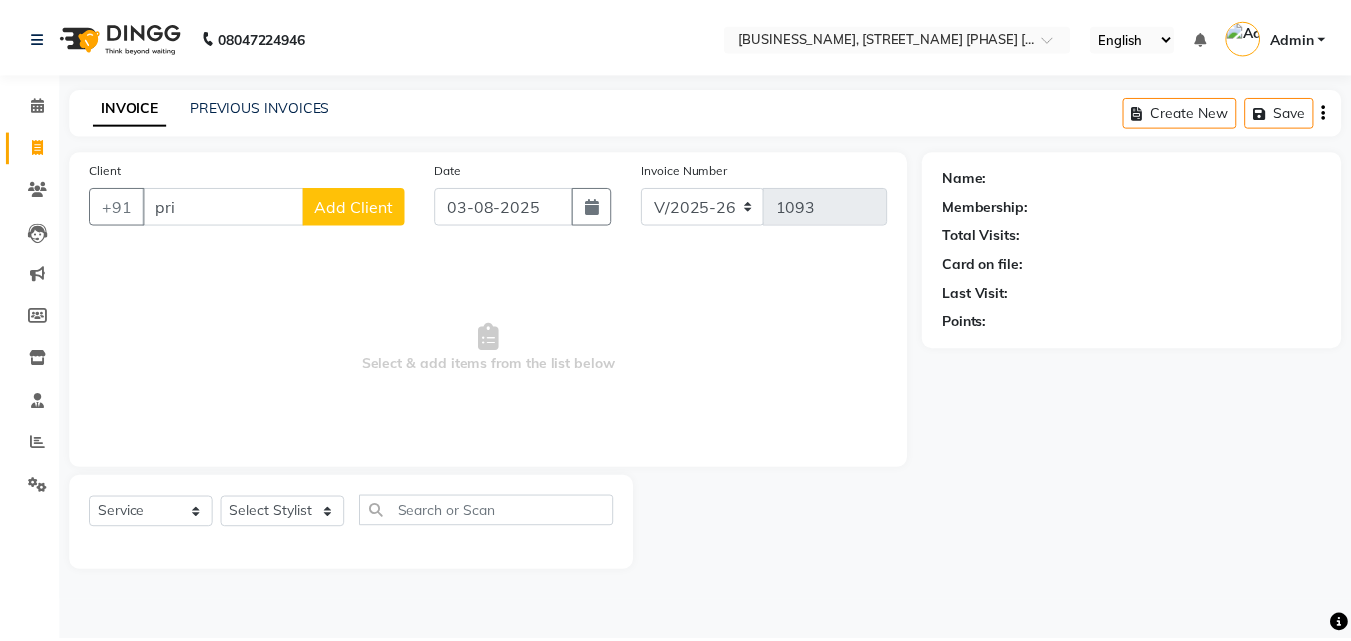 scroll, scrollTop: 0, scrollLeft: 0, axis: both 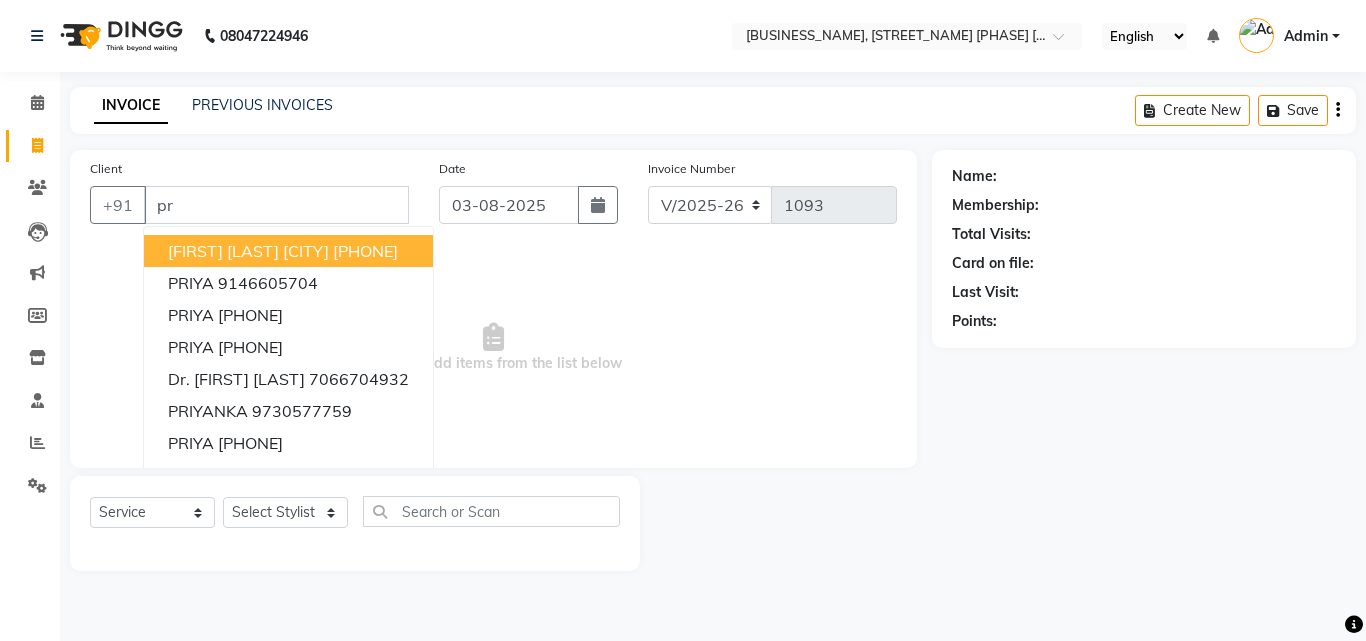 type on "p" 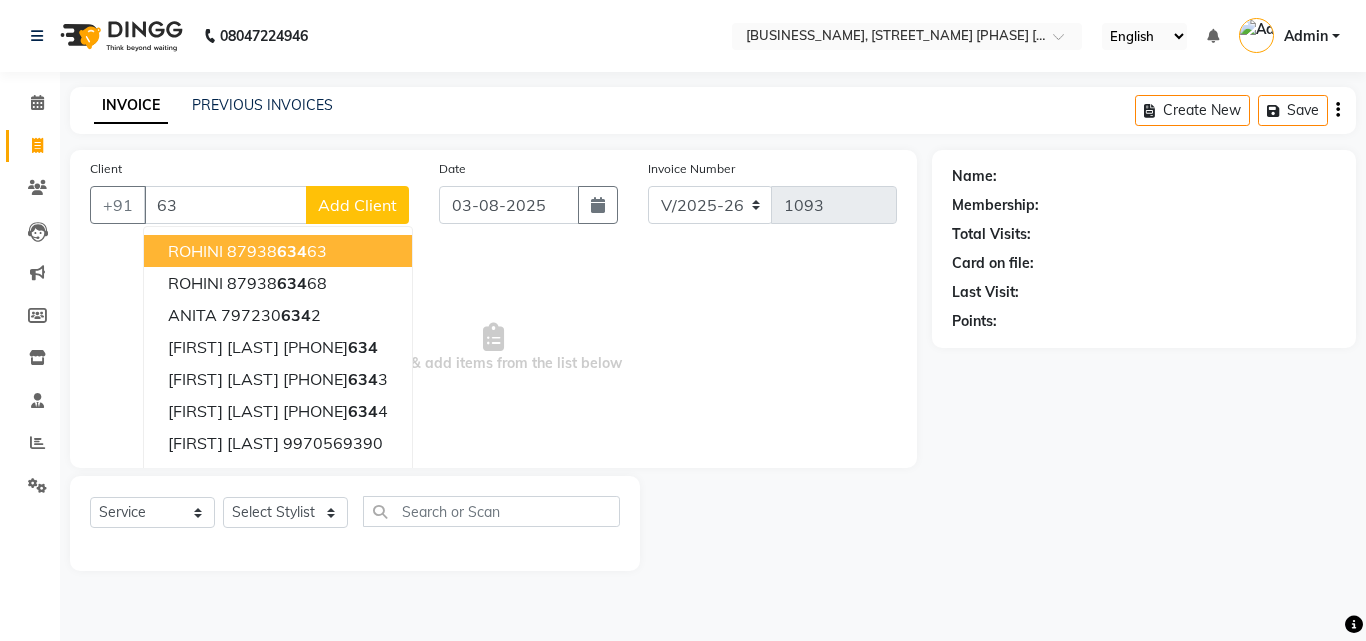 type on "6" 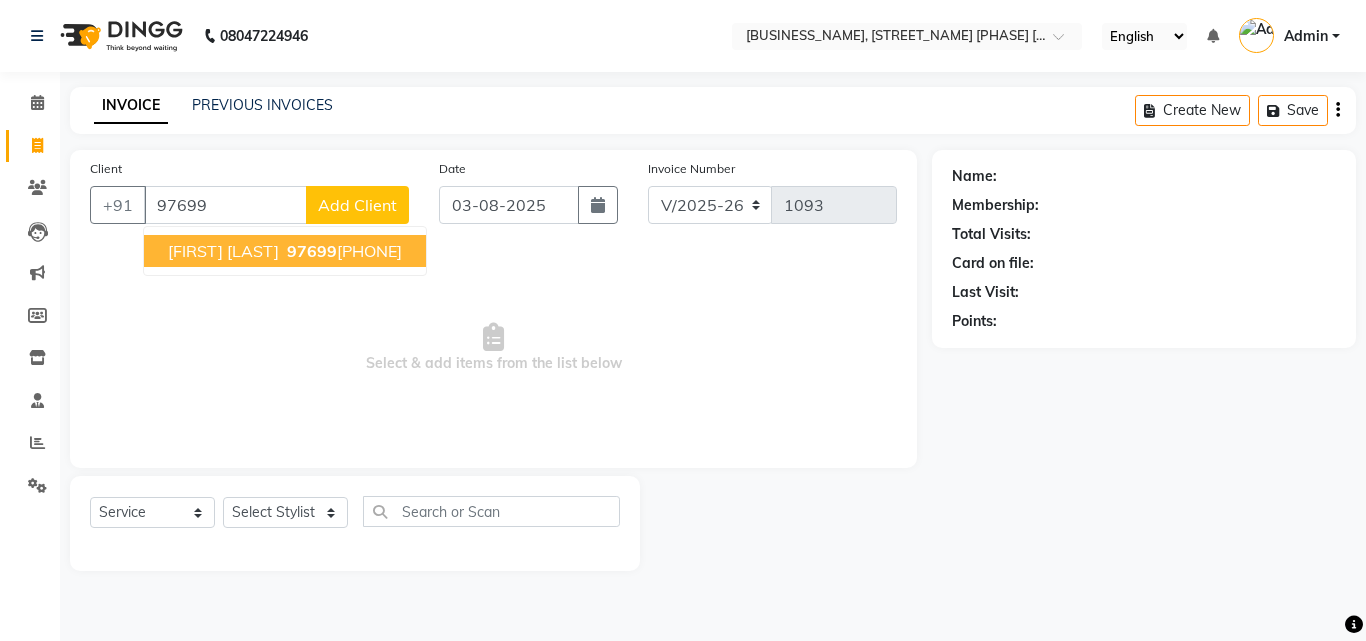 click on "97699" at bounding box center (312, 251) 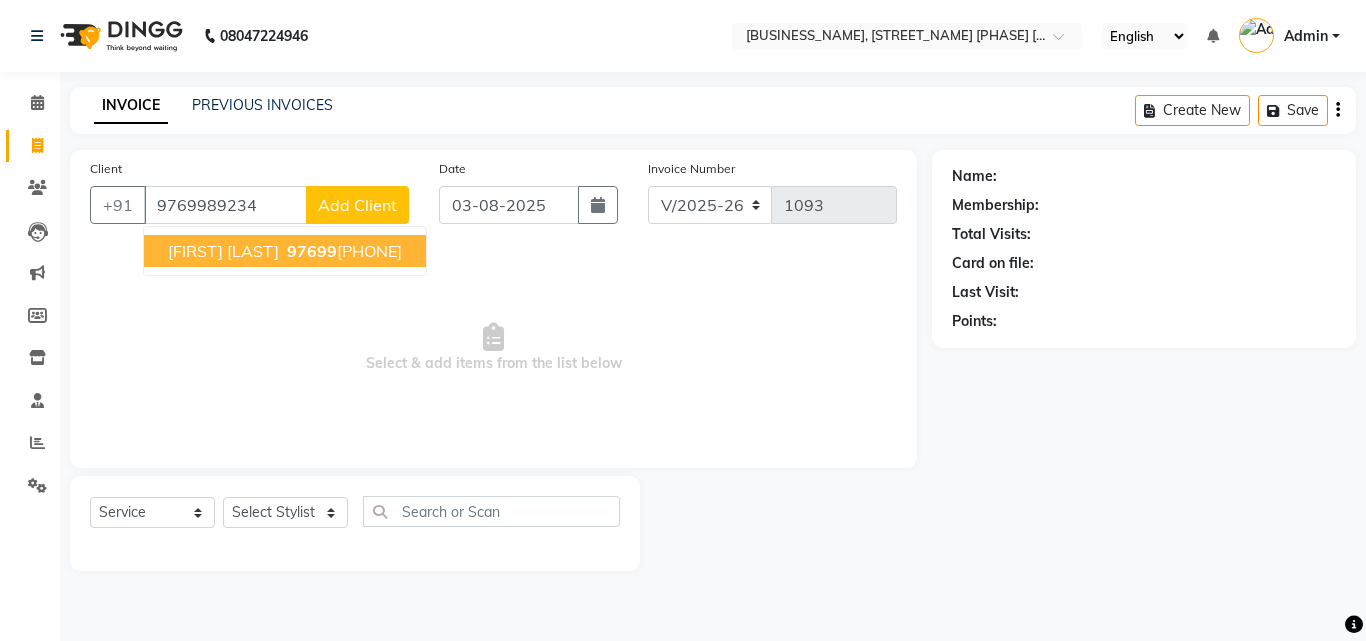 type on "9769989234" 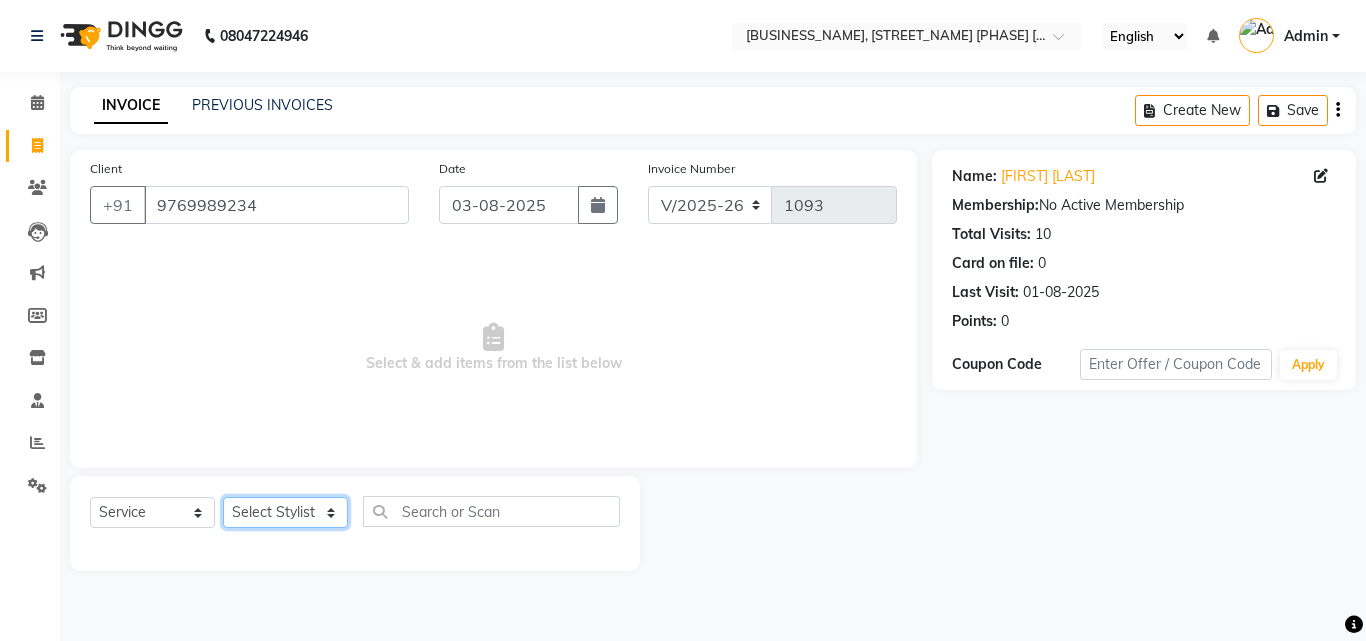 click on "Select Stylist [FIRST] [LAST] [FIRST] [LAST] [FIRST] [LAST] [FIRST] [LAST] [FIRST] [LAST] [FIRST] [LAST] [FIRST] [LAST] [FIRST] [LAST]" 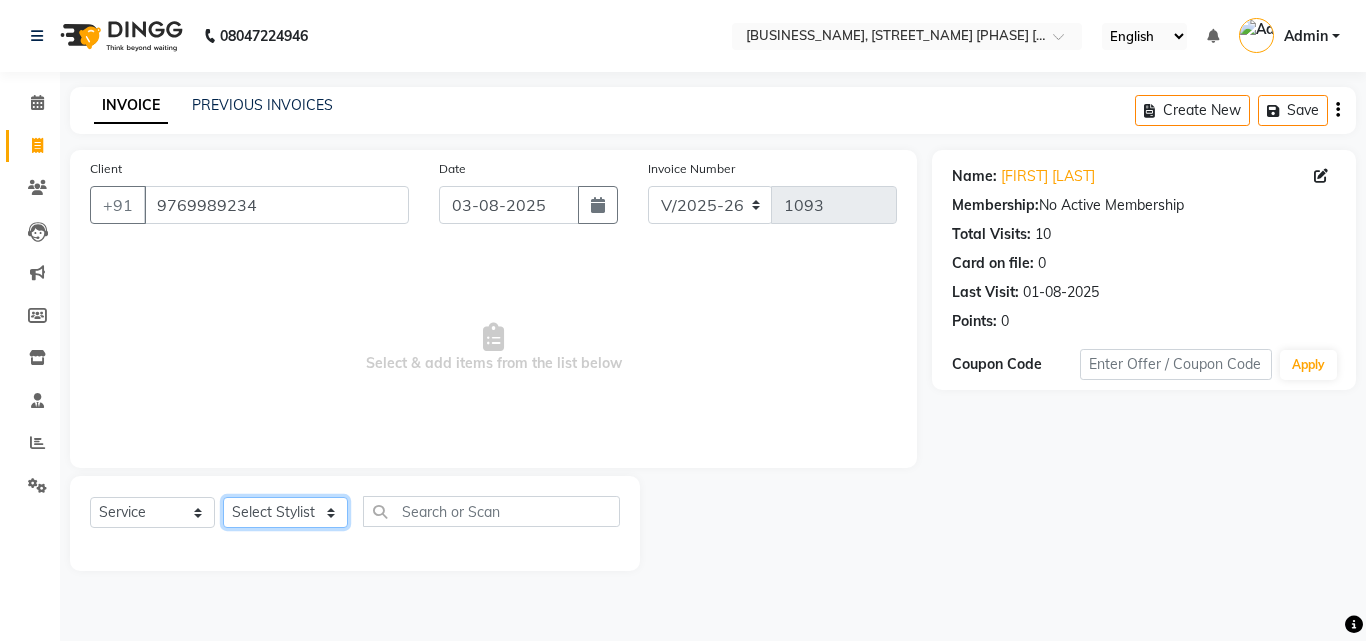 select on "36412" 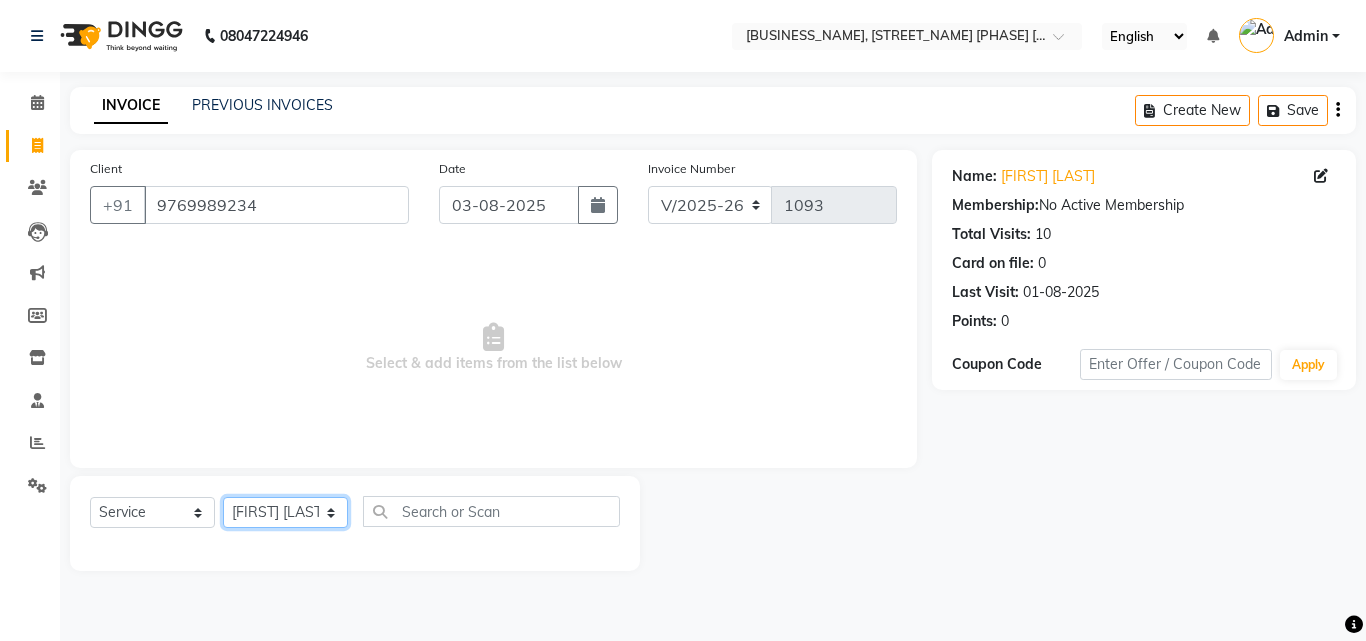click on "Select Stylist [FIRST] [LAST] [FIRST] [LAST] [FIRST] [LAST] [FIRST] [LAST] [FIRST] [LAST] [FIRST] [LAST] [FIRST] [LAST] [FIRST] [LAST]" 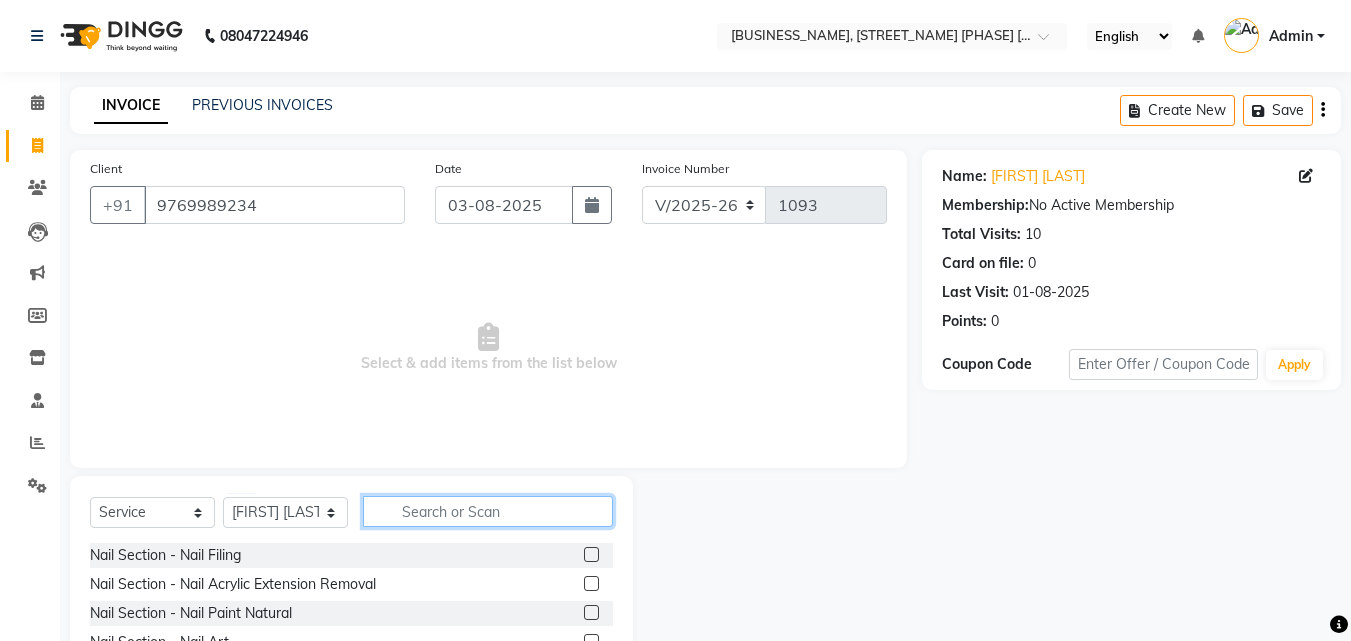 click 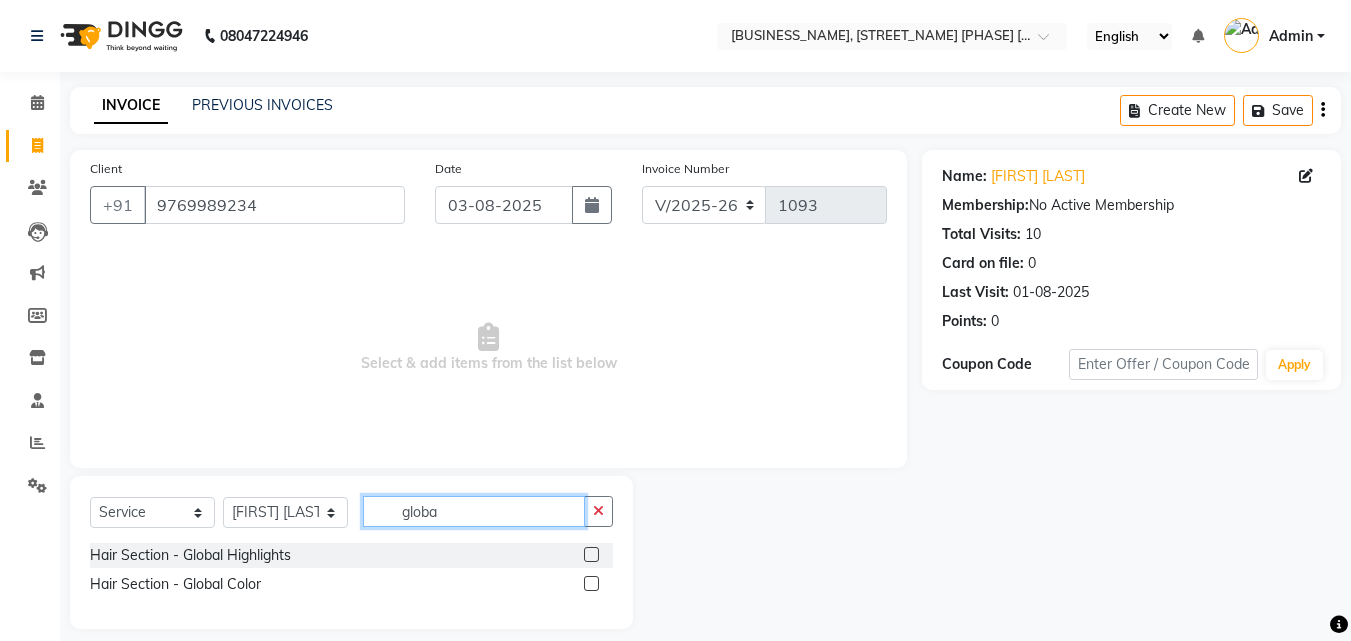 type on "globa" 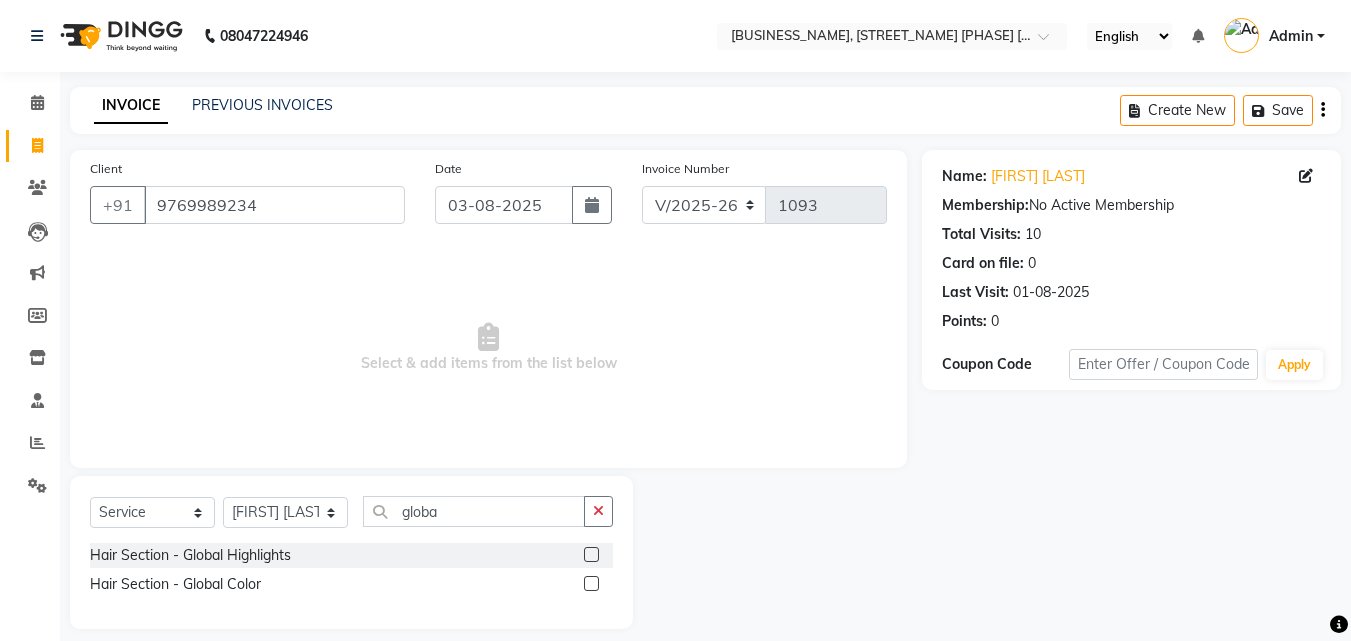 click 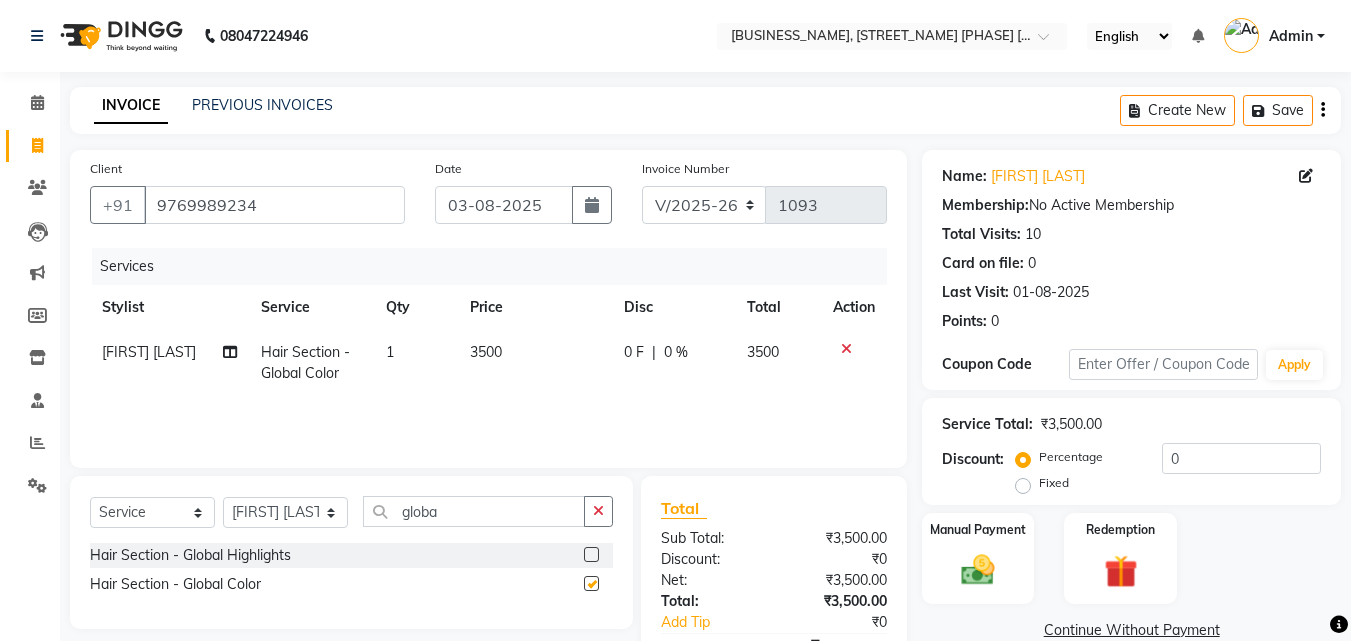 checkbox on "false" 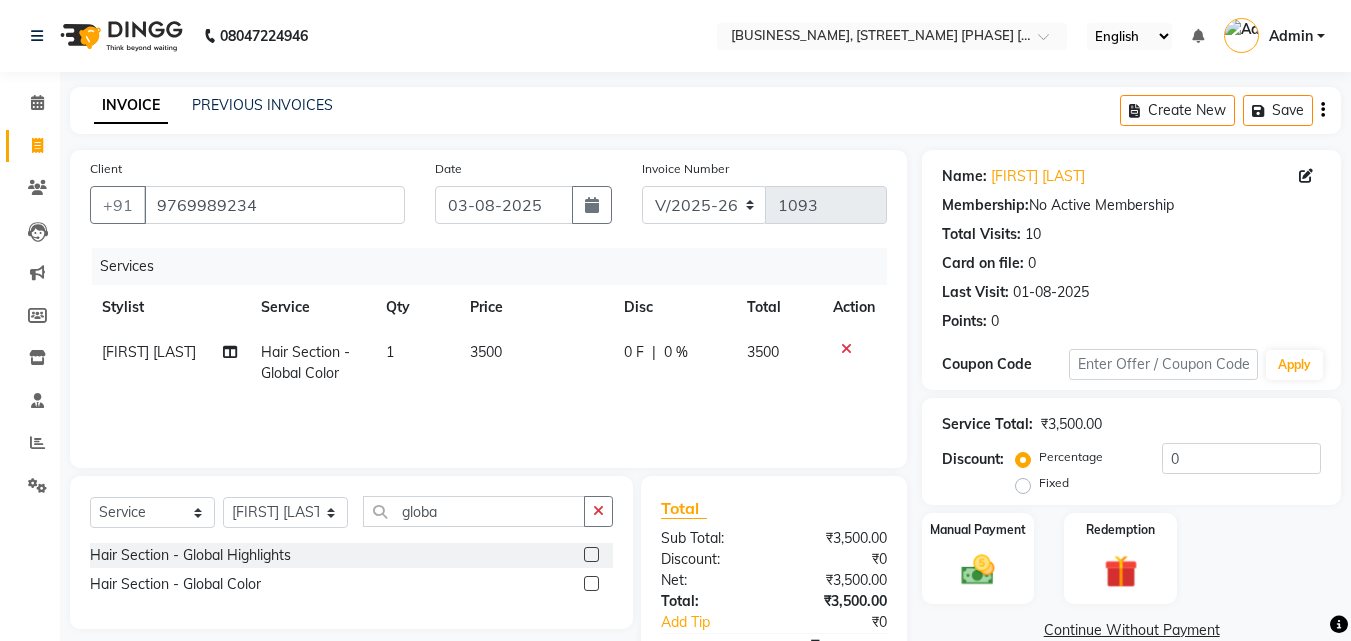 click on "3500" 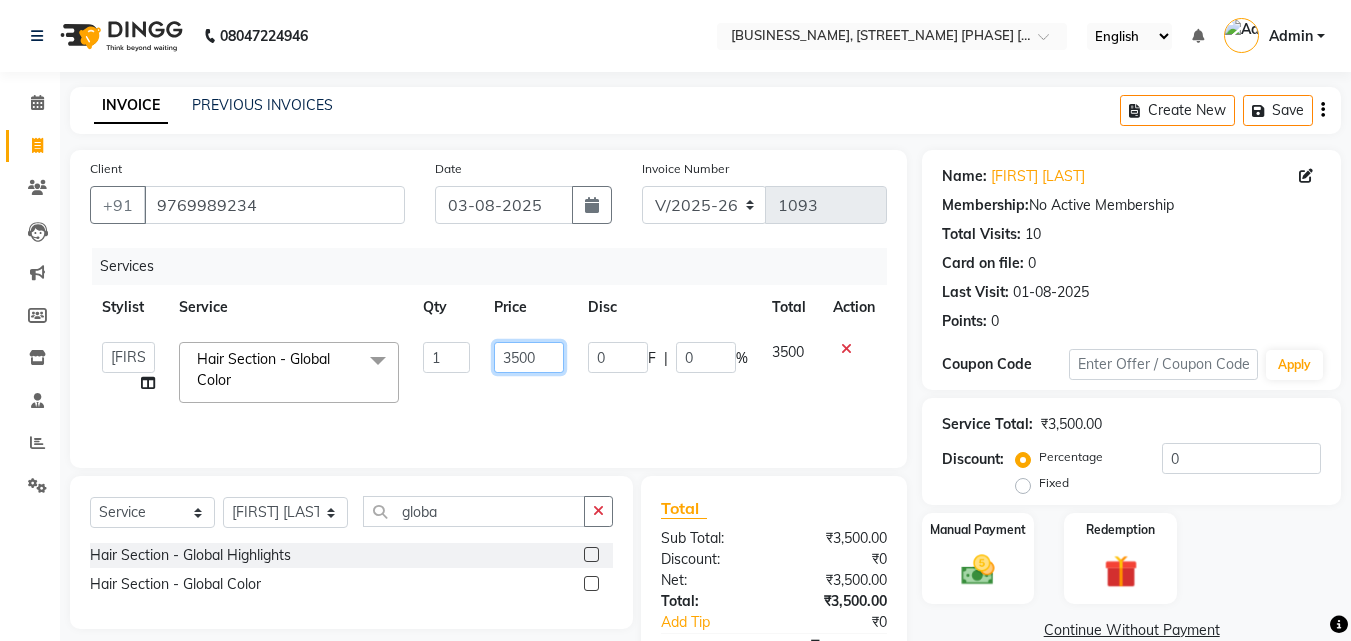 click on "3500" 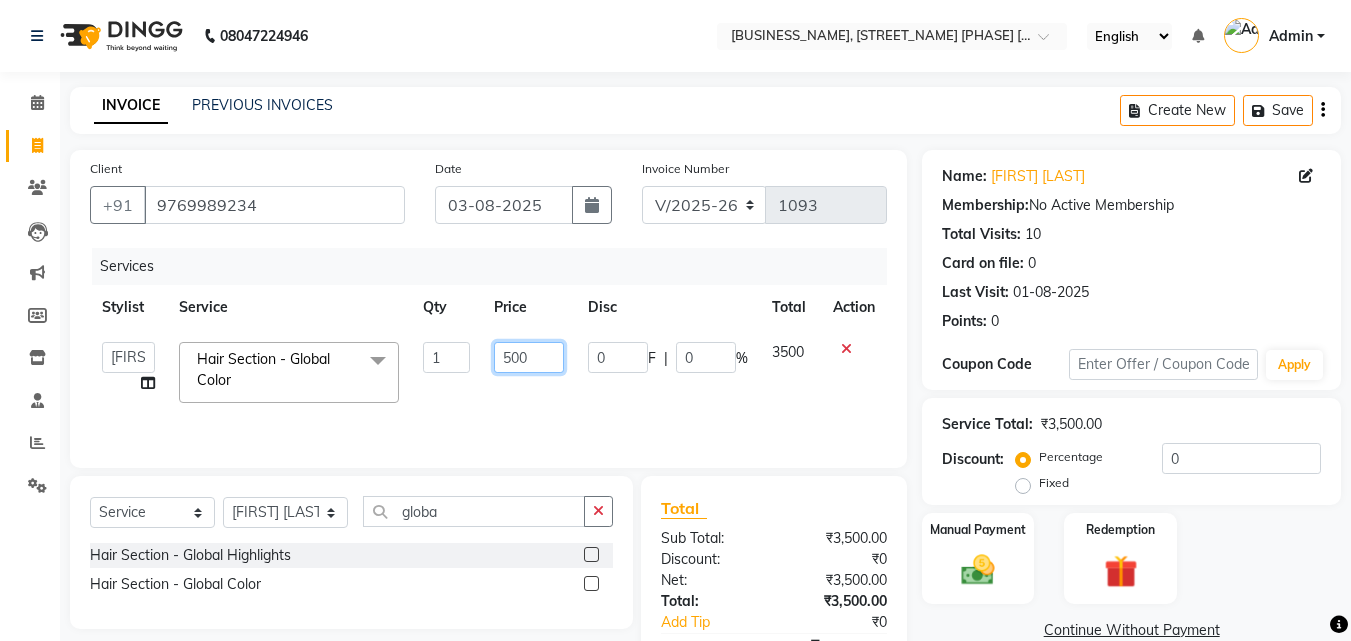 type on "1500" 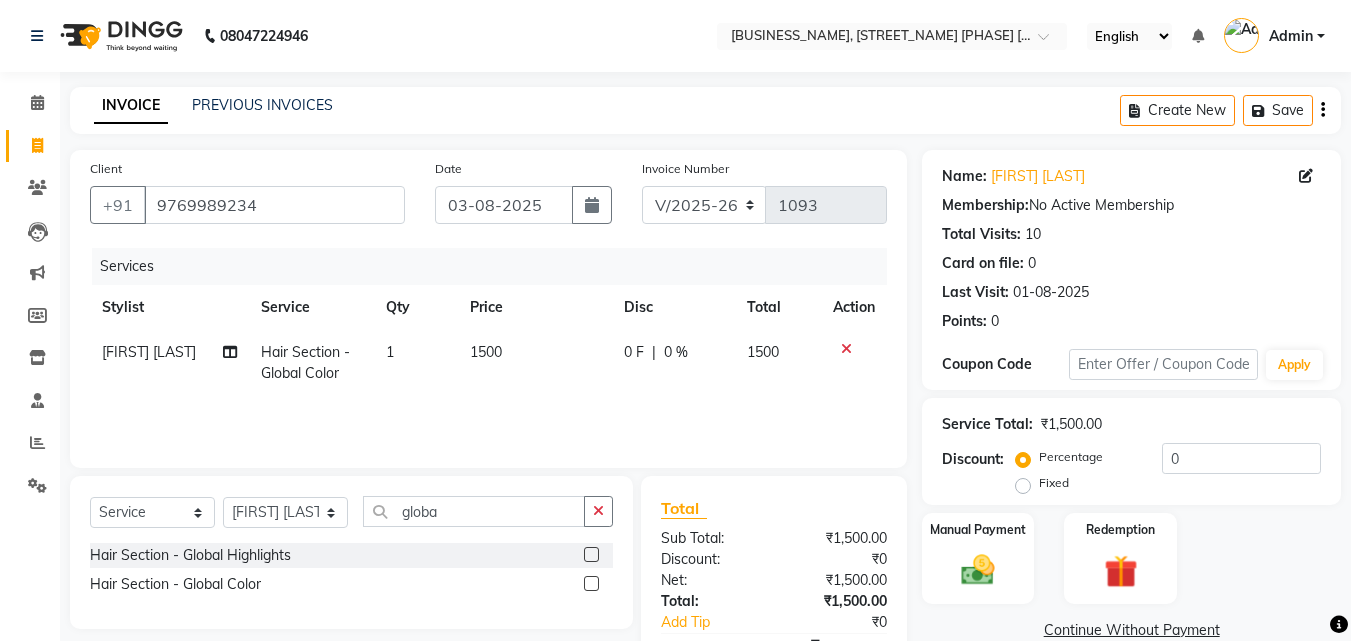 click on "Services Stylist Service Qty Price Disc Total Action [FIRST] [LAST] Hair Section - Global Color 1 1500 0 F | 0 % 1500" 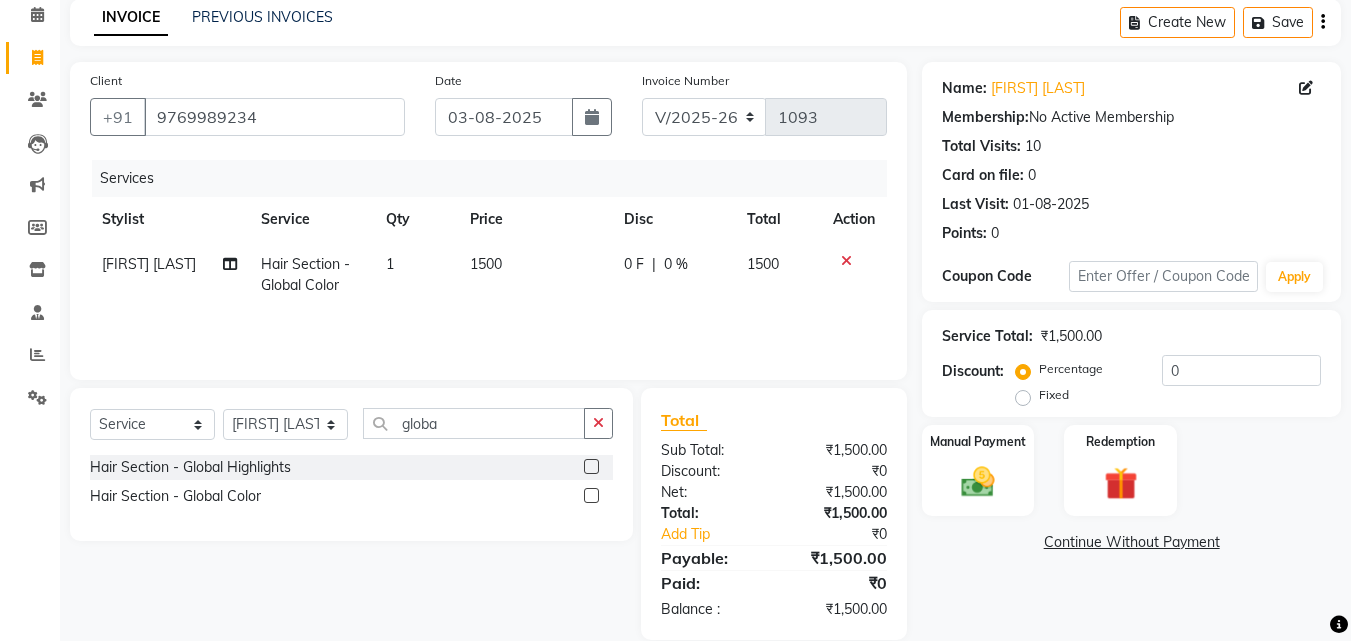 scroll, scrollTop: 117, scrollLeft: 0, axis: vertical 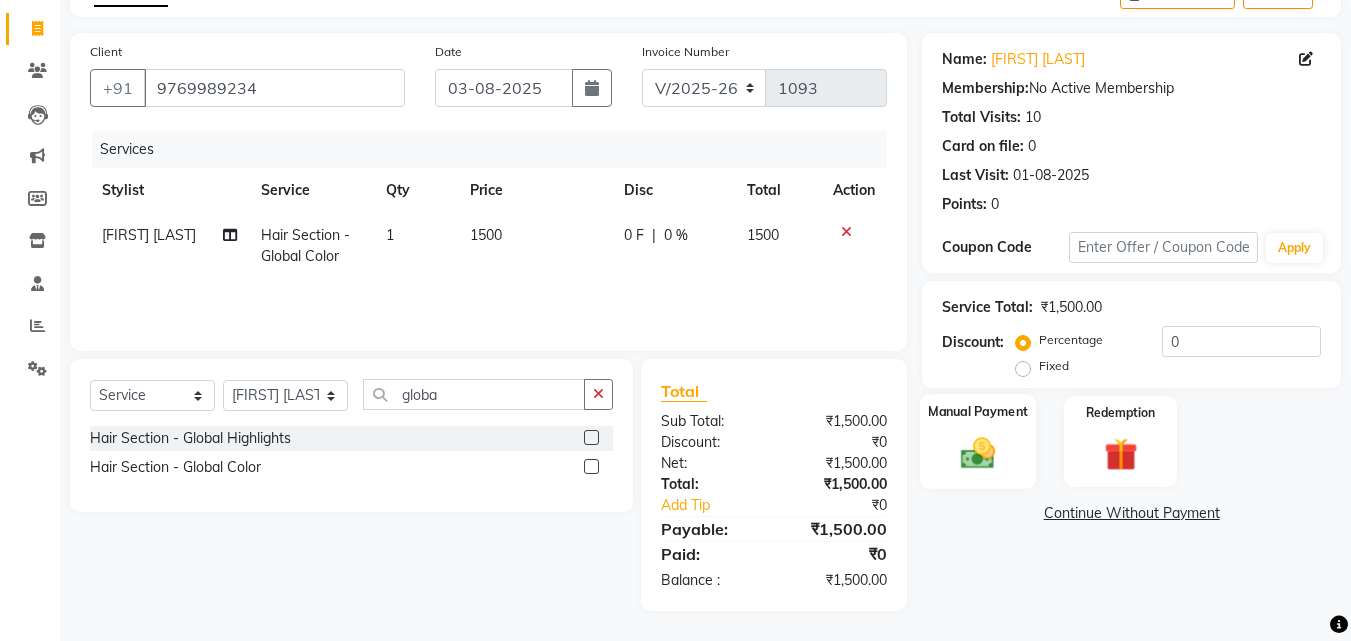 click 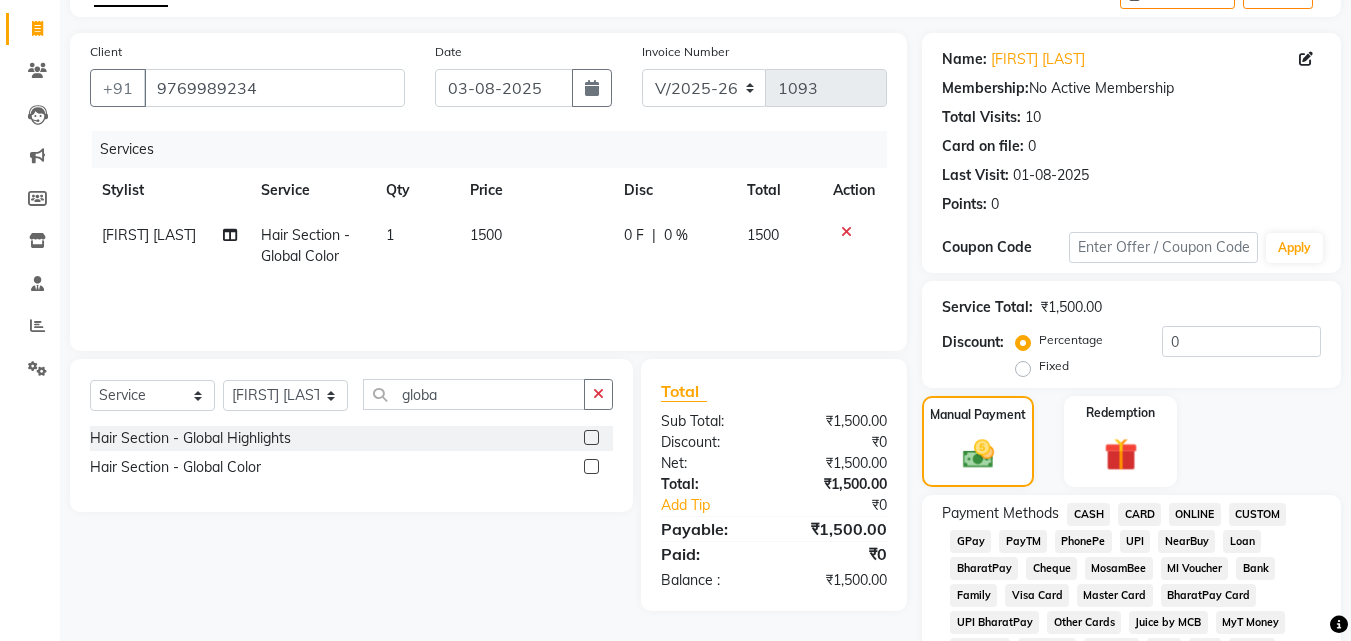 click on "GPay" 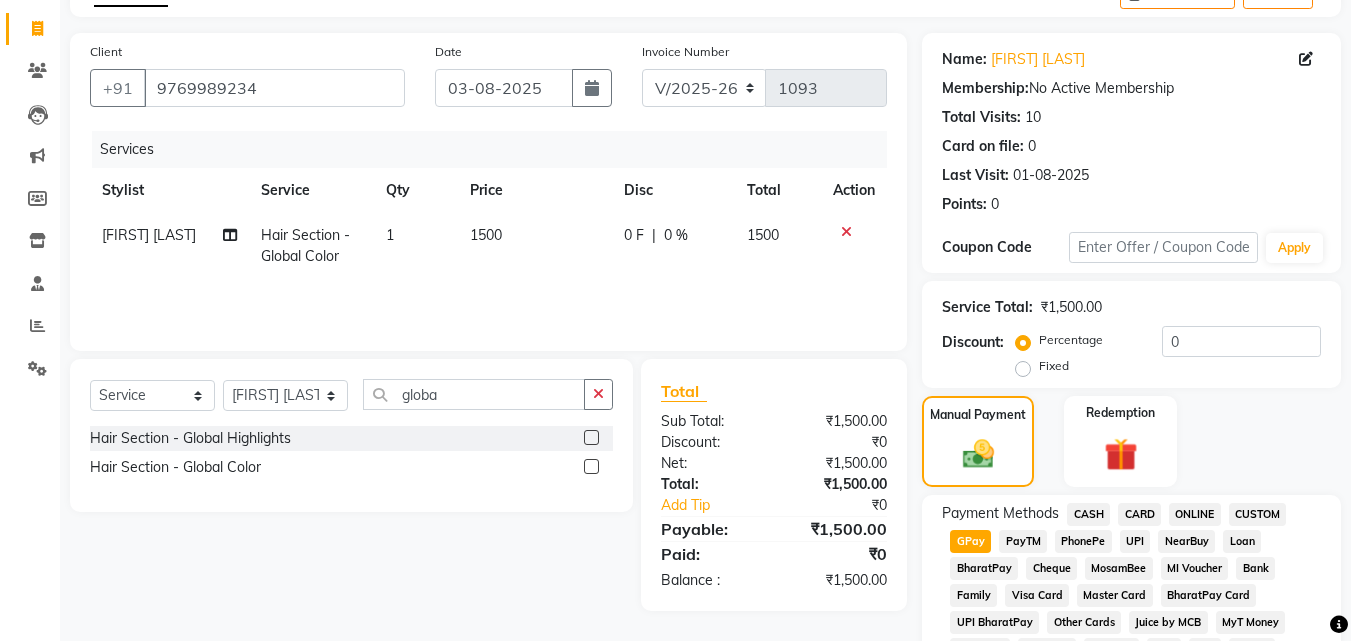 scroll, scrollTop: 677, scrollLeft: 0, axis: vertical 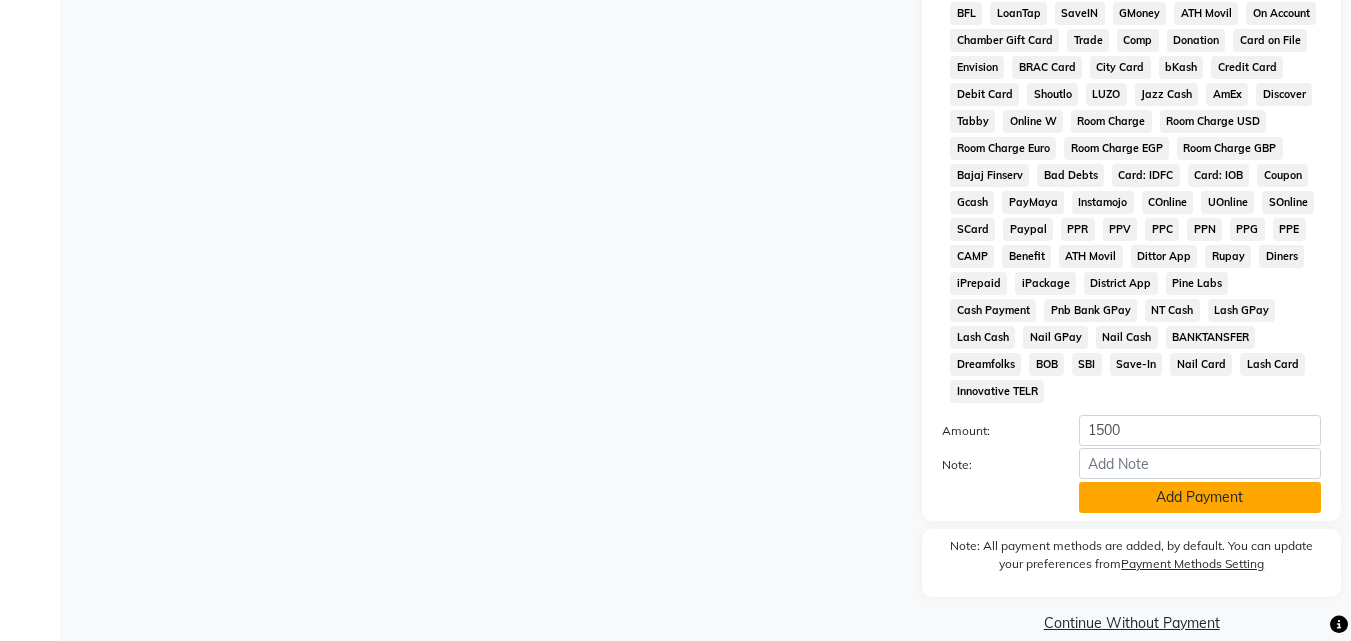 click on "Add Payment" 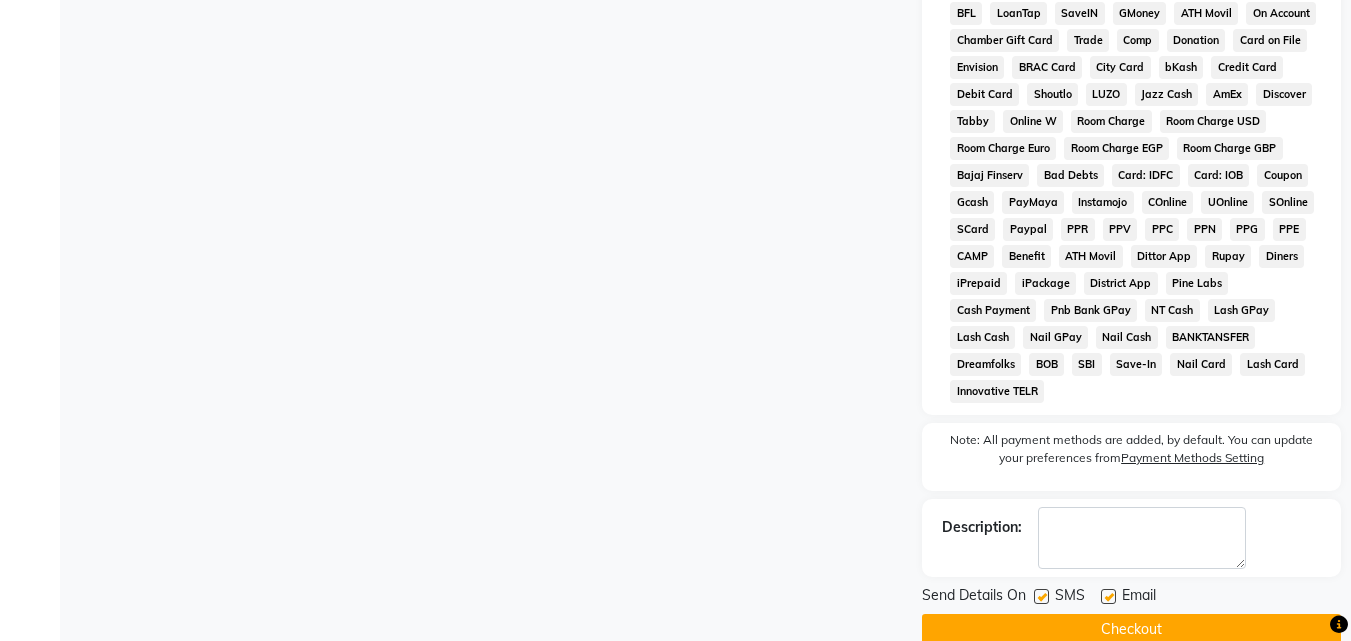 click on "Checkout" 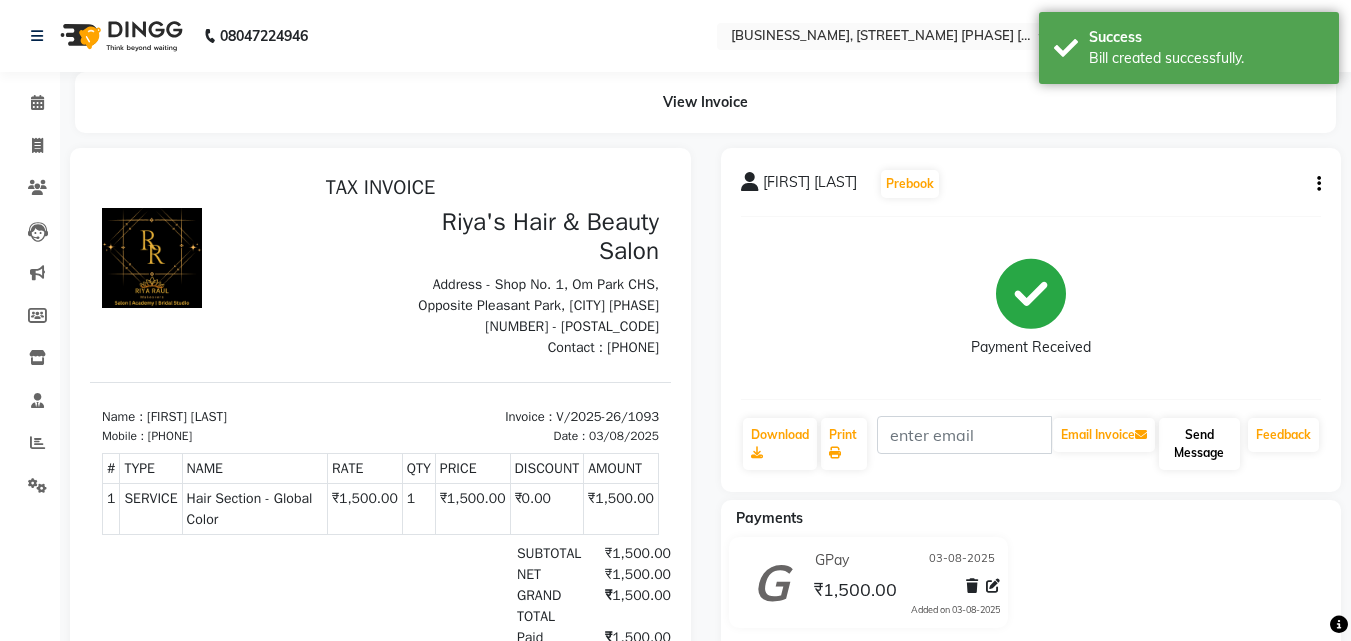 scroll, scrollTop: 0, scrollLeft: 0, axis: both 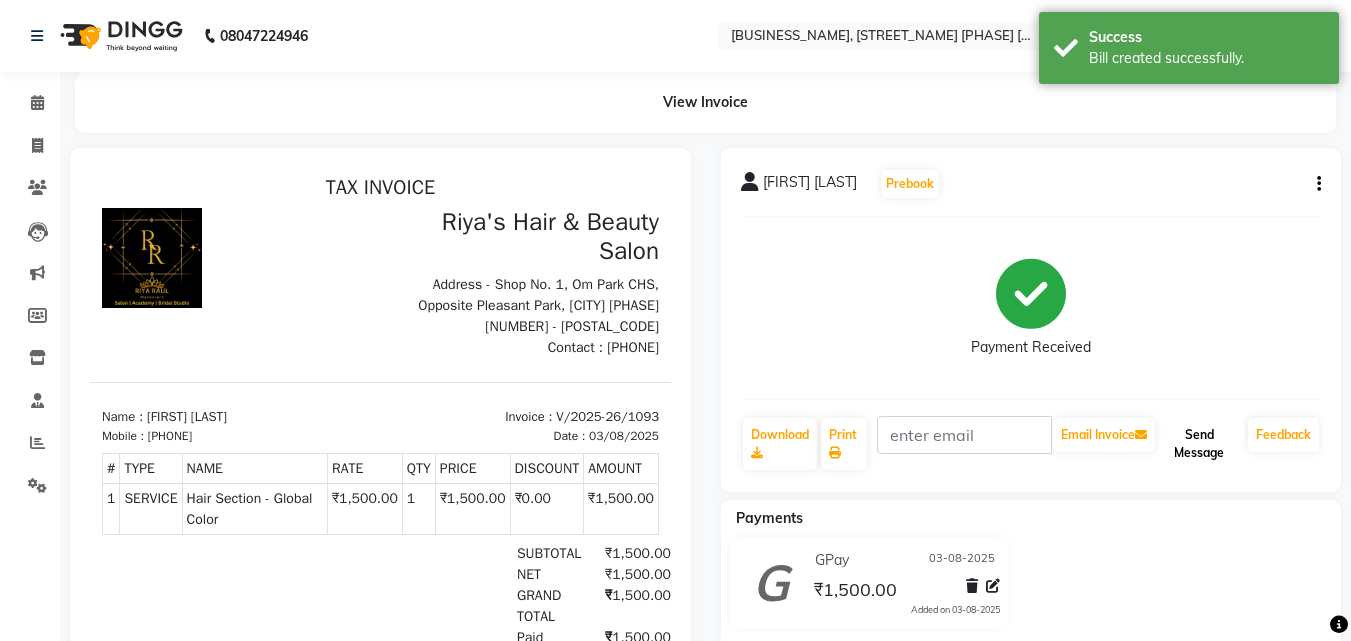 click on "Send Message" 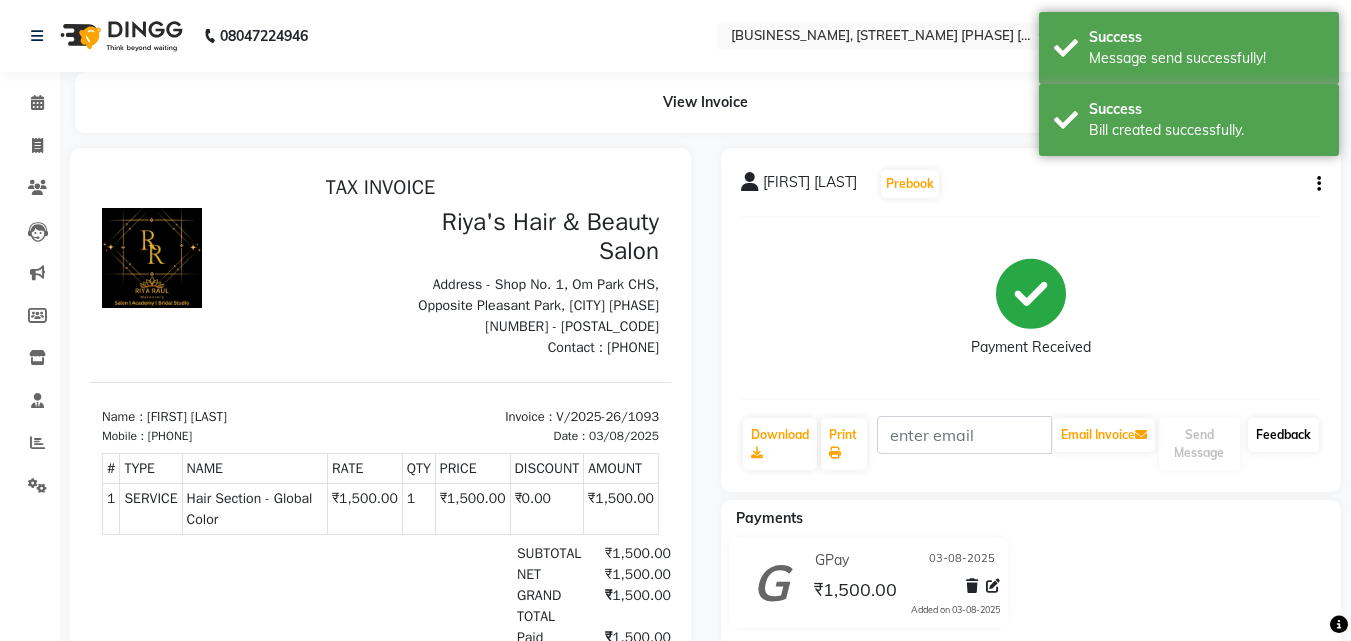 click on "Feedback" 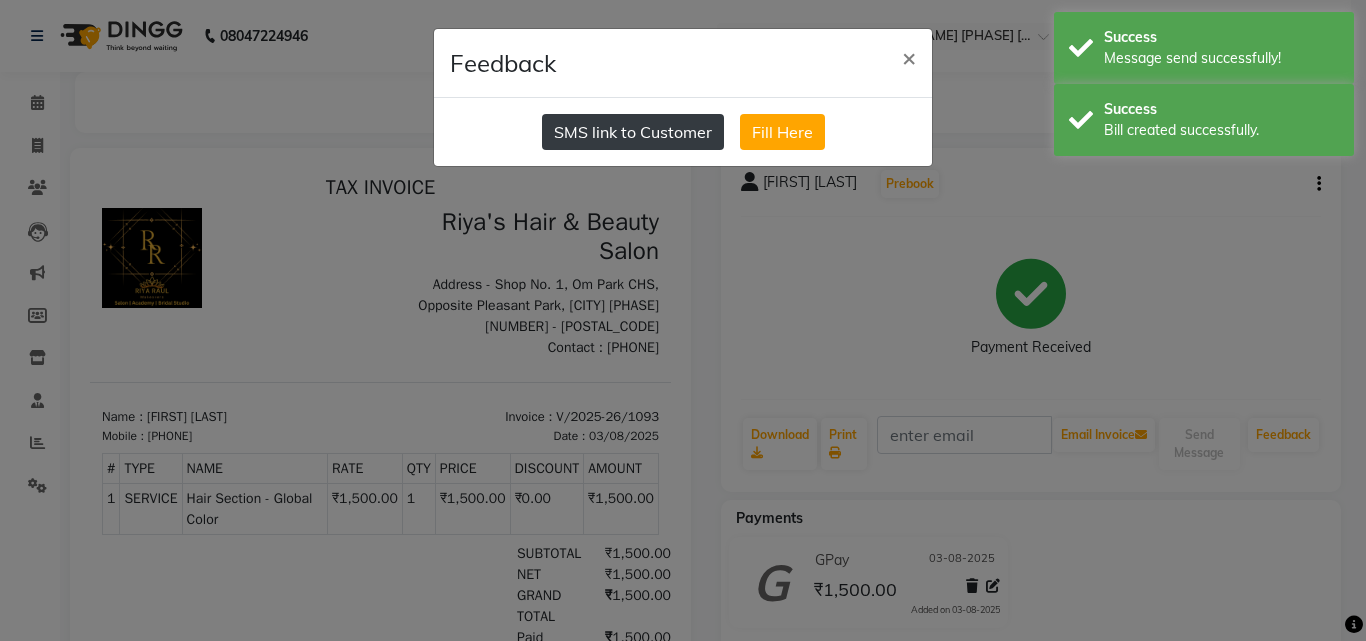 click on "SMS link to Customer" 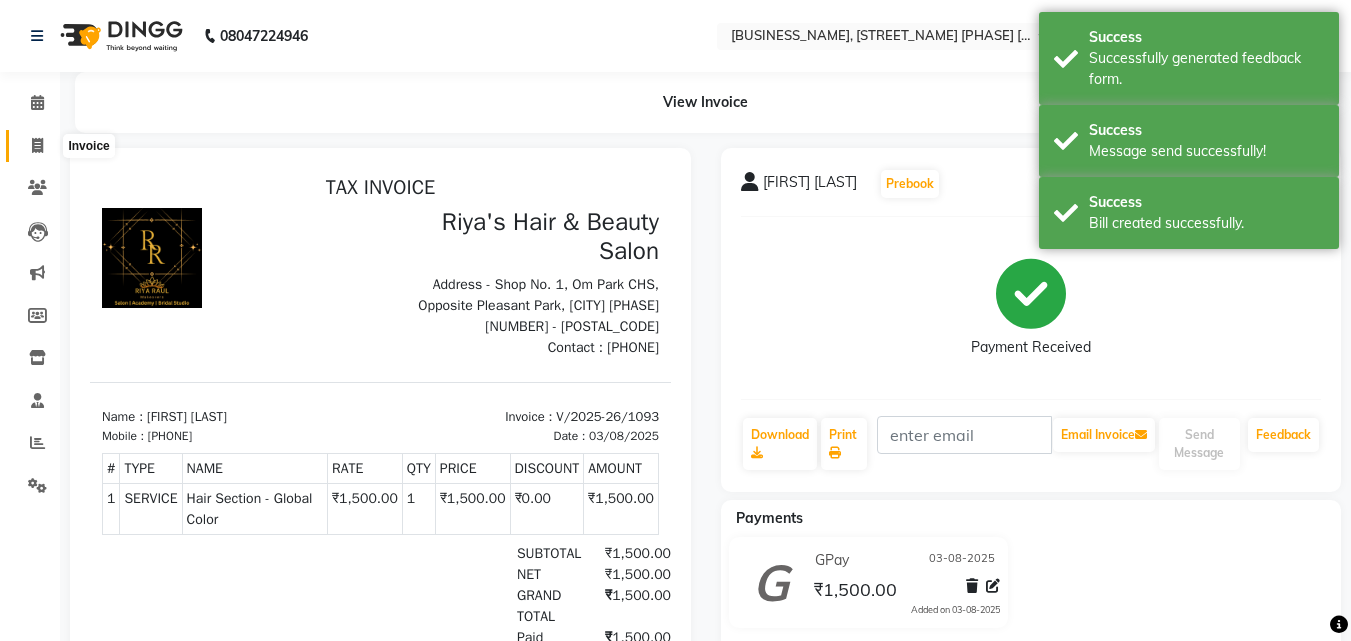click 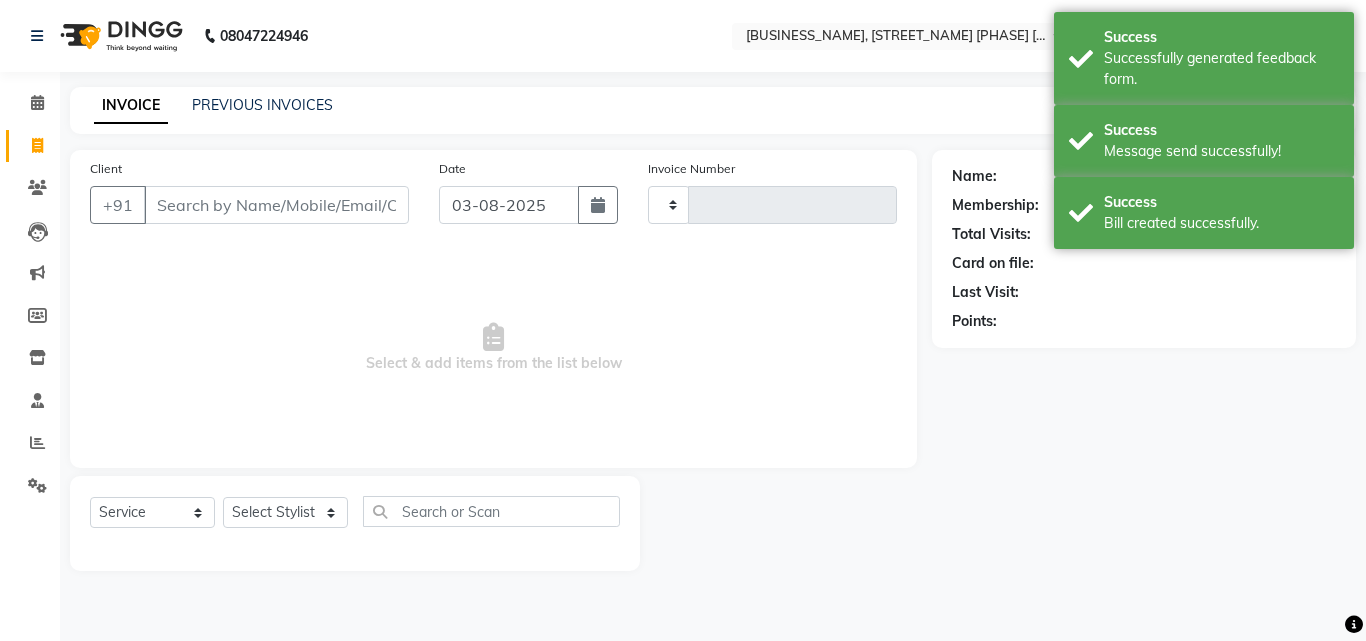 type on "1094" 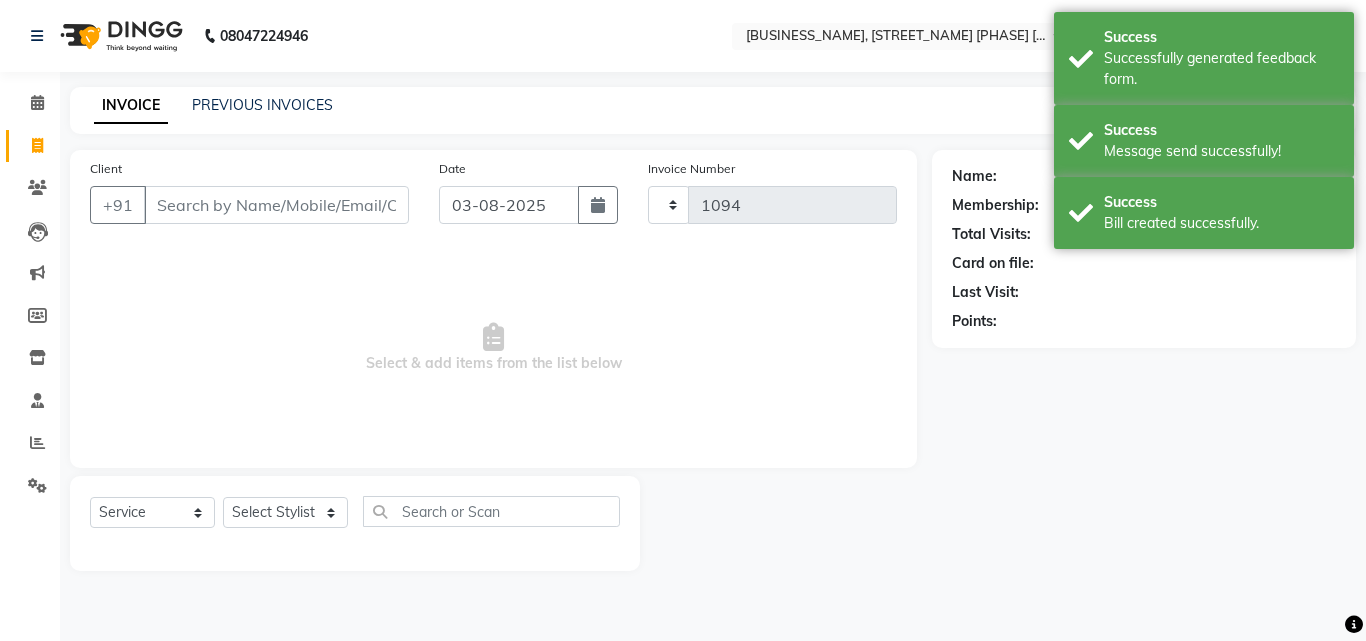 select on "5401" 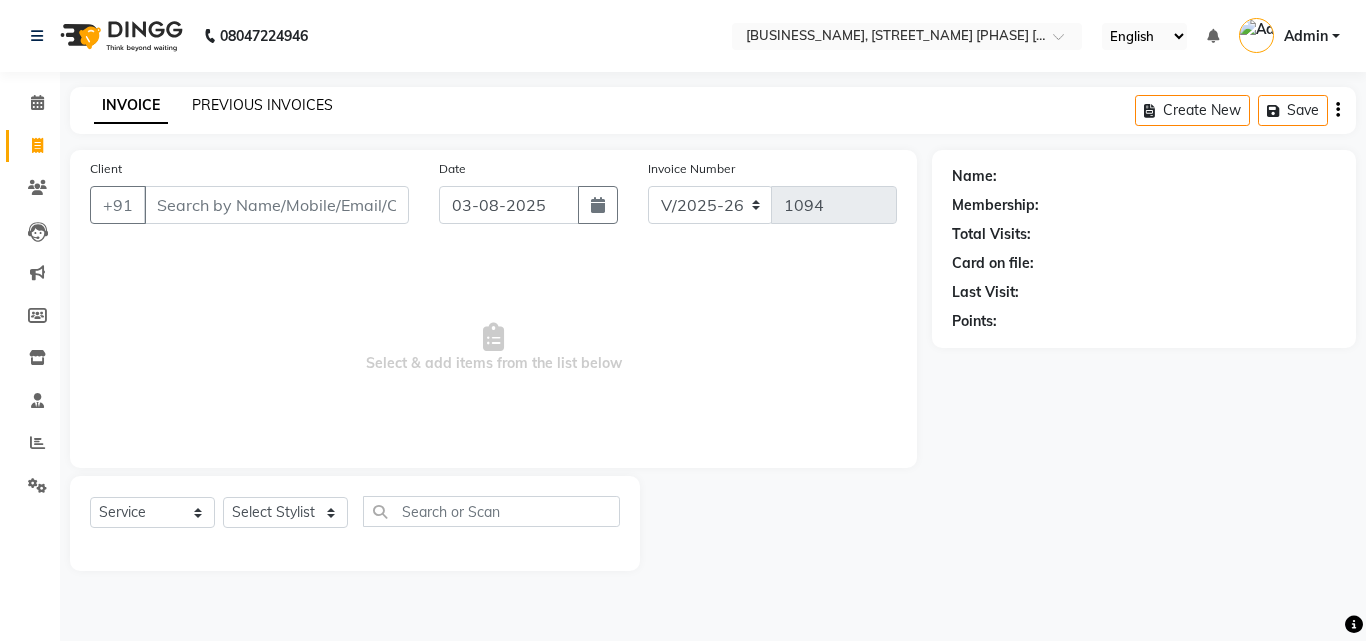 click on "PREVIOUS INVOICES" 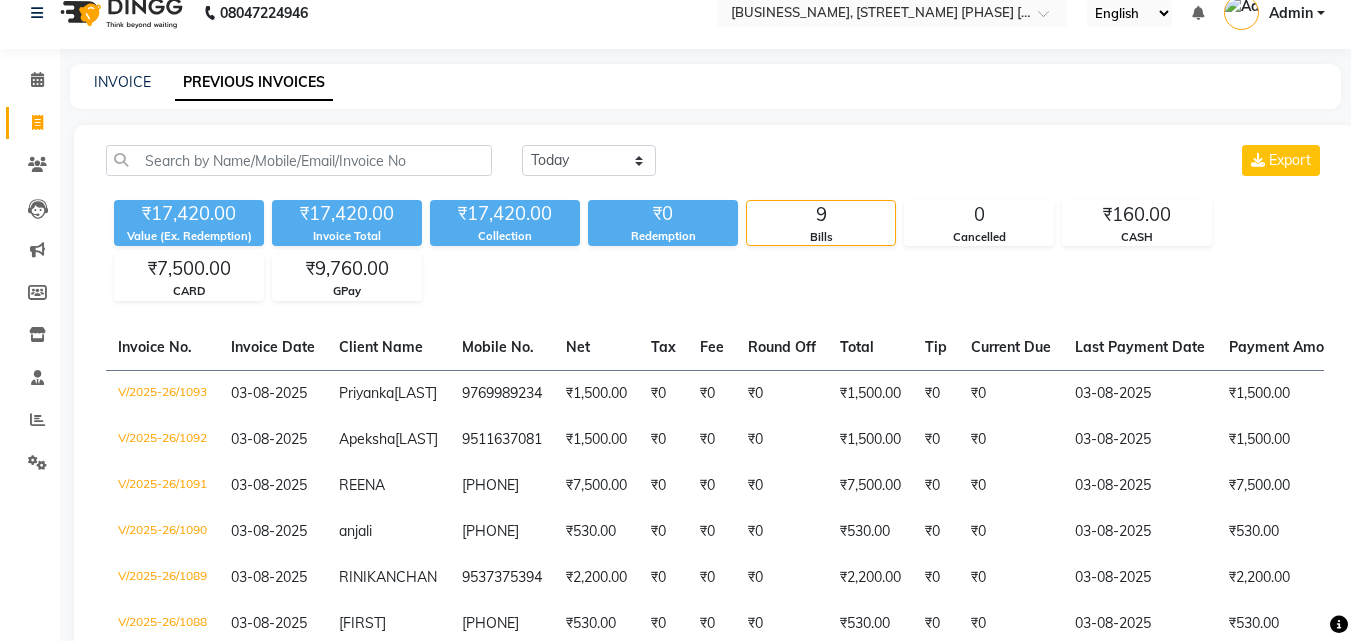 scroll, scrollTop: 2, scrollLeft: 0, axis: vertical 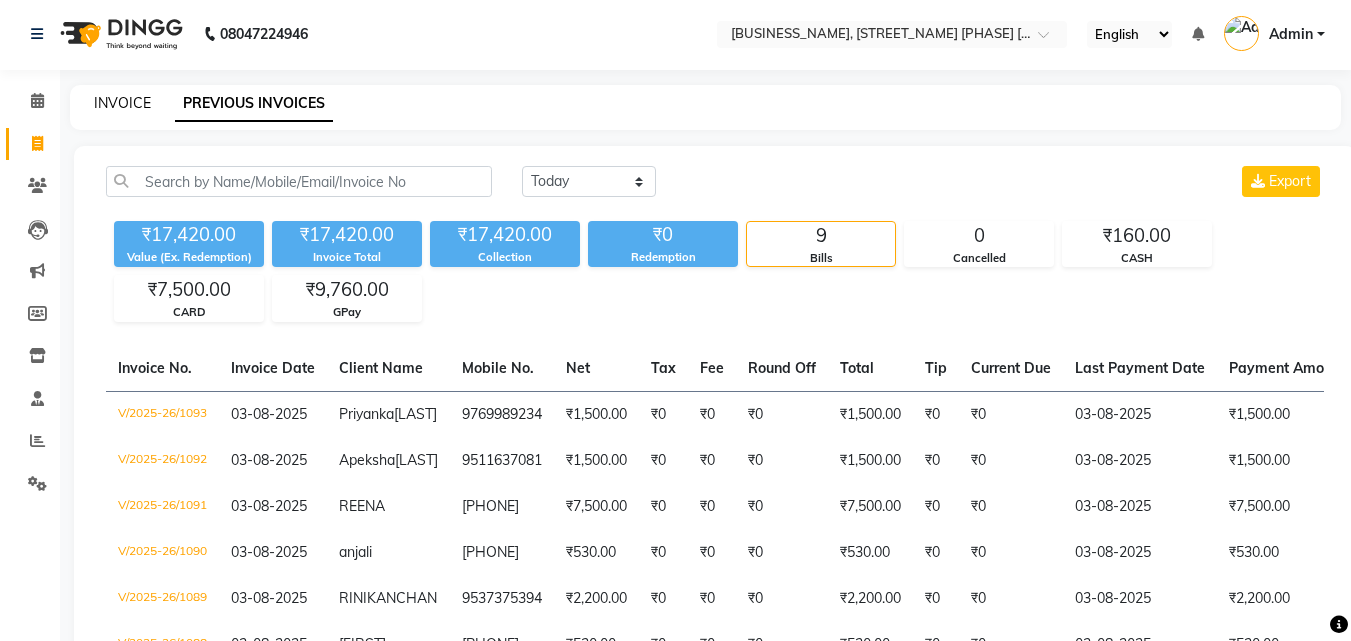 click on "INVOICE" 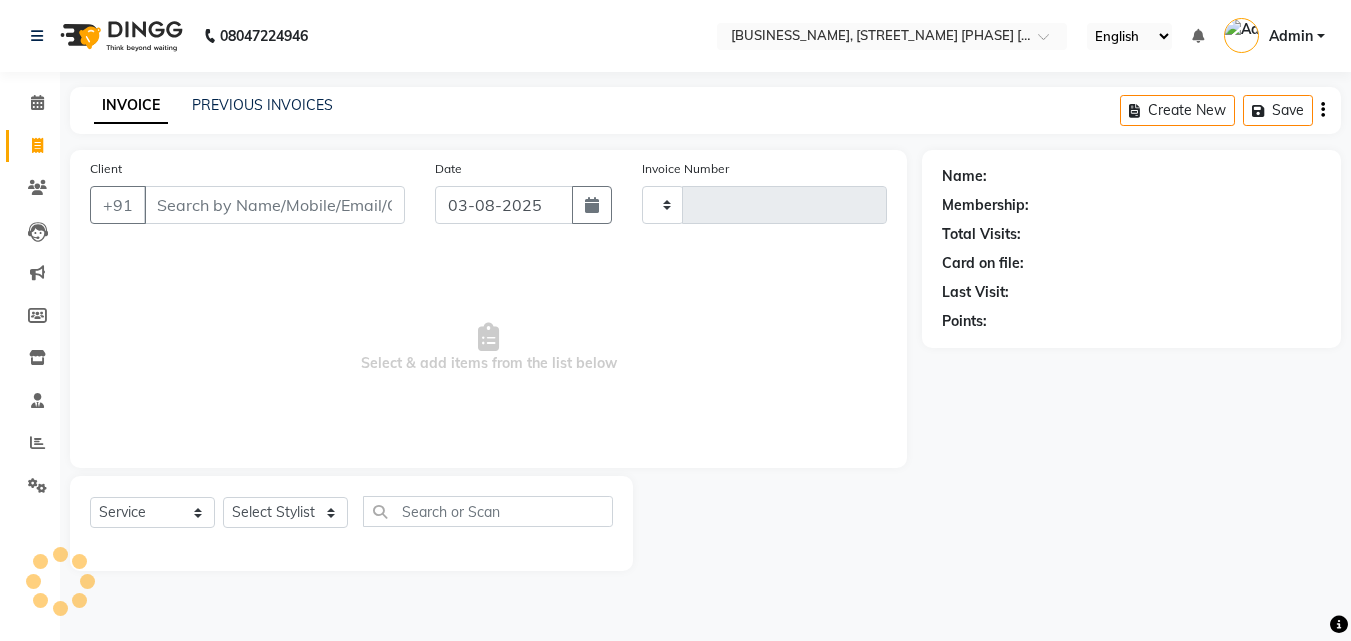 scroll, scrollTop: 0, scrollLeft: 0, axis: both 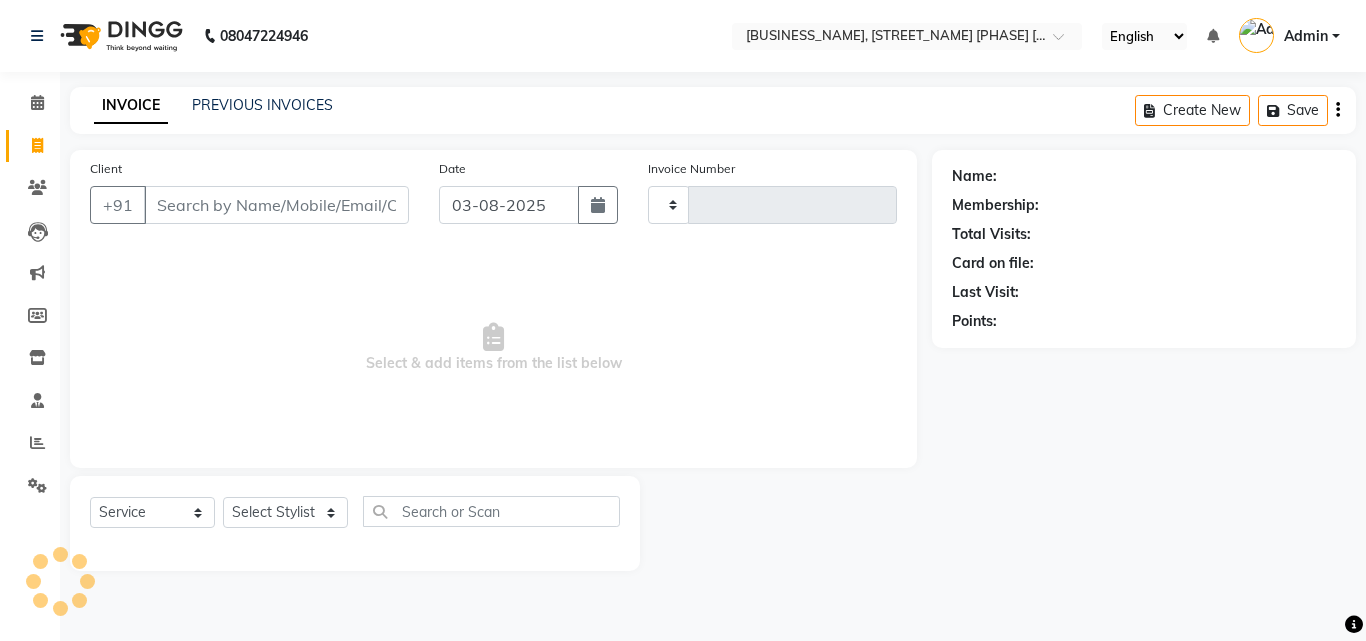 type on "1094" 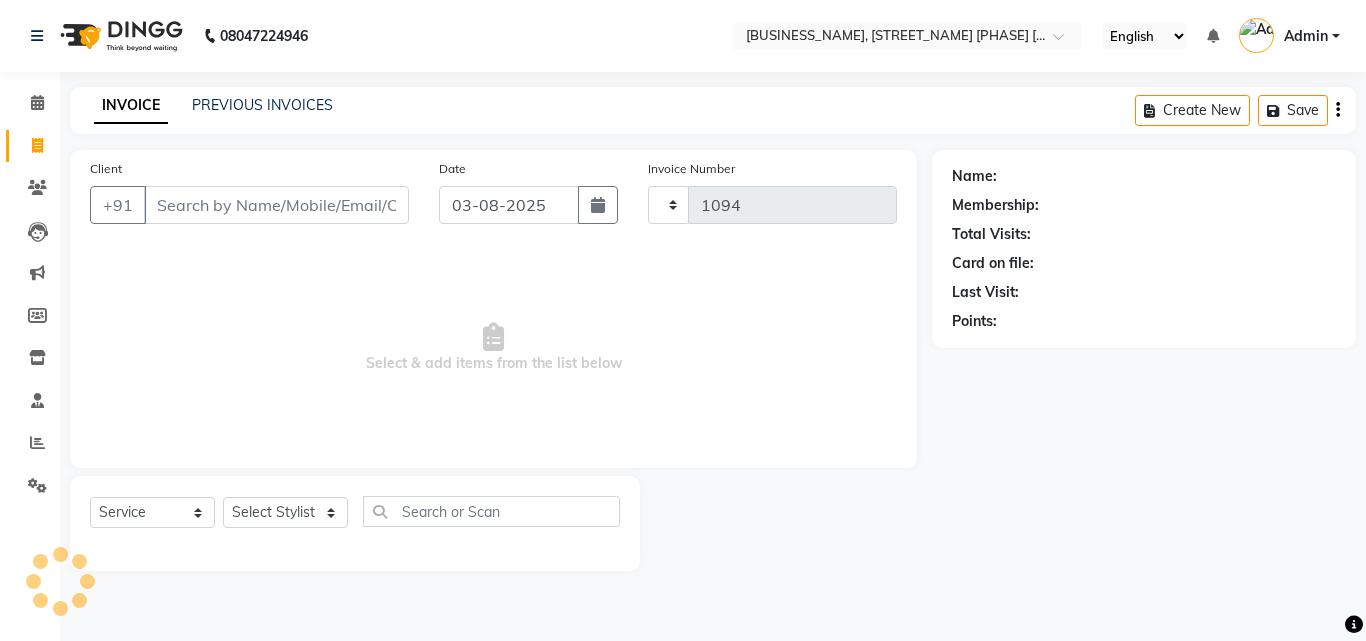 select on "5401" 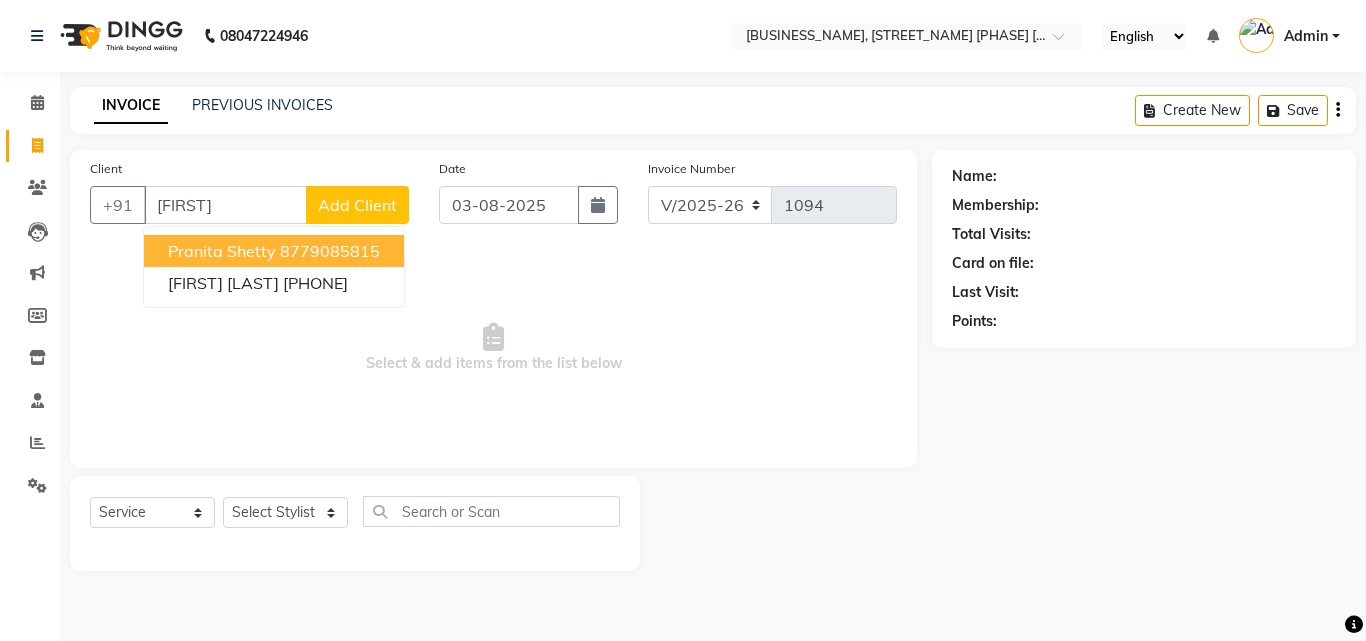 click on "8779085815" at bounding box center (330, 251) 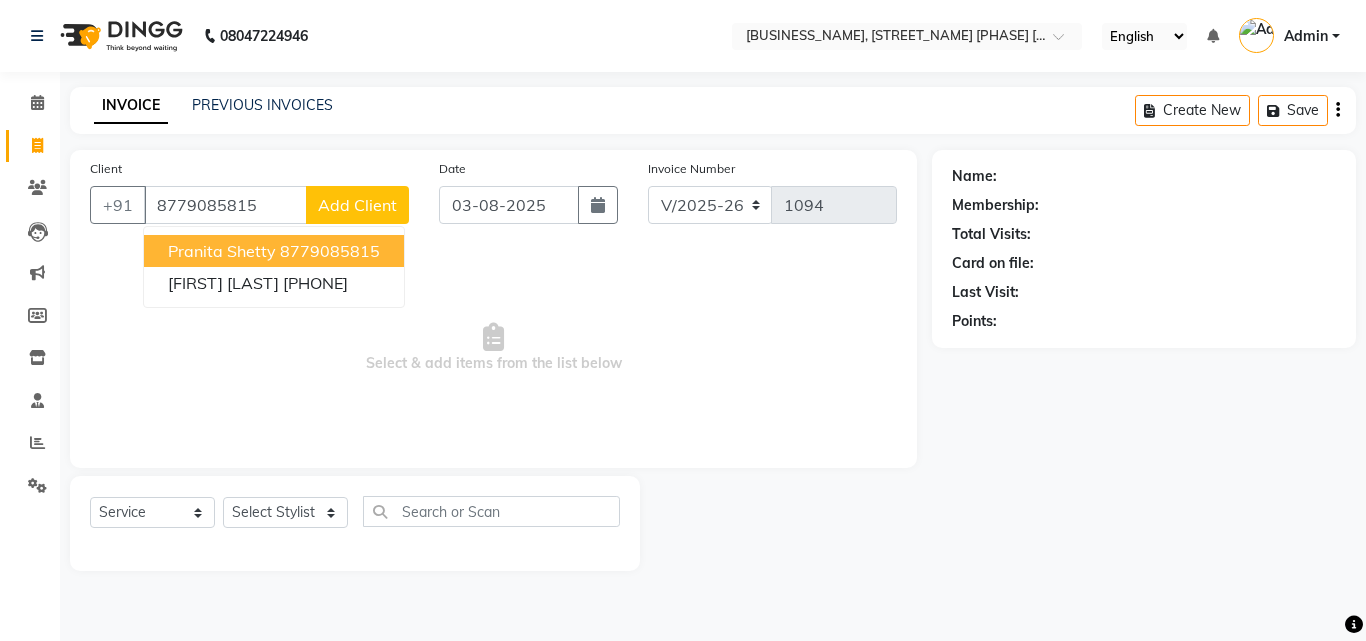 type on "8779085815" 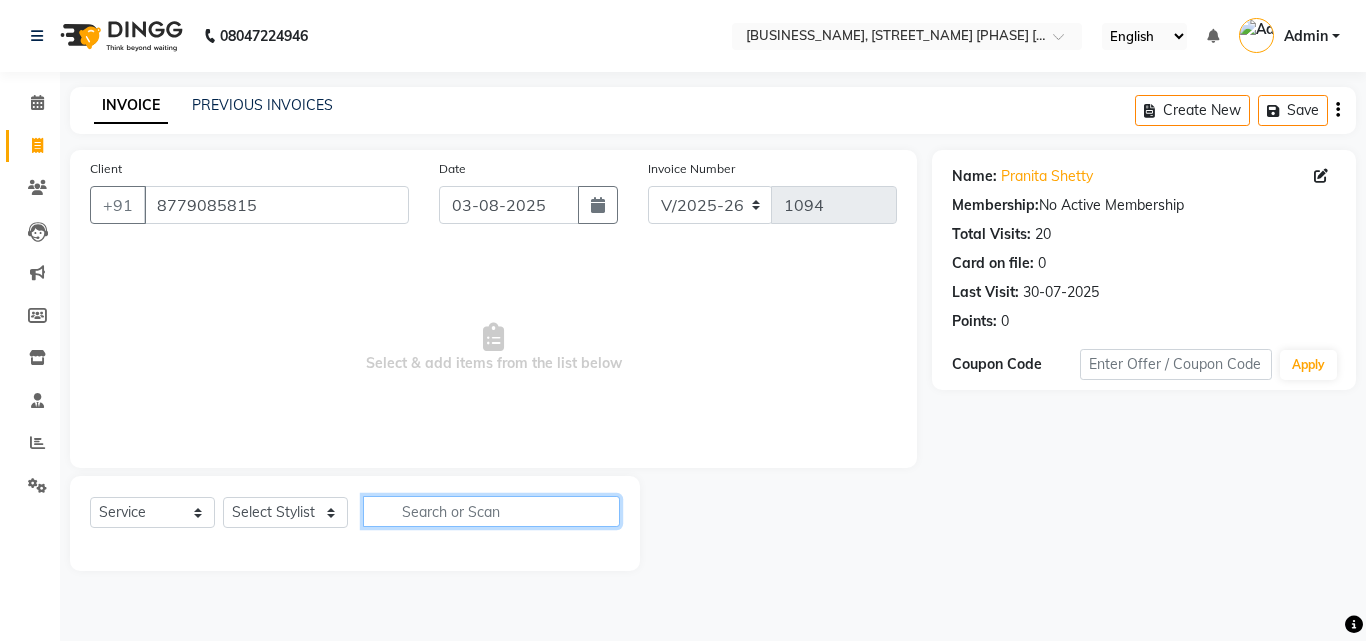 click 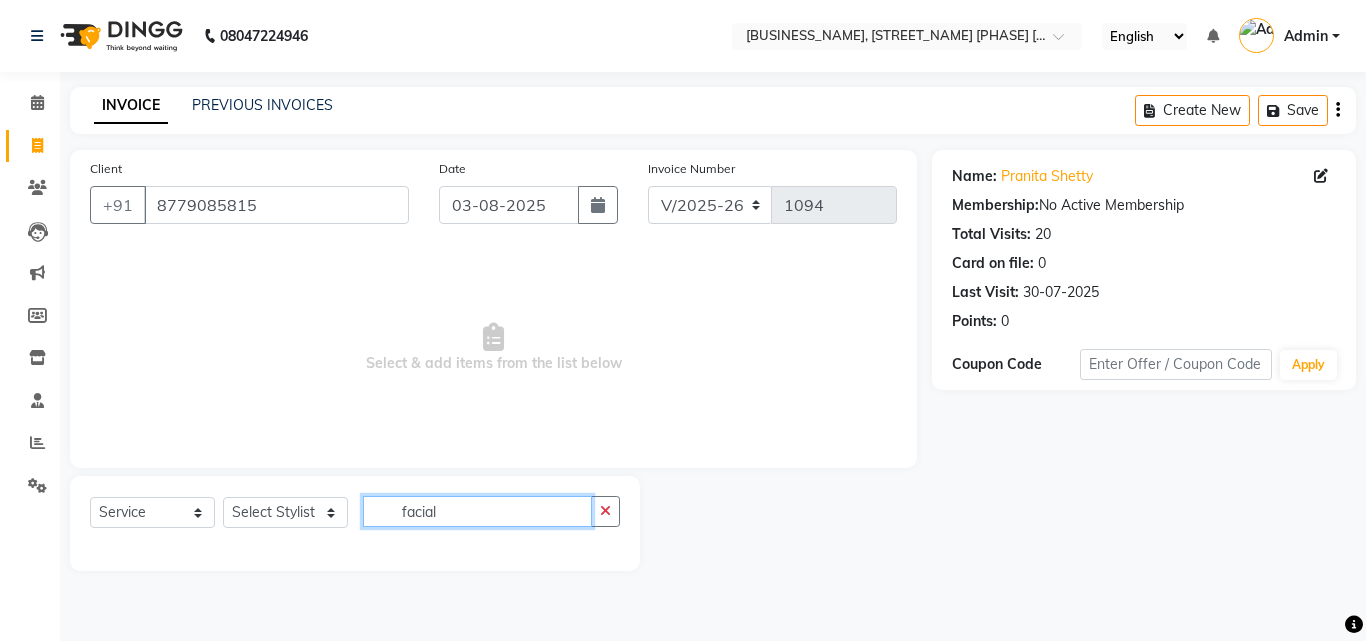 type on "facial" 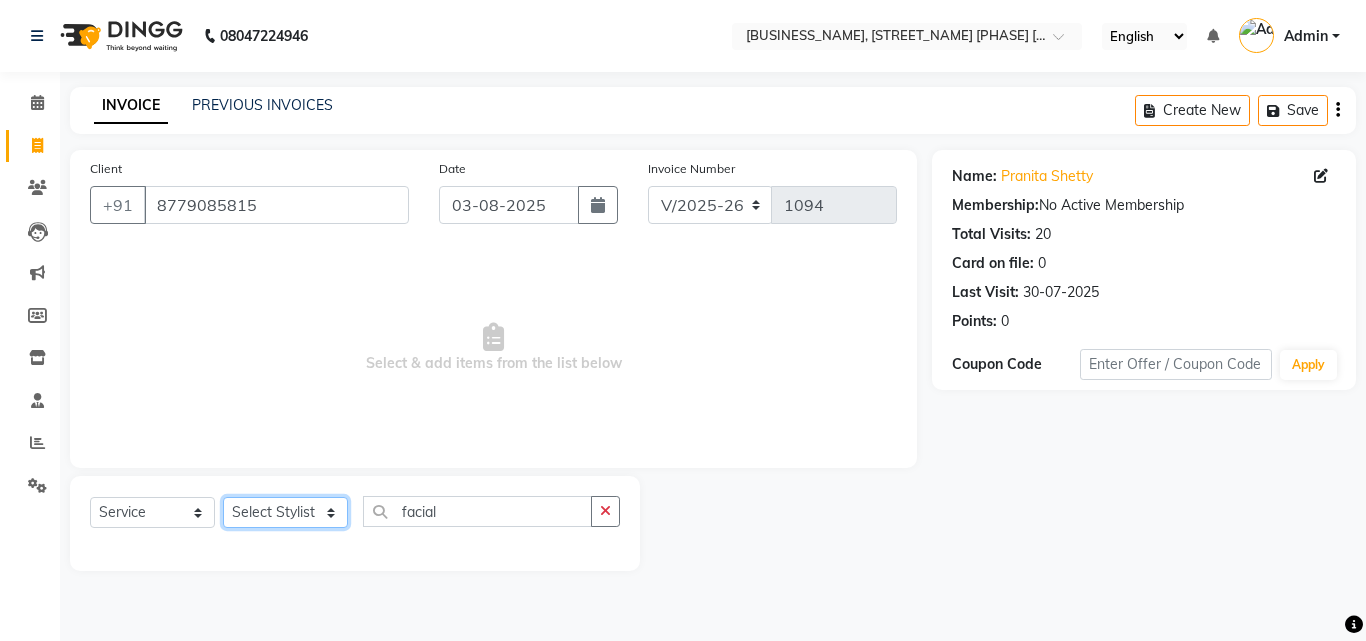click on "Select Stylist [FIRST] [LAST] [FIRST] [LAST] [FIRST] [LAST] [FIRST] [LAST] [FIRST] [LAST] [FIRST] [LAST] [FIRST] [LAST] [FIRST] [LAST]" 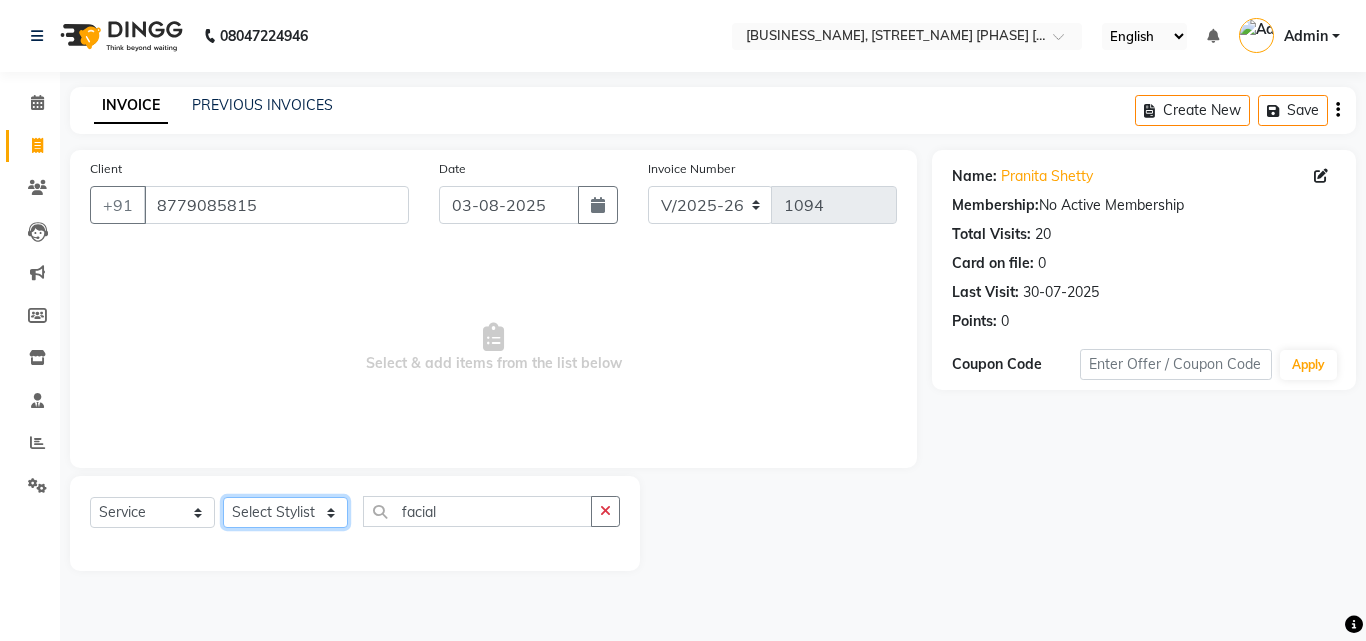 select on "67904" 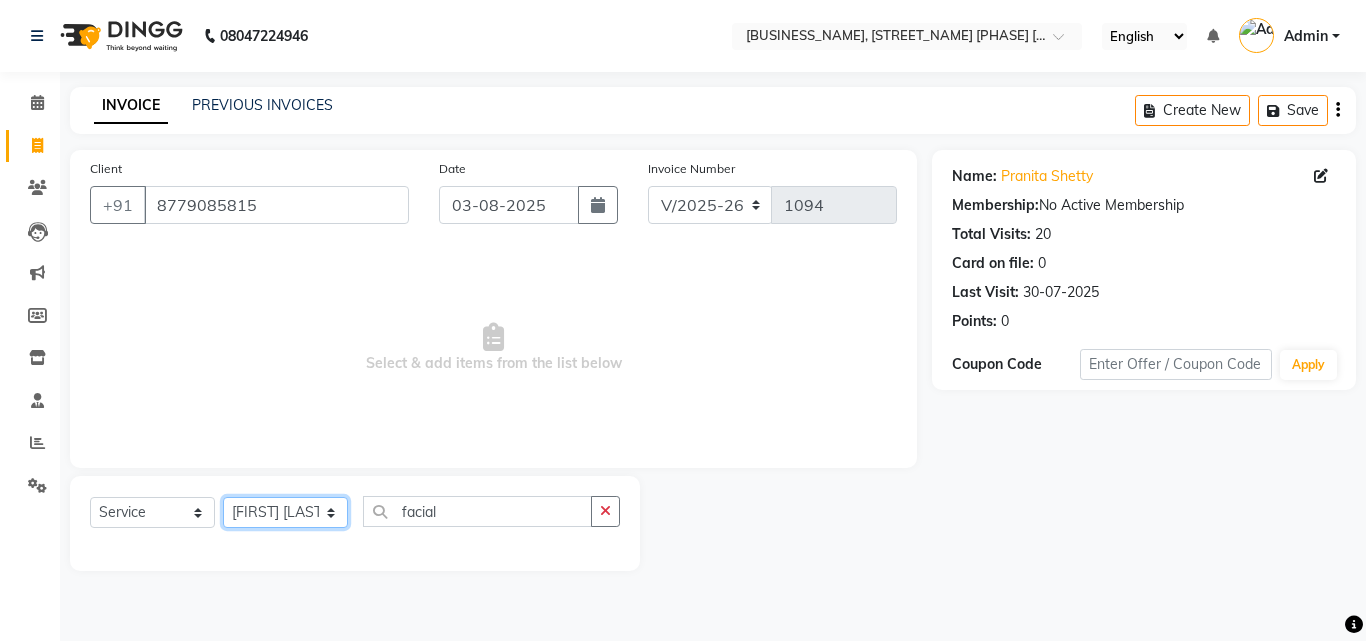 click on "Select Stylist [FIRST] [LAST] [FIRST] [LAST] [FIRST] [LAST] [FIRST] [LAST] [FIRST] [LAST] [FIRST] [LAST] [FIRST] [LAST] [FIRST] [LAST]" 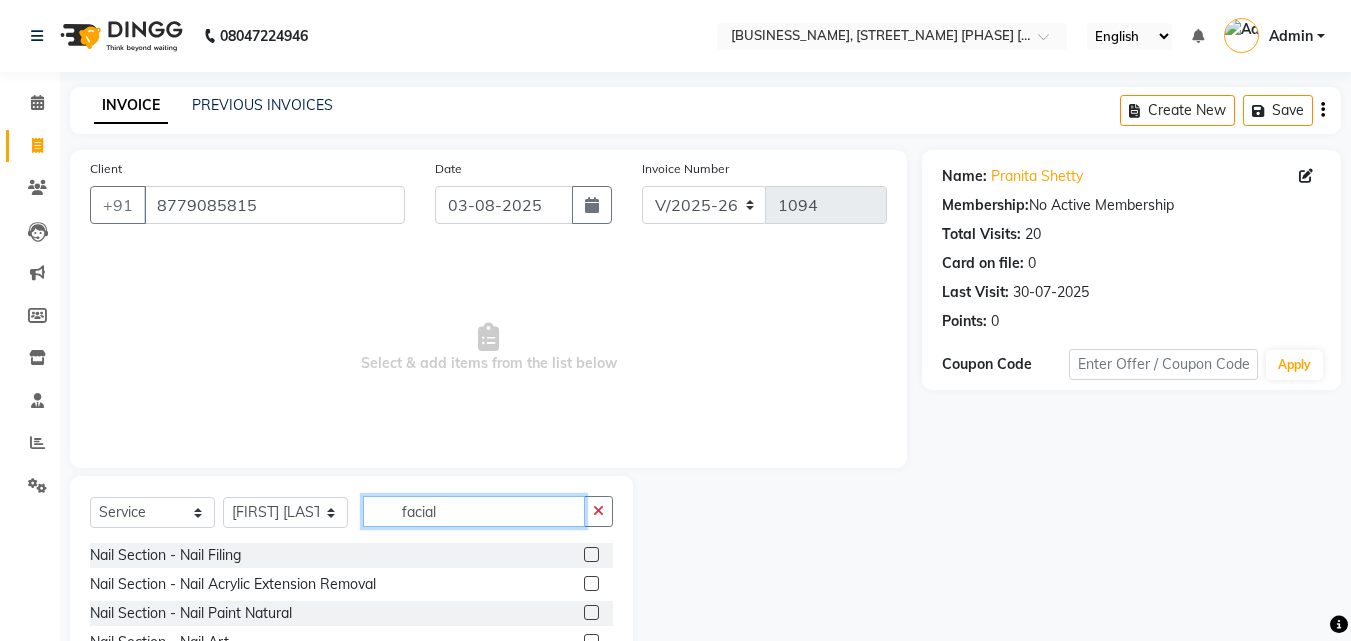 click on "facial" 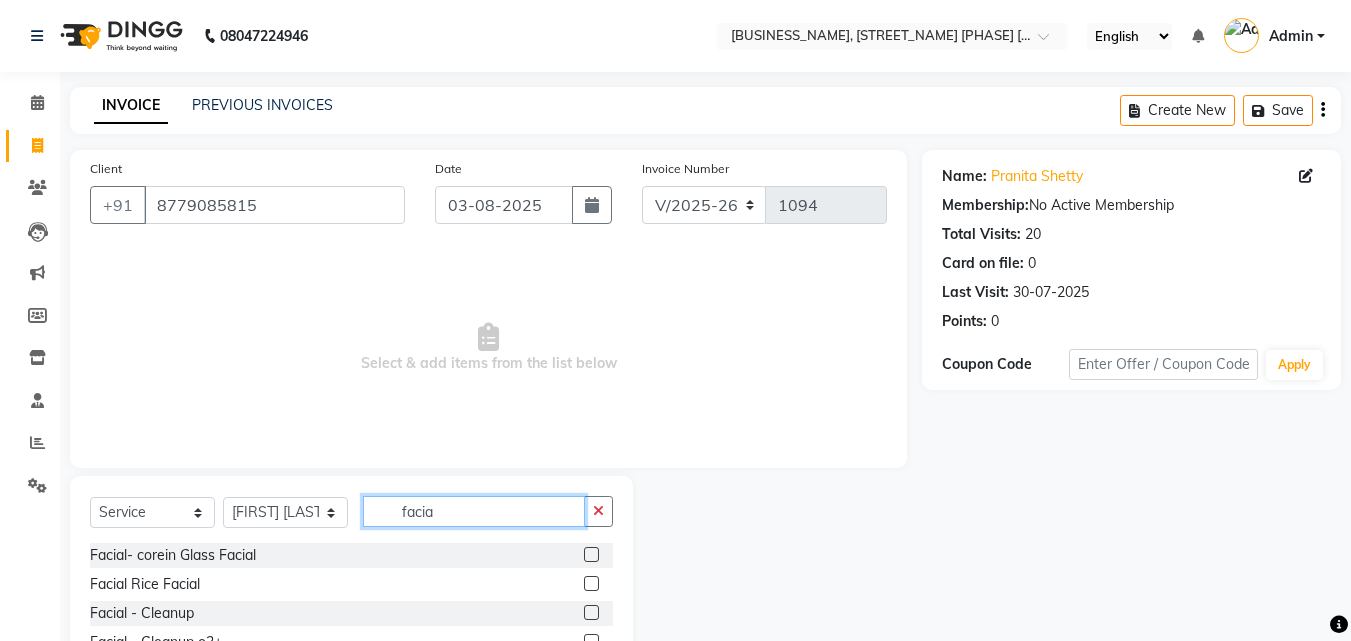 type on "facial" 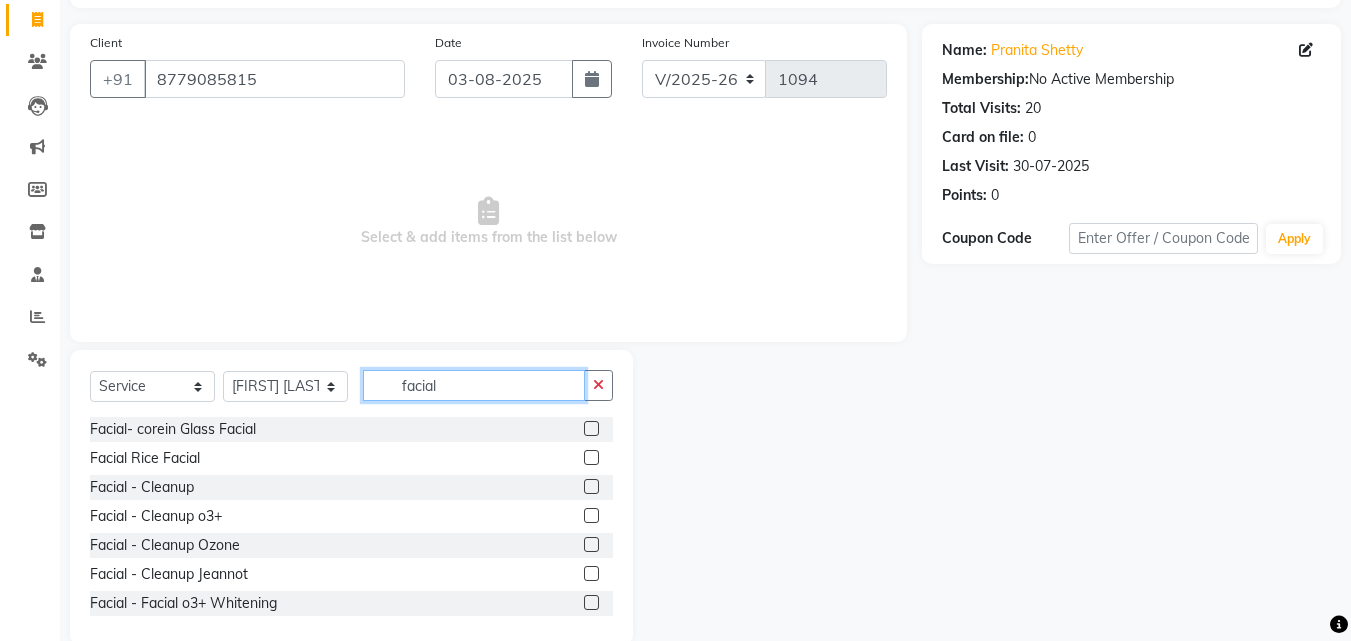 scroll, scrollTop: 132, scrollLeft: 0, axis: vertical 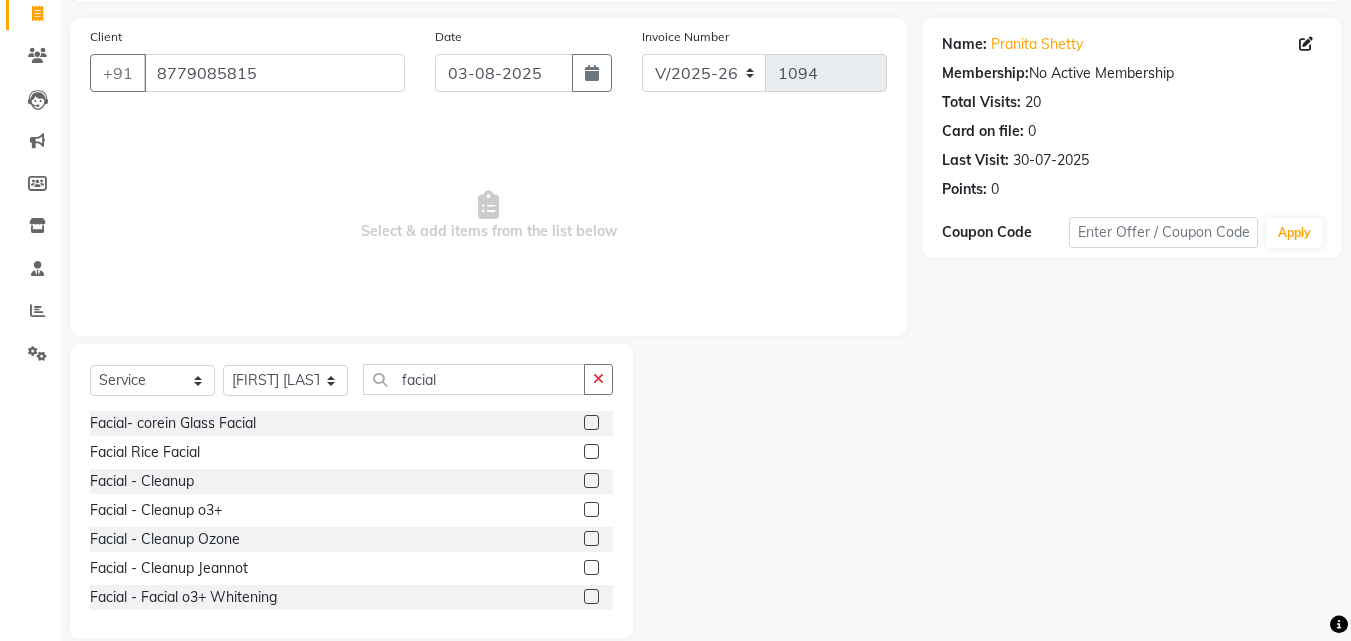 click 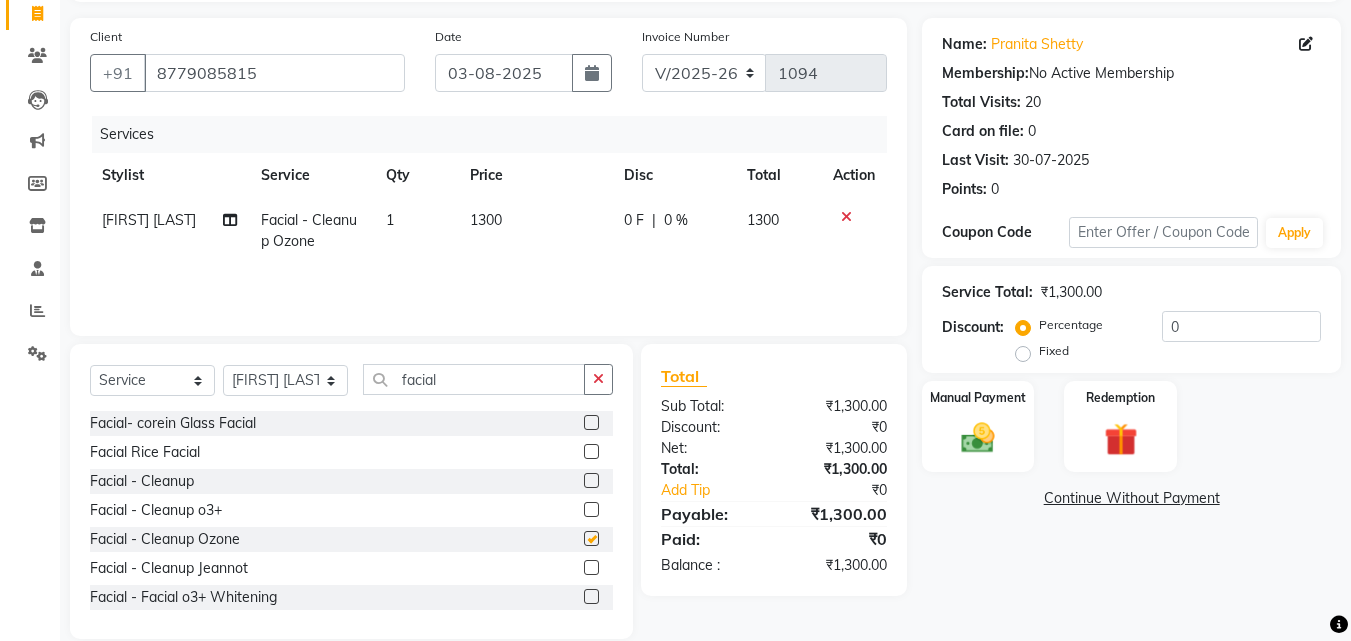 checkbox on "false" 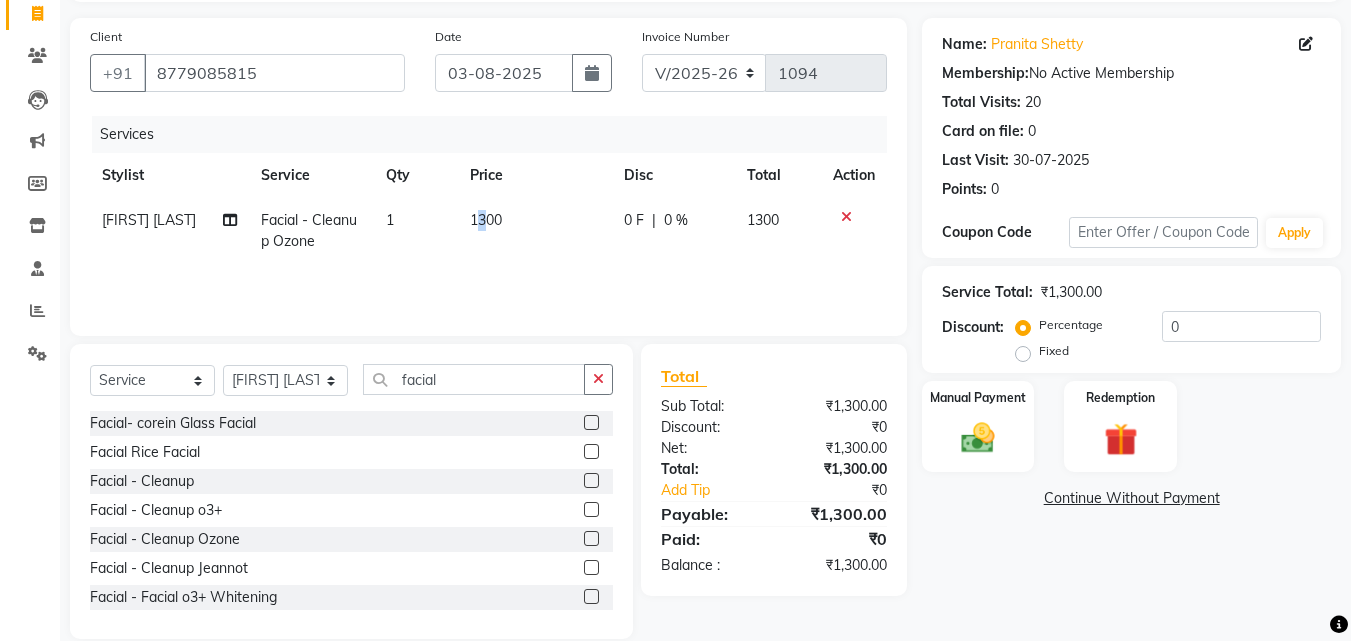 click on "1300" 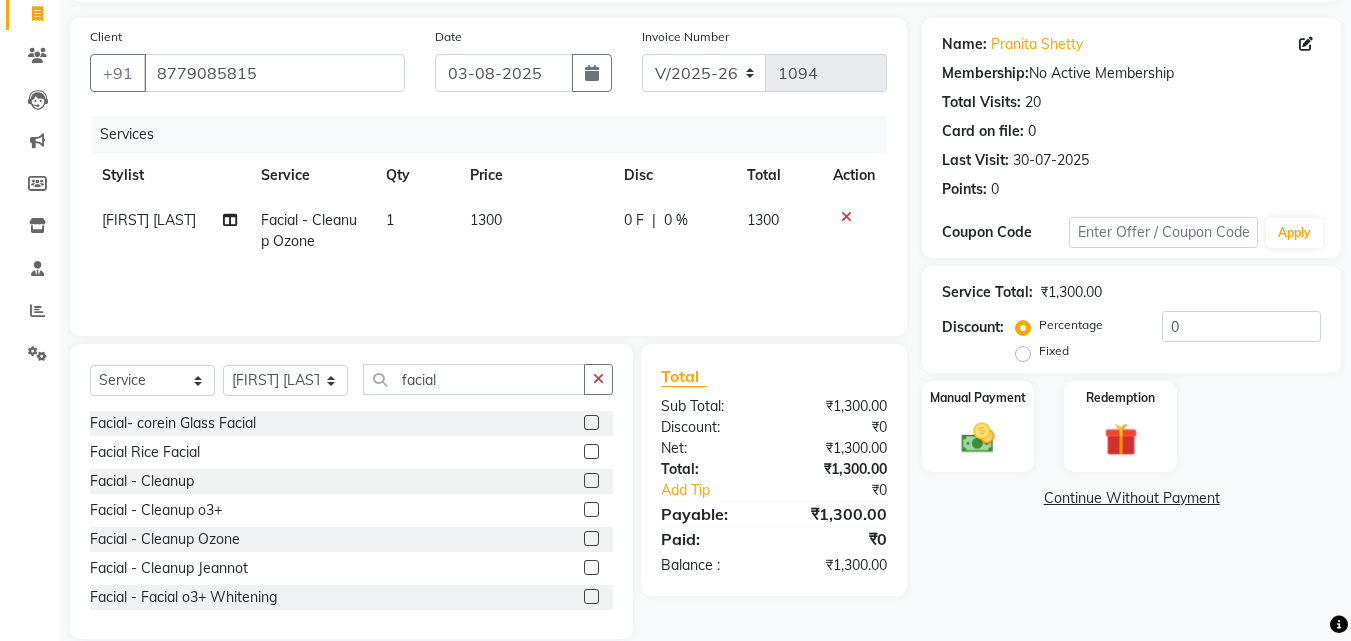 select on "67904" 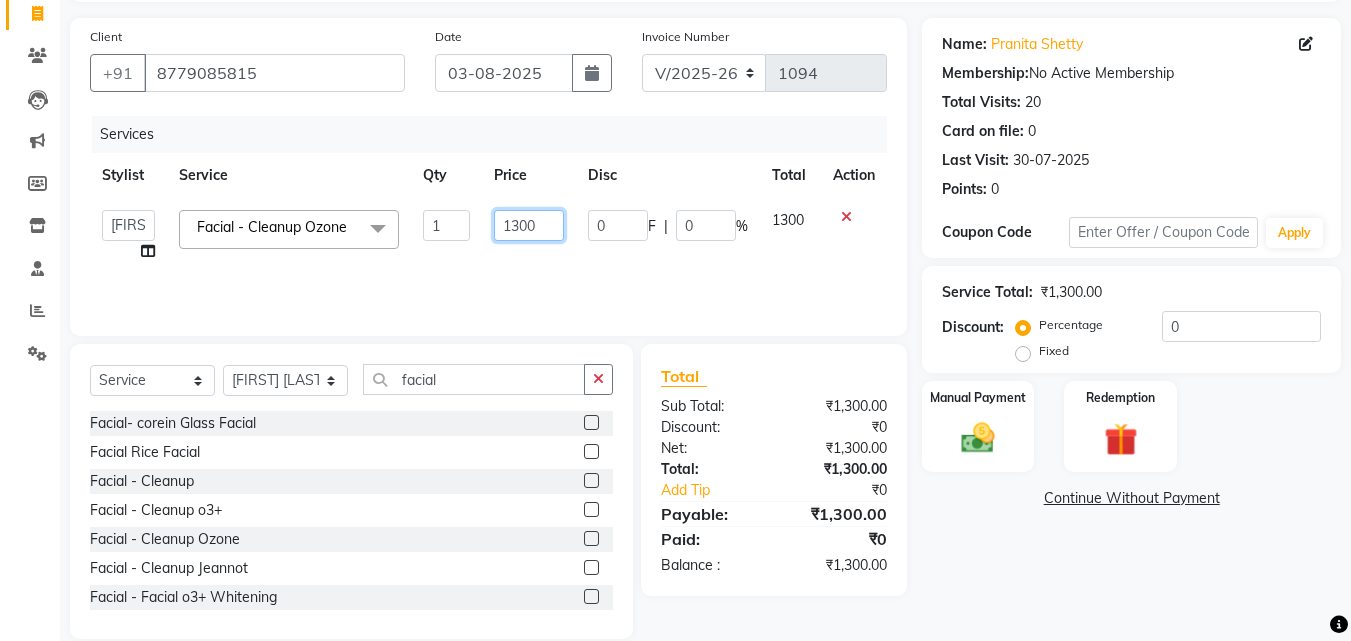click on "1300" 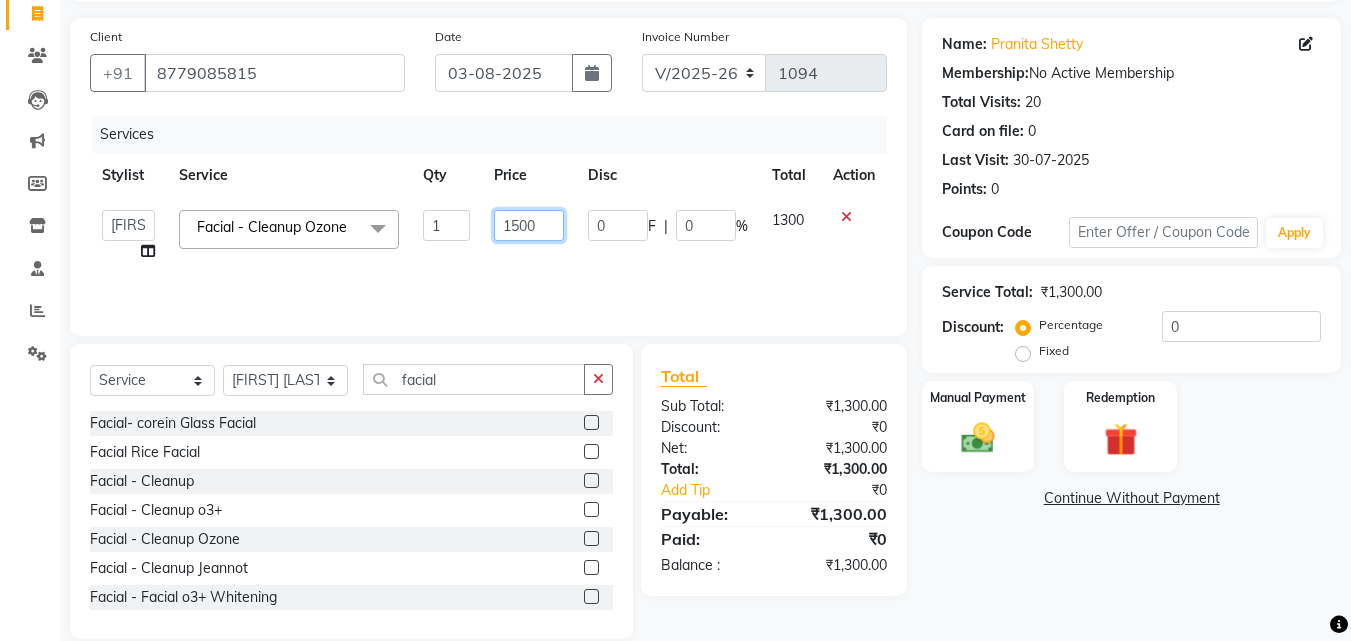 scroll, scrollTop: 160, scrollLeft: 0, axis: vertical 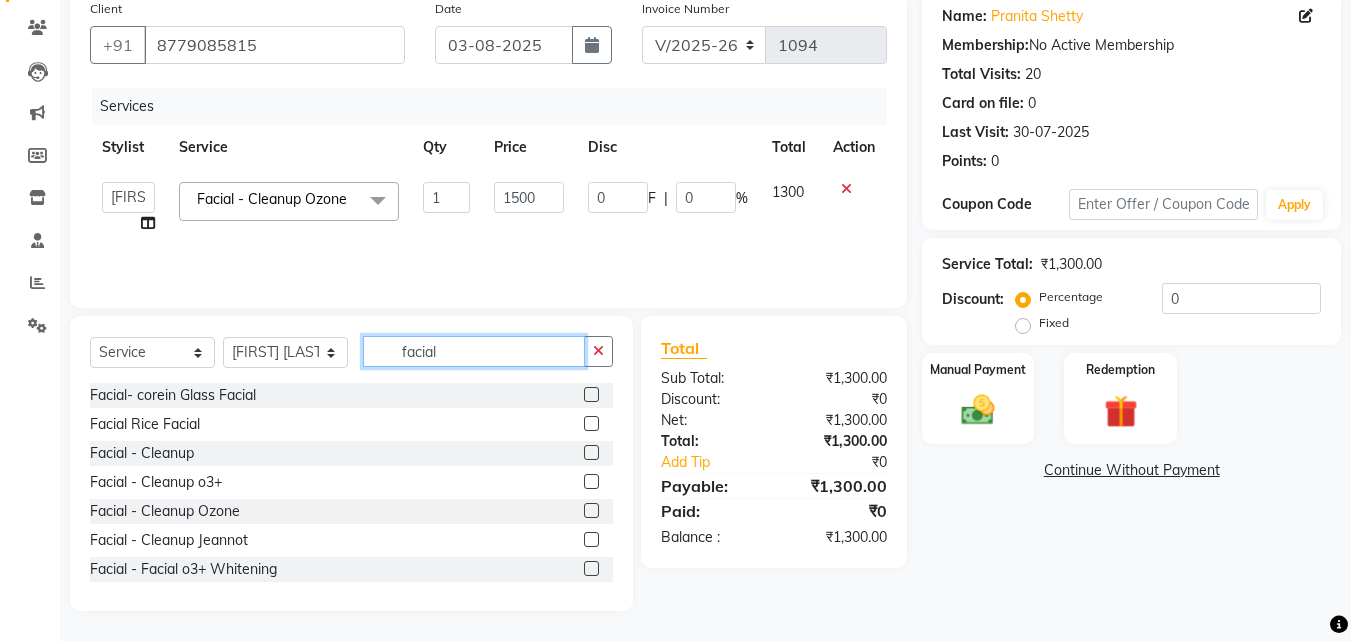 click on "facial" 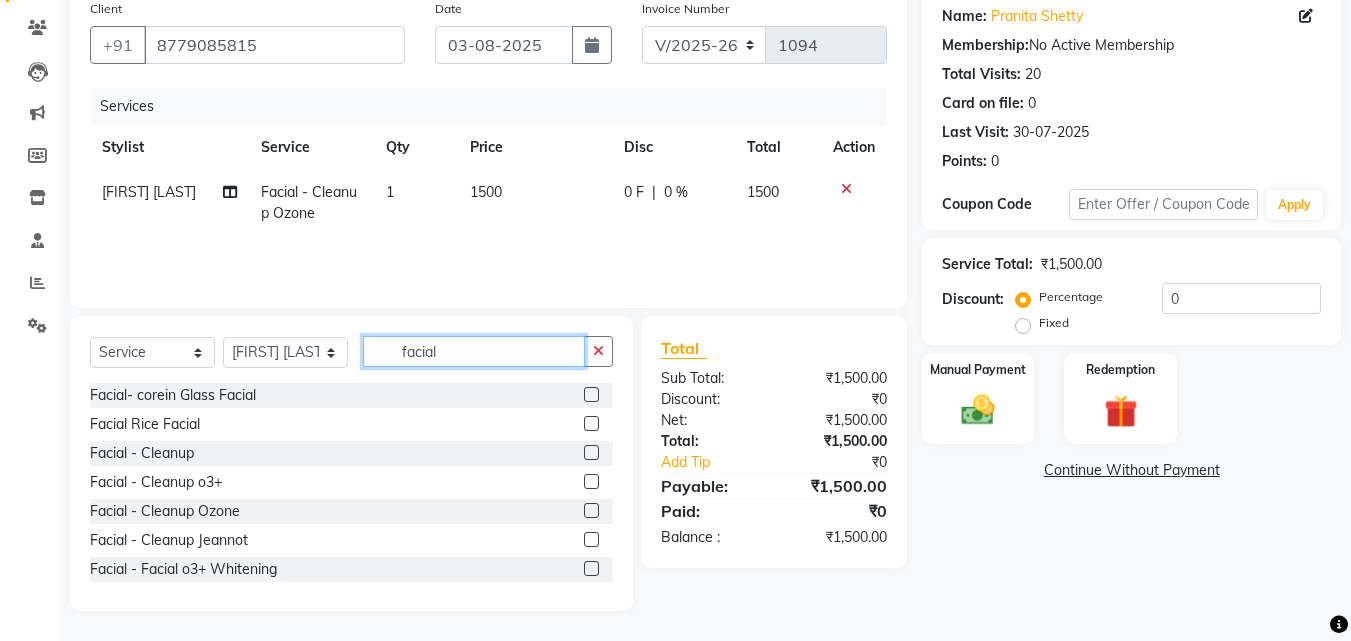 click on "facial" 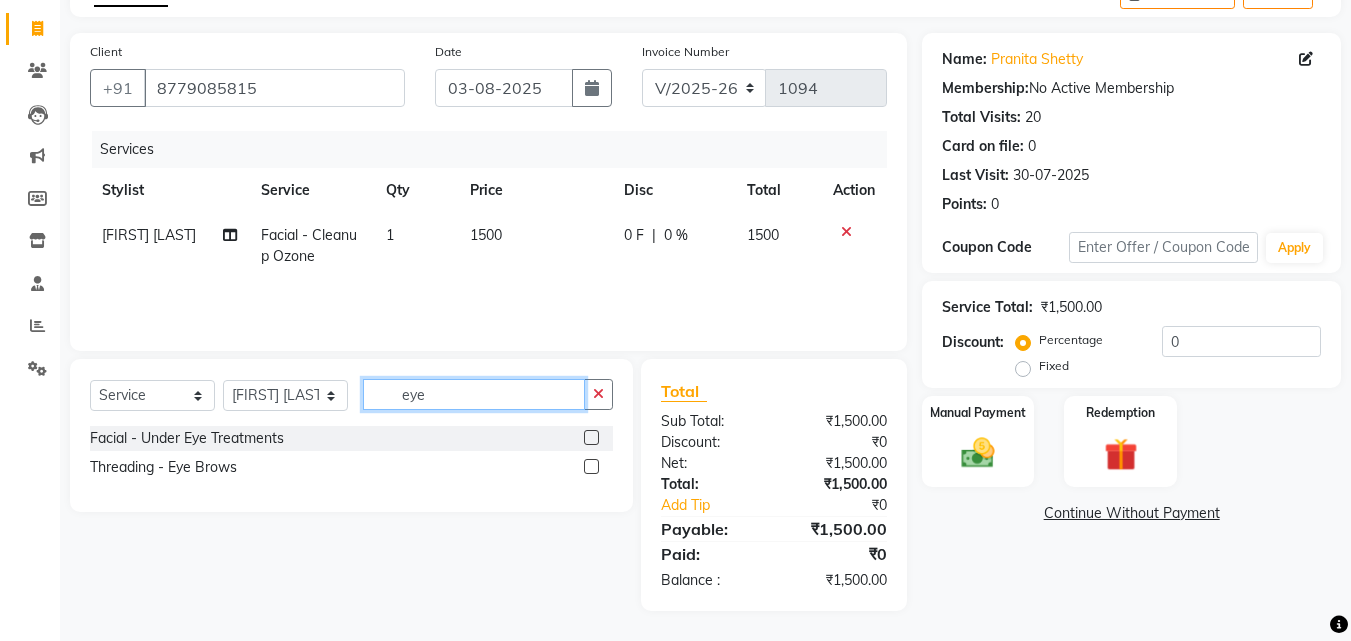scroll, scrollTop: 117, scrollLeft: 0, axis: vertical 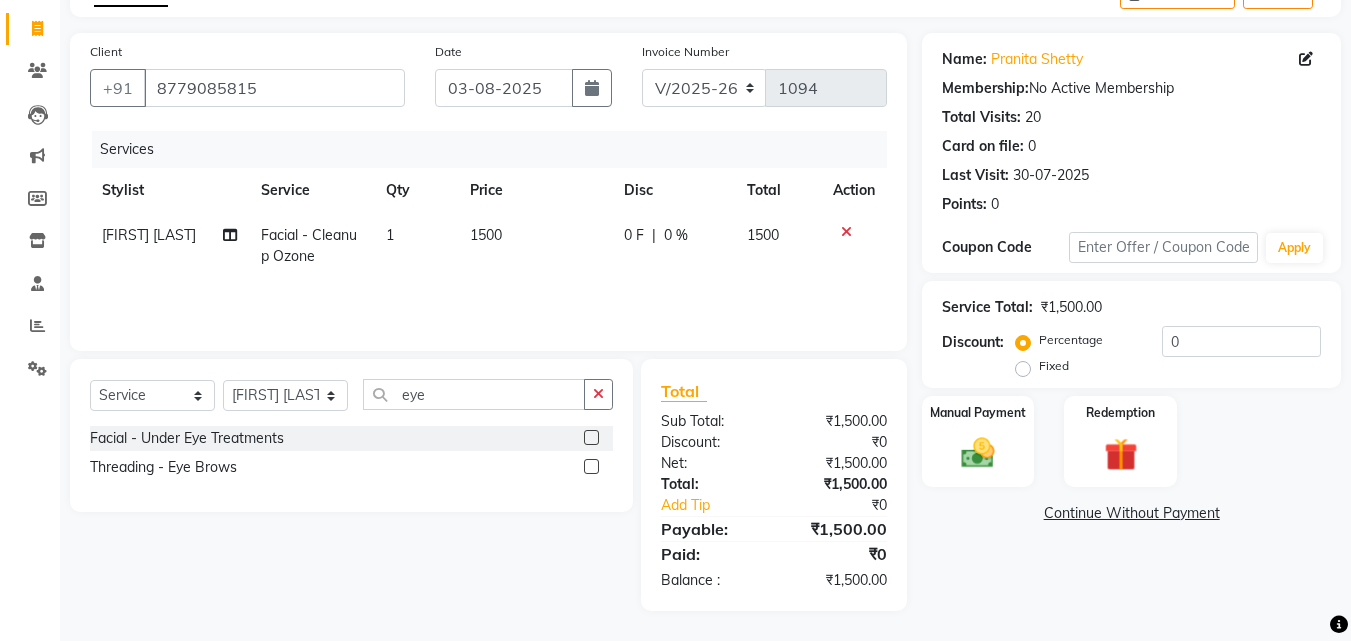 click 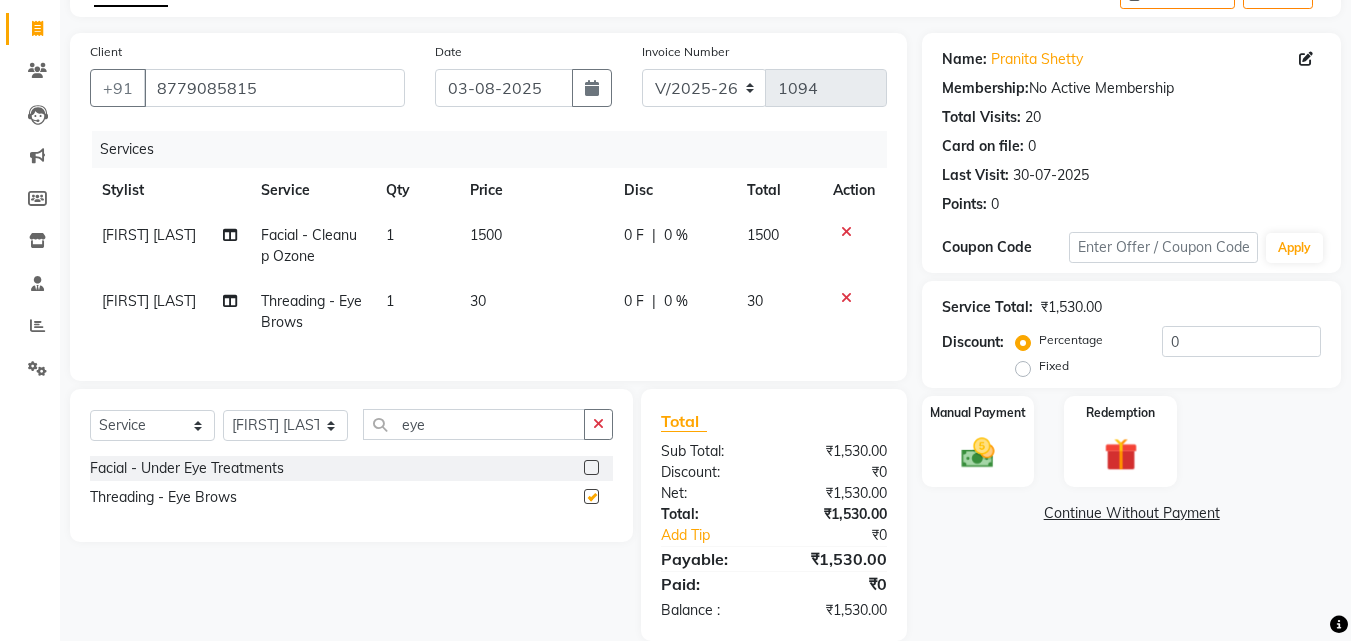 checkbox on "false" 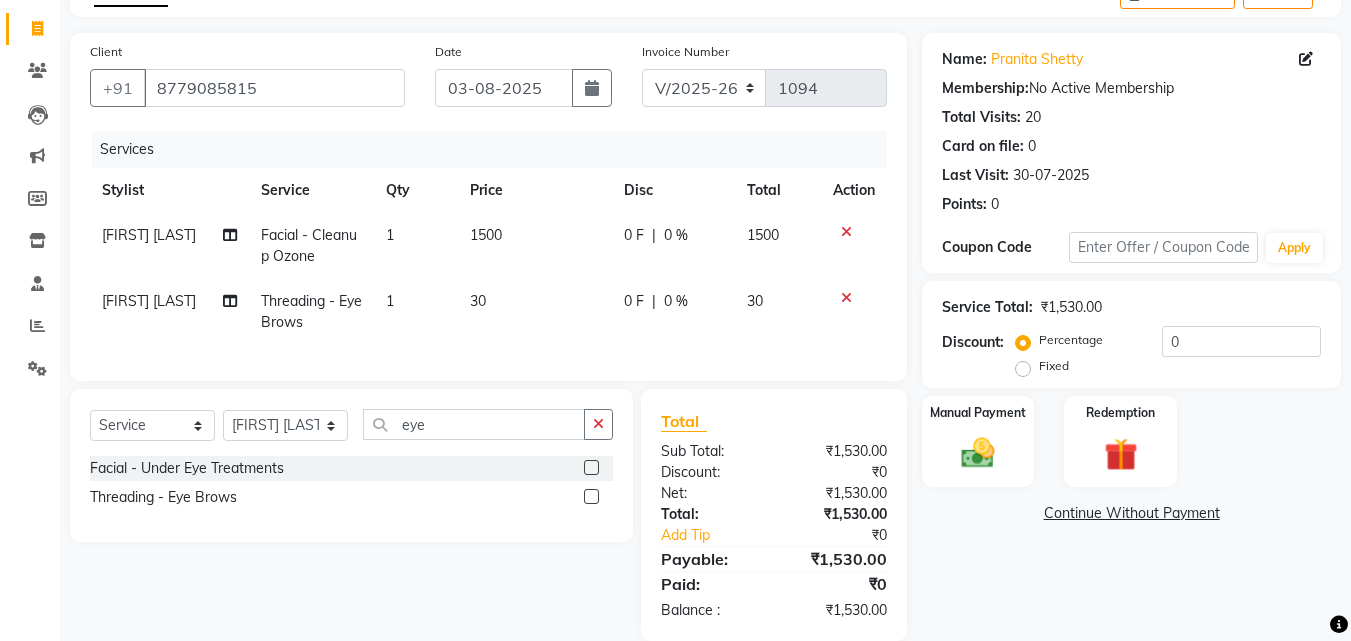 scroll, scrollTop: 162, scrollLeft: 0, axis: vertical 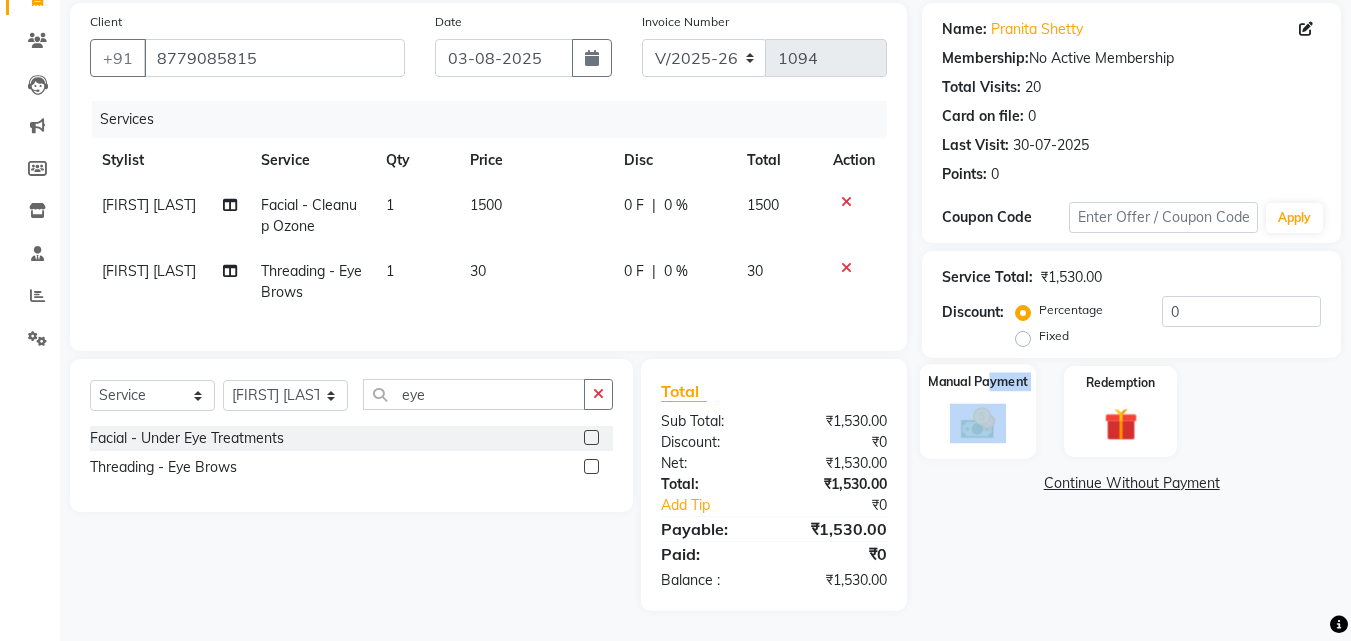 click 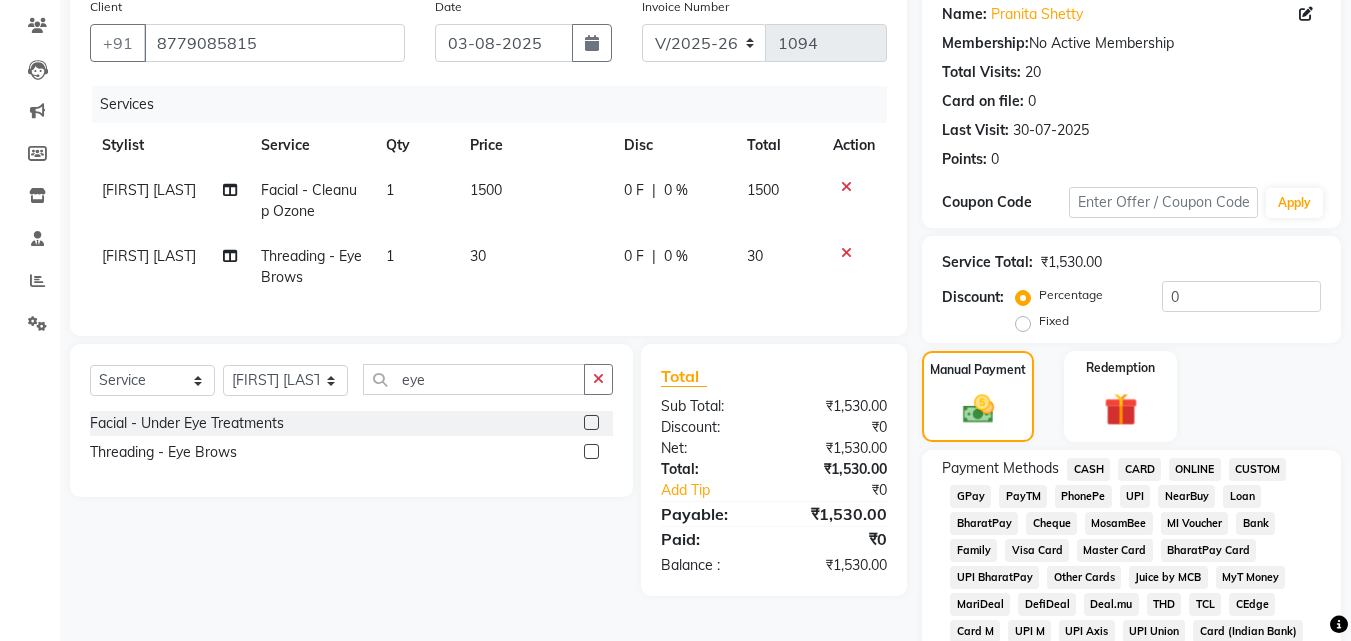 click on "GPay" 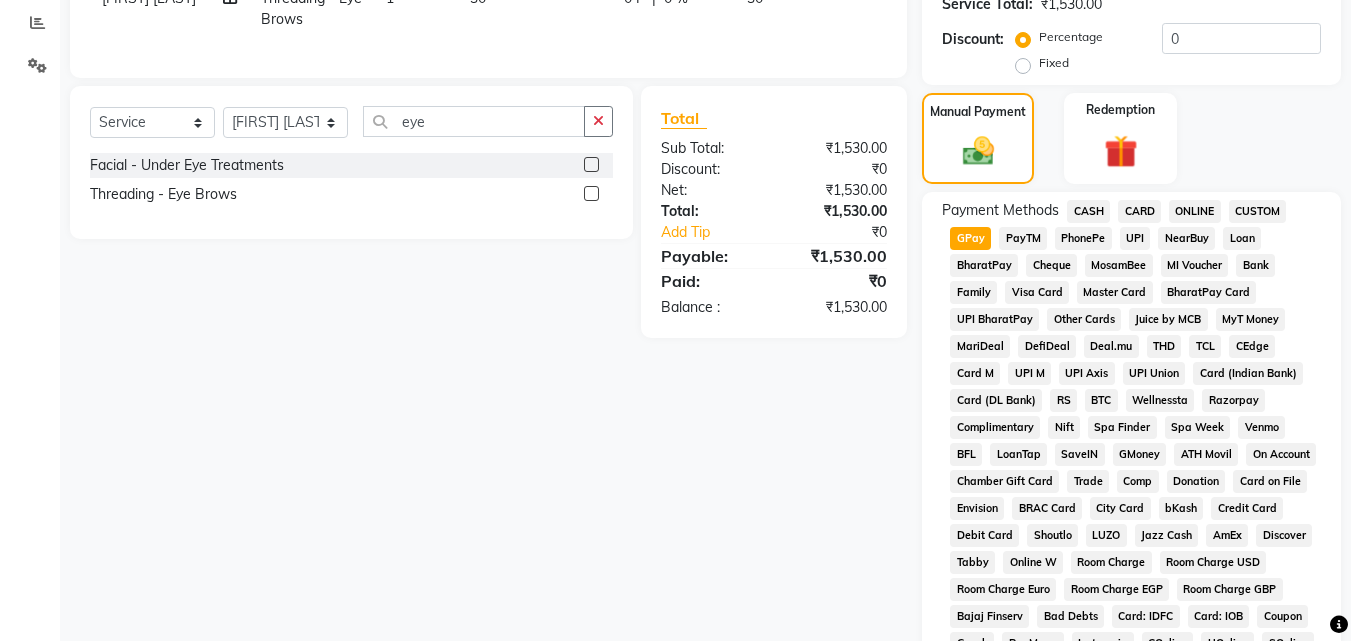 scroll, scrollTop: 693, scrollLeft: 0, axis: vertical 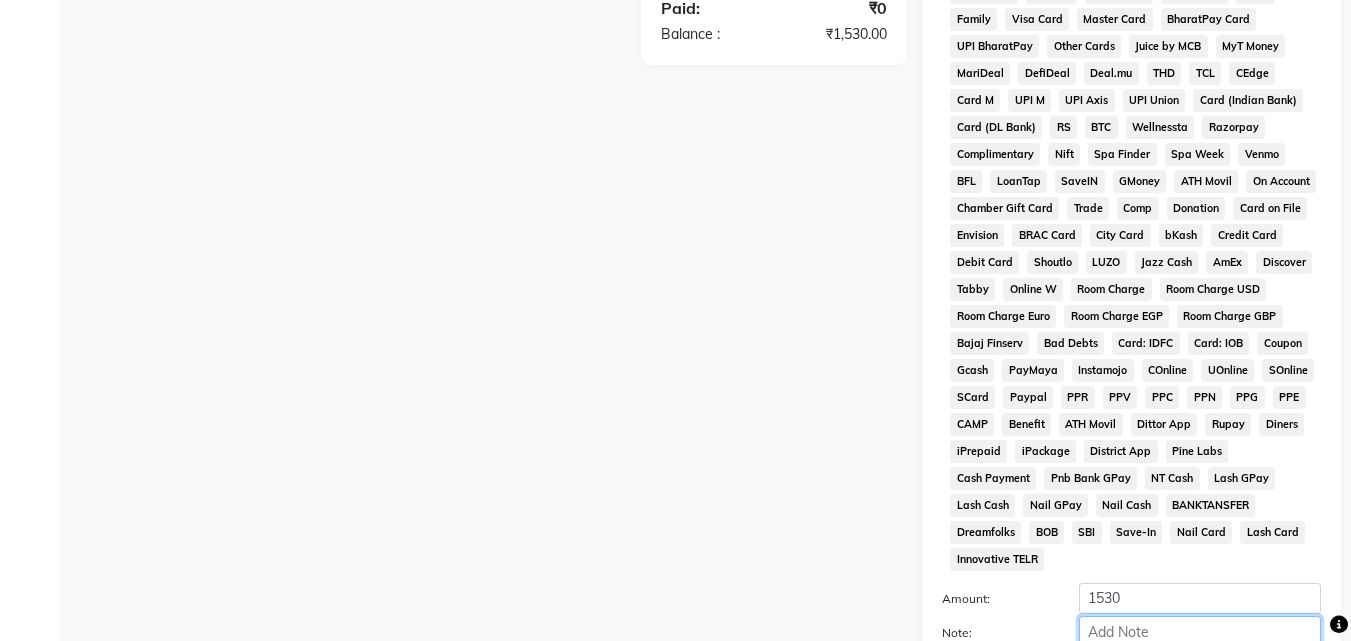 click on "Note:" at bounding box center [1200, 631] 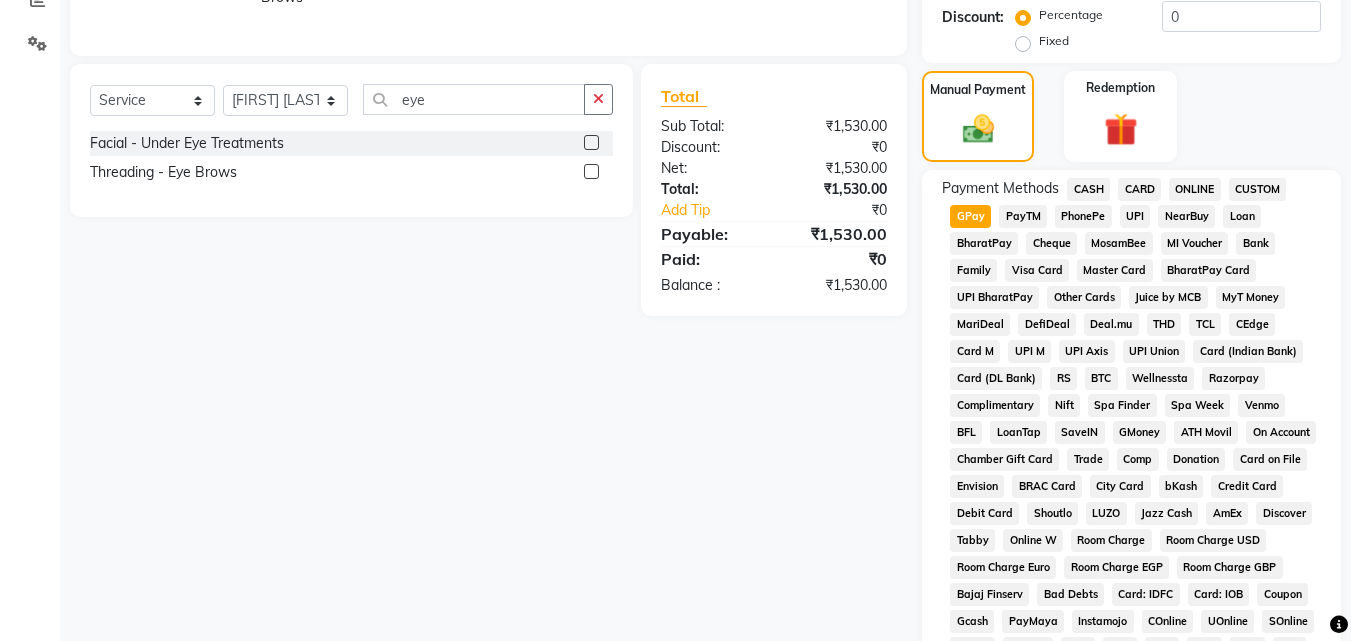 scroll, scrollTop: 432, scrollLeft: 0, axis: vertical 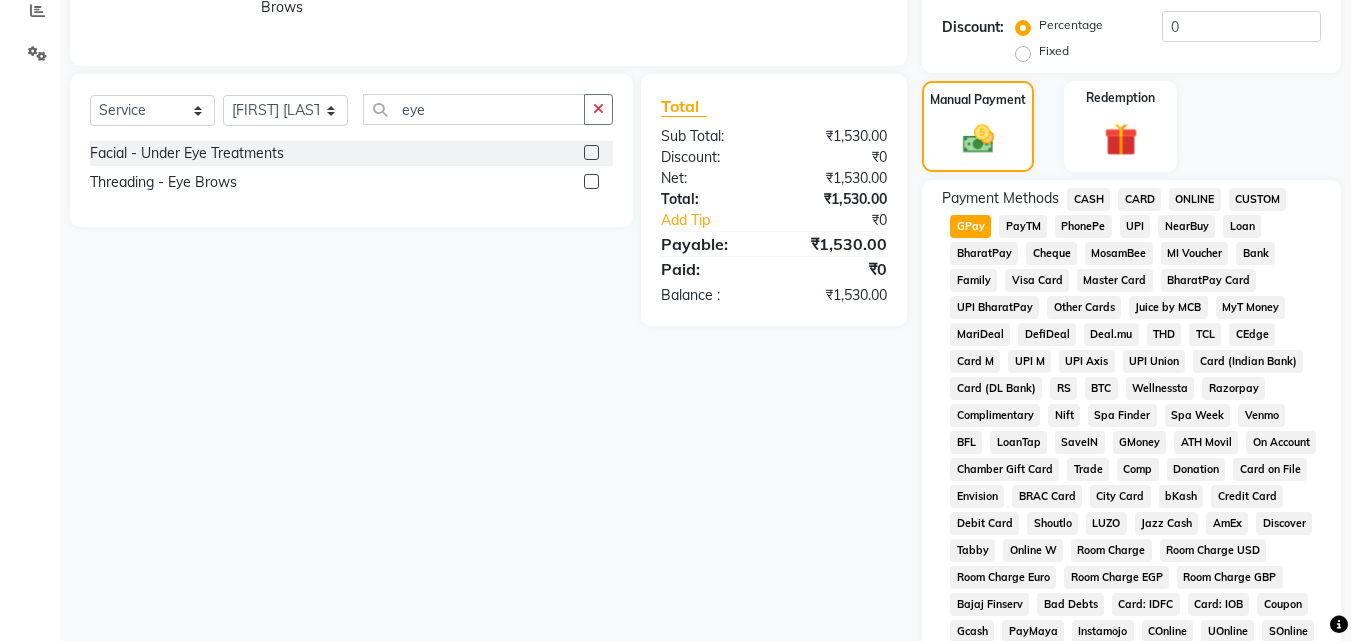 click on "CASH" 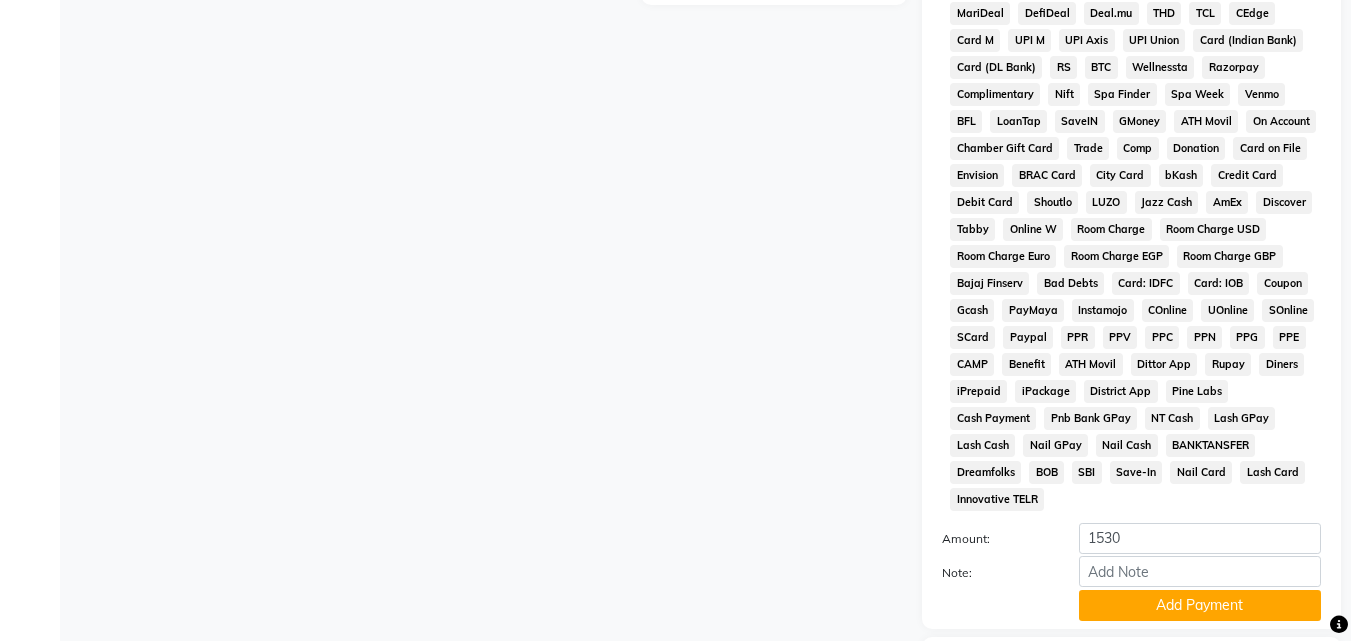 scroll, scrollTop: 760, scrollLeft: 0, axis: vertical 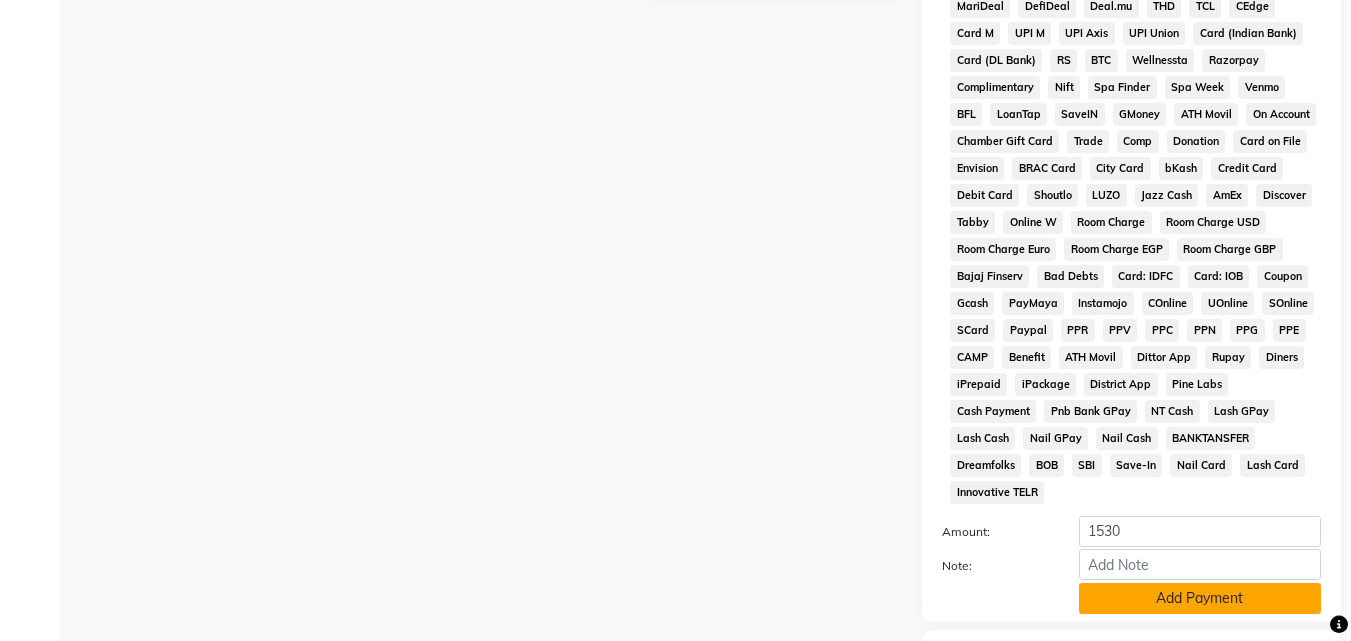 click on "Add Payment" 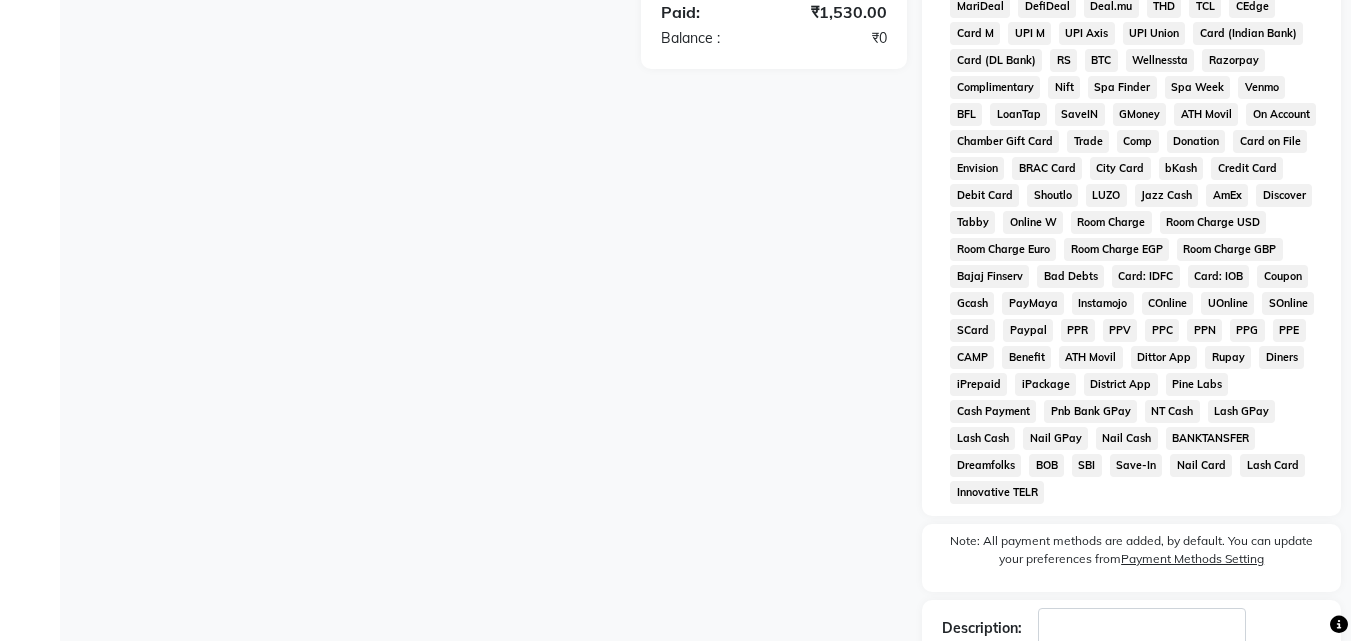 scroll, scrollTop: 868, scrollLeft: 0, axis: vertical 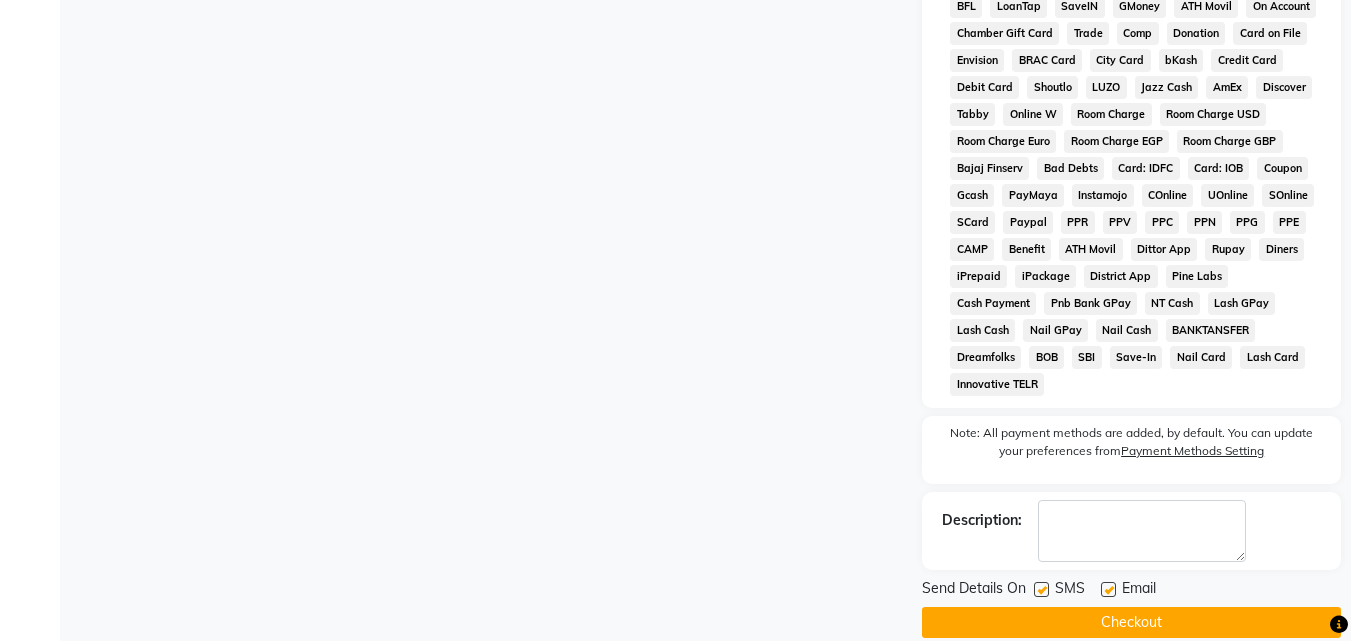 click on "Checkout" 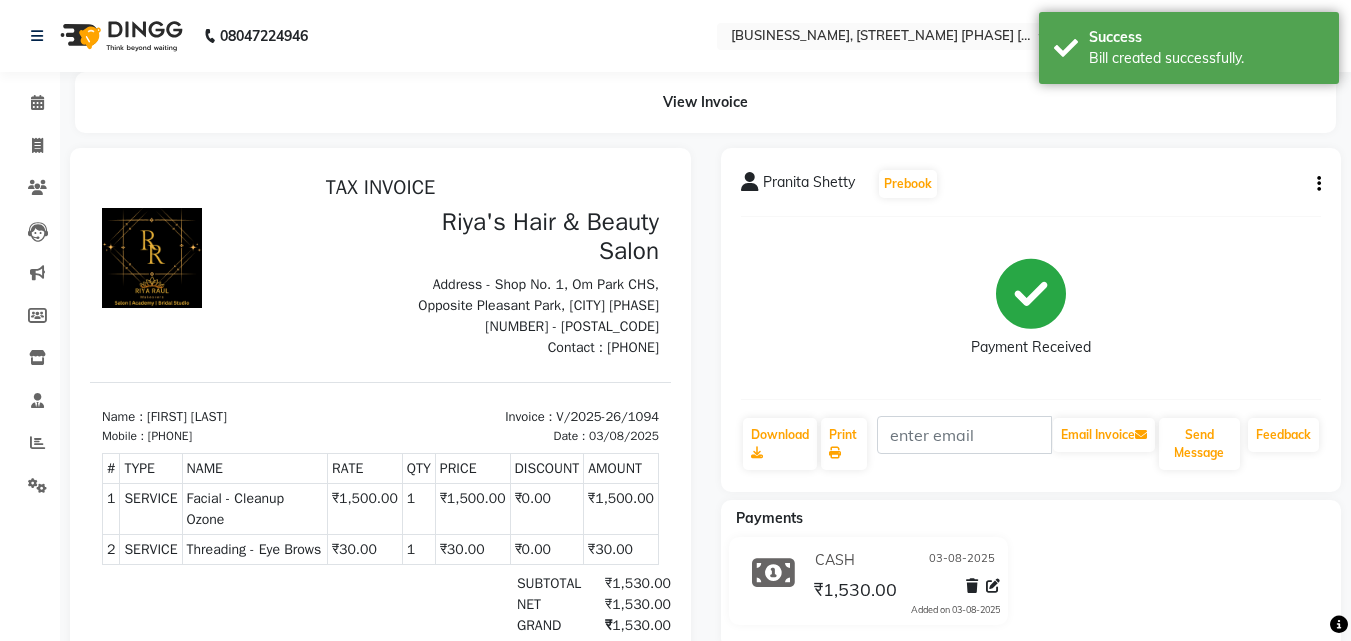 scroll, scrollTop: 0, scrollLeft: 0, axis: both 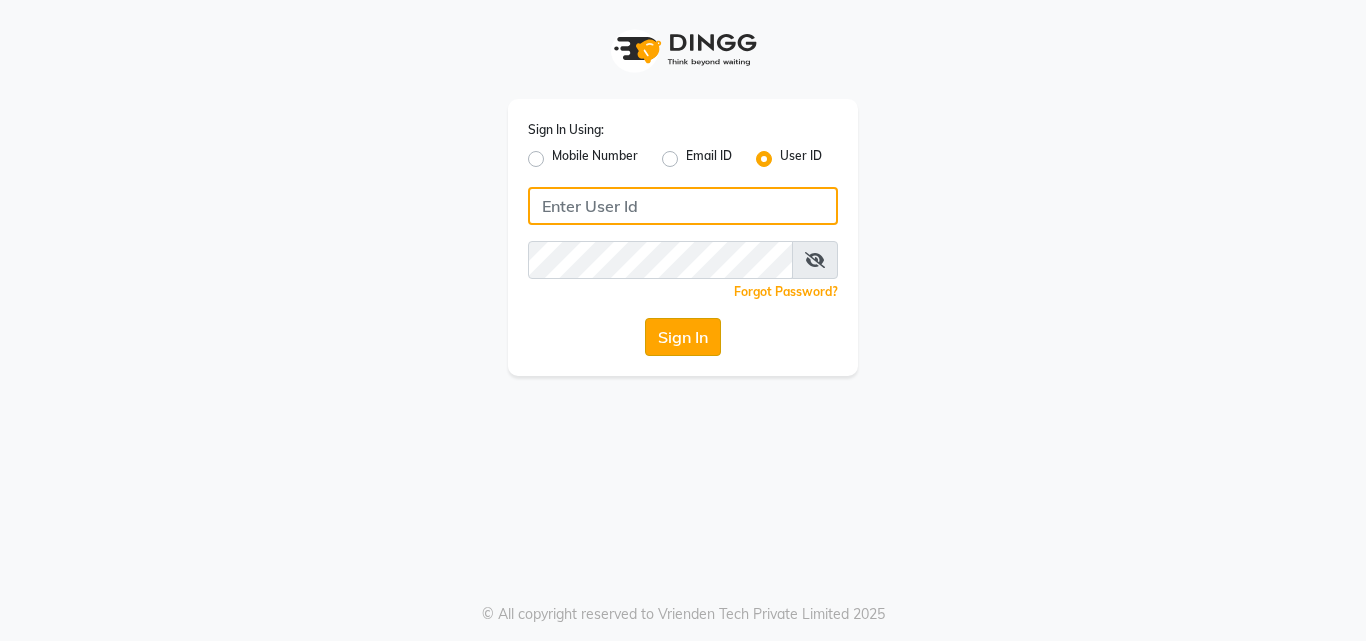 type on "riya" 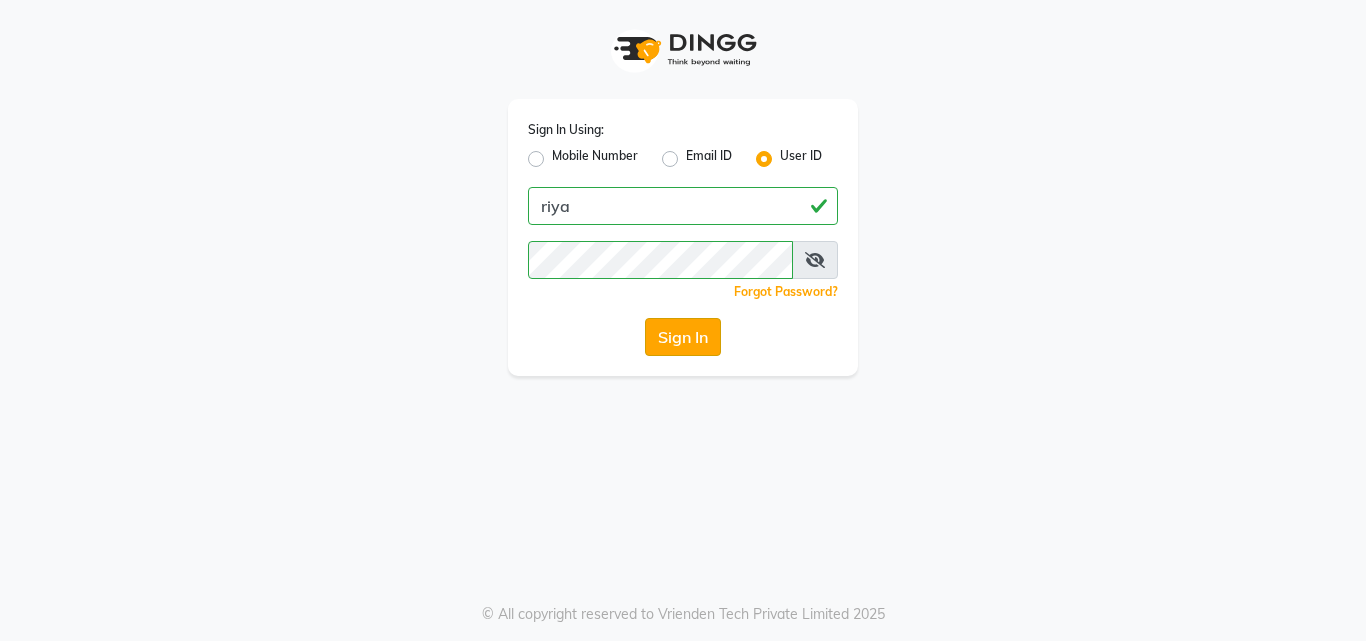 click on "Sign In" 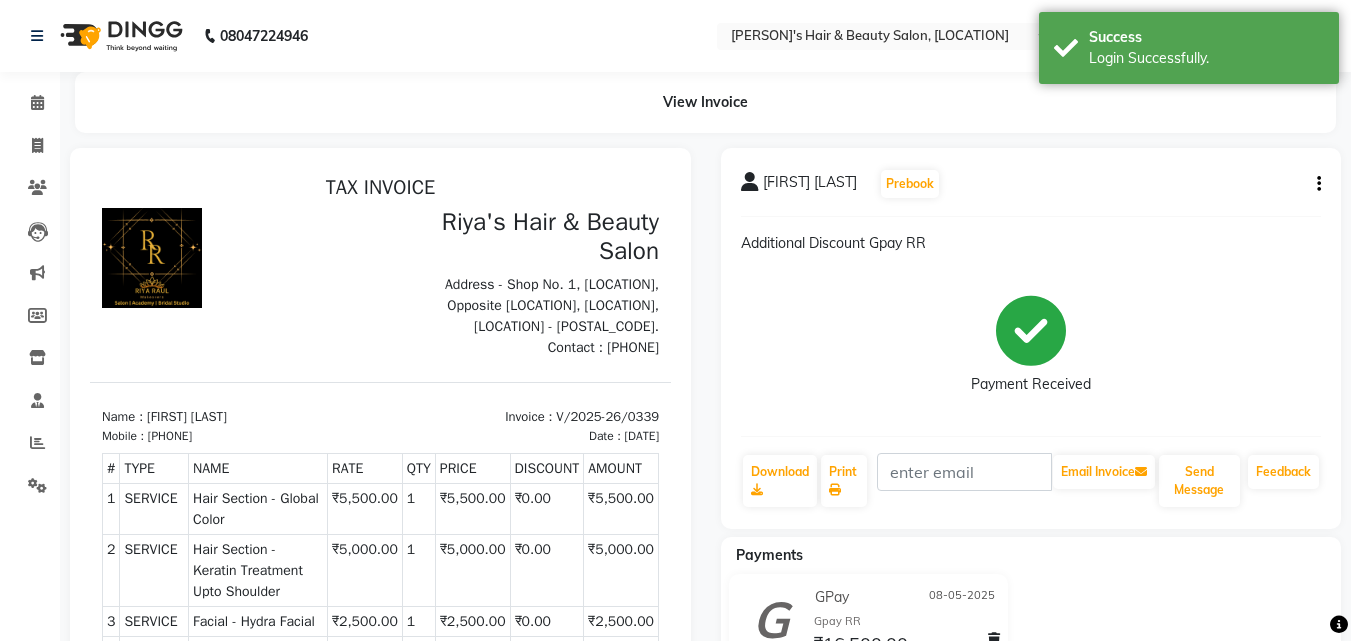 scroll, scrollTop: 0, scrollLeft: 0, axis: both 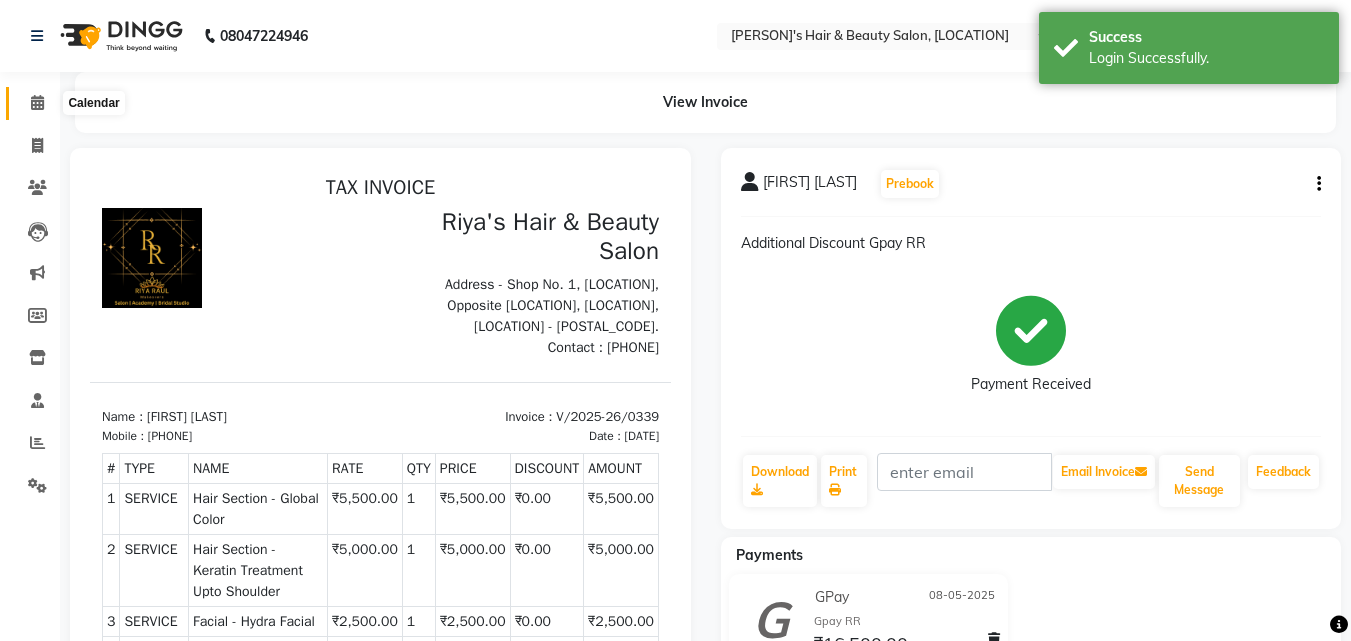 click 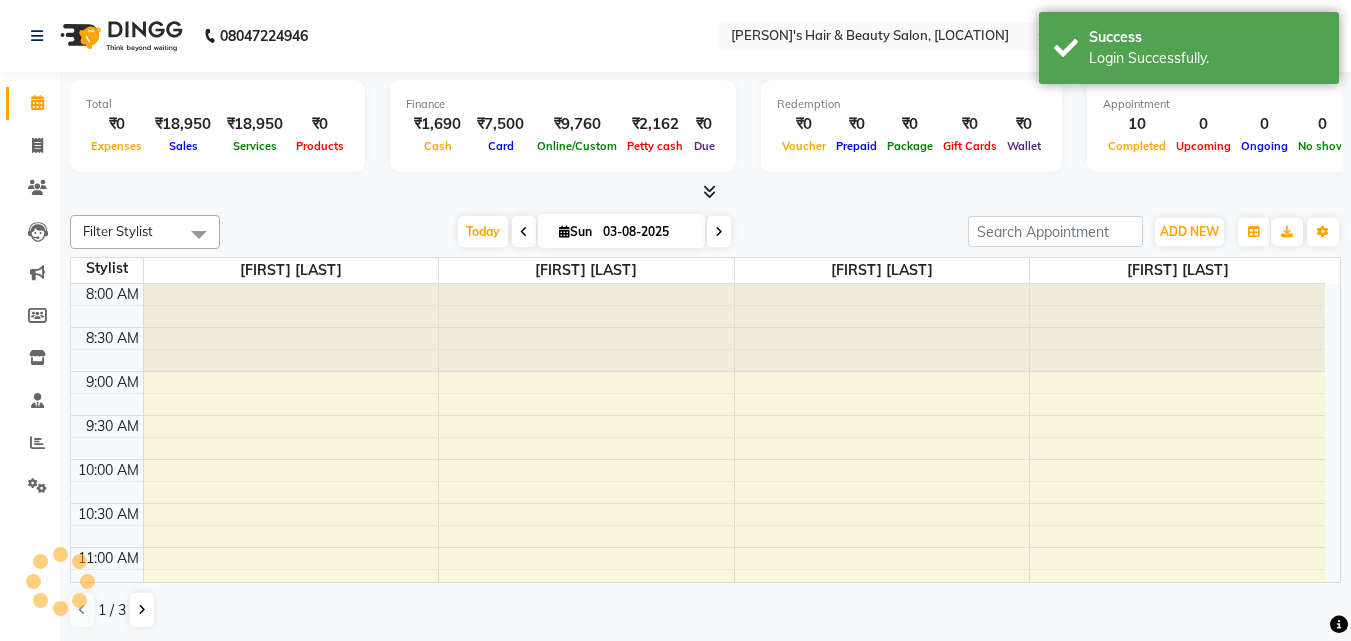 scroll, scrollTop: 0, scrollLeft: 0, axis: both 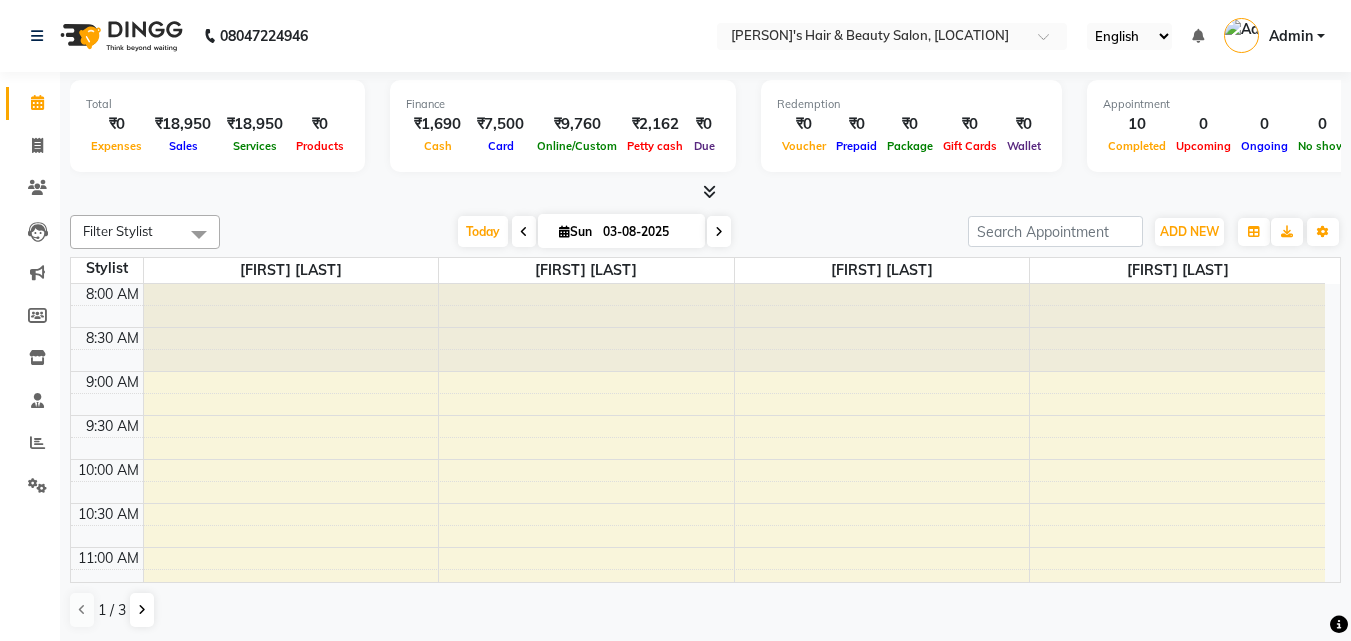 click at bounding box center (709, 191) 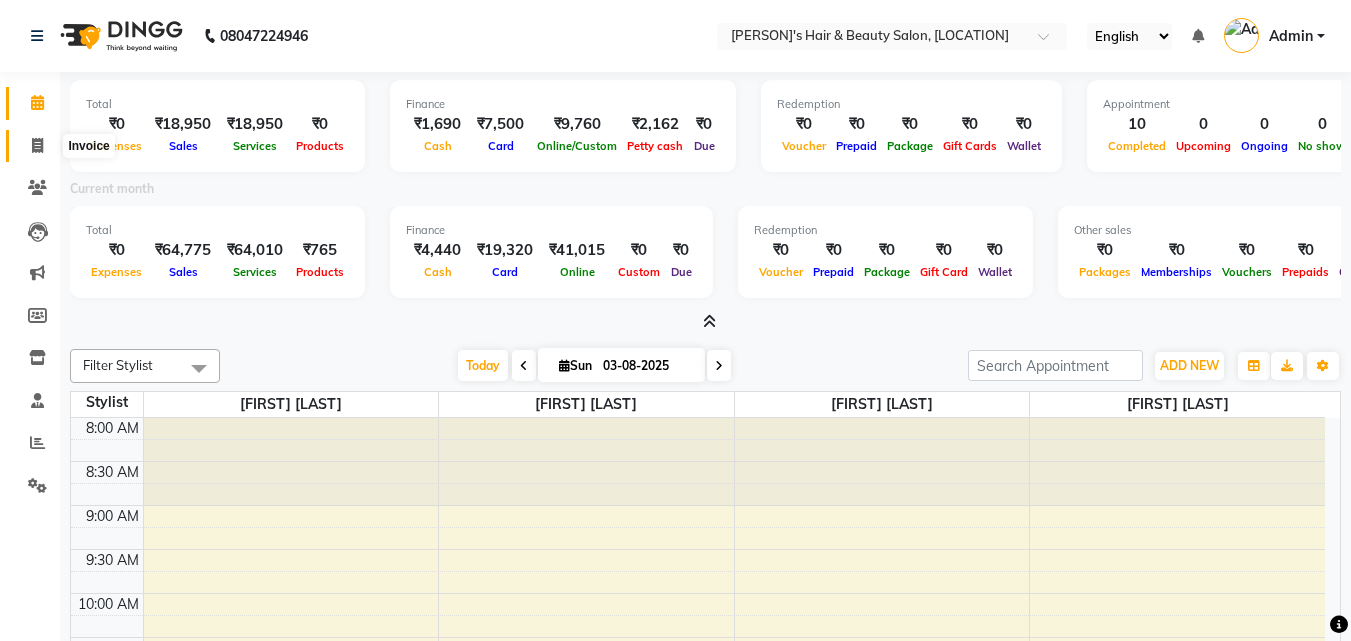 click 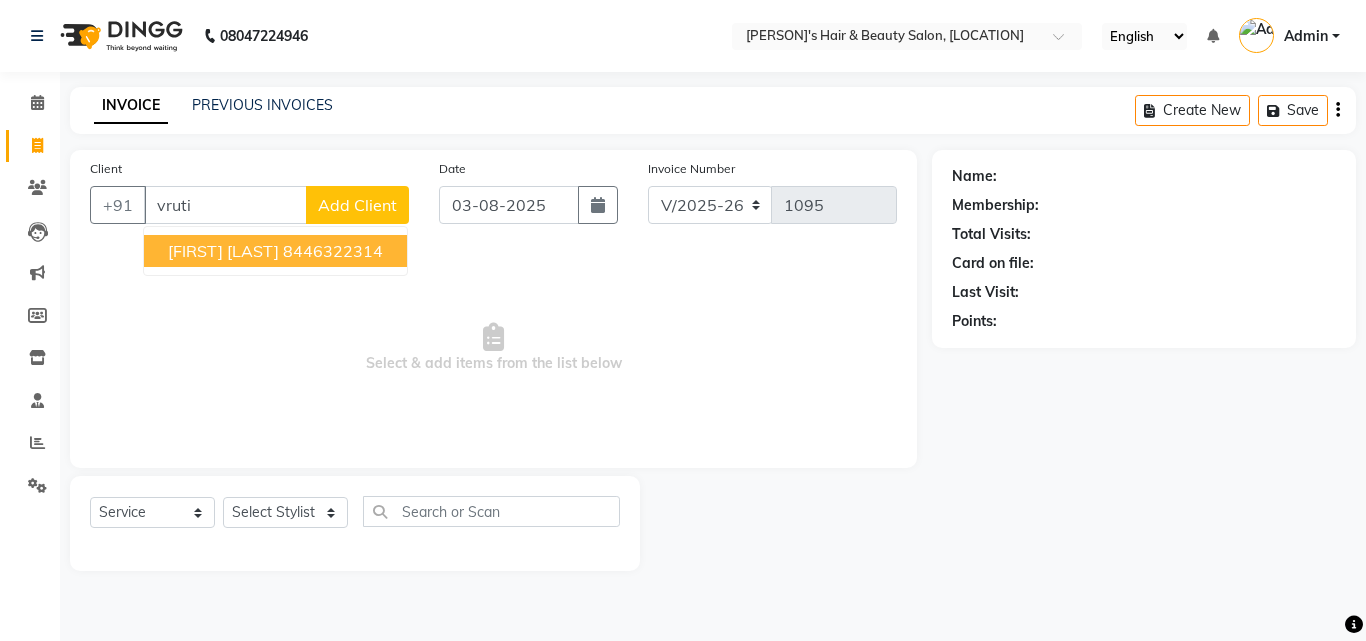 click on "Vrutika Khatri  8446322314" at bounding box center [275, 251] 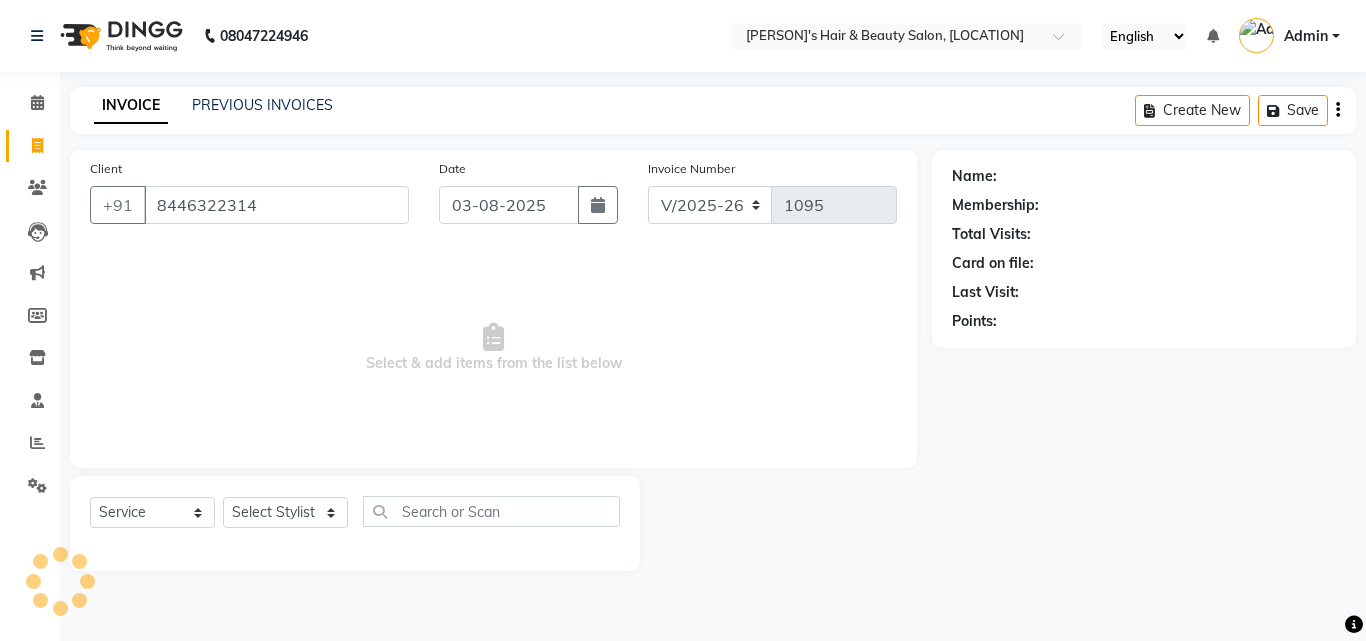 type on "8446322314" 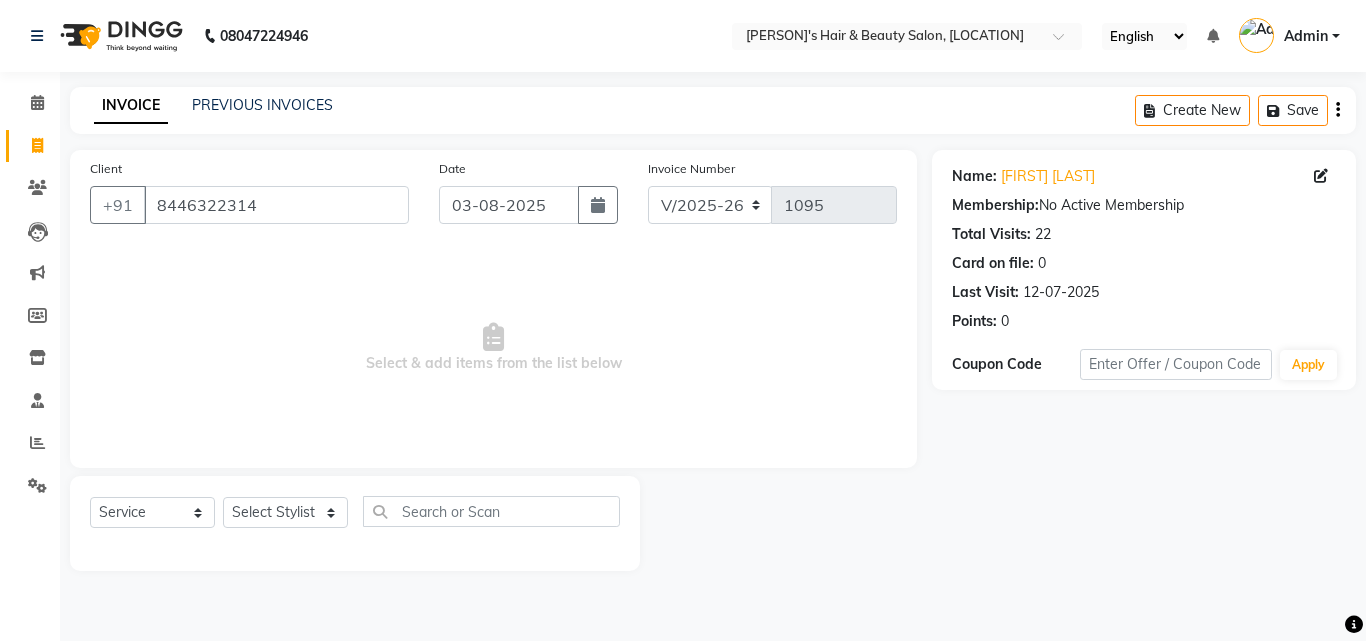 click on "Select  Service  Product  Membership  Package Voucher Prepaid Gift Card  Select Stylist Abida Khan Jitendra jadhav Kajal thakur Priyanaka satyadev Gupta  Priya Vilas pawar  Riya Raul Sakshi Vilas sawant  Siddhi Simran Singh" 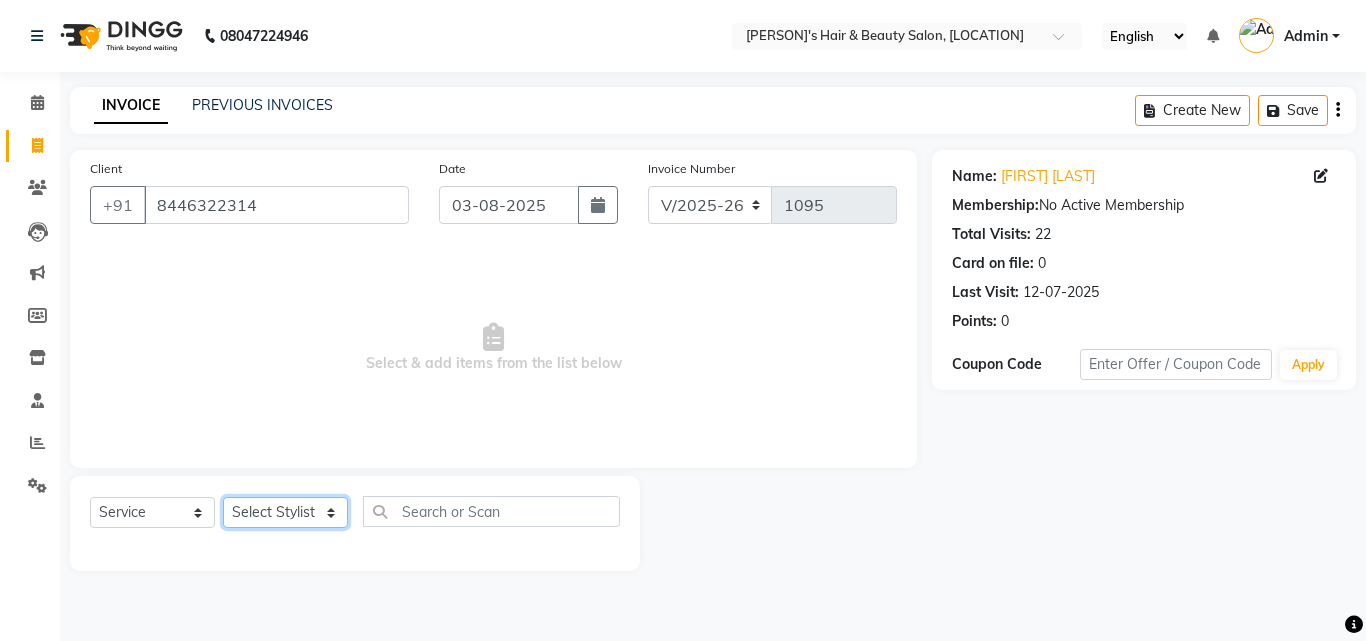 click on "Select Stylist [FIRST] [LAST] [FIRST] [LAST] [FIRST] [LAST] [FIRST] [LAST] [FIRST] [LAST] [FIRST] [LAST] [FIRST] [LAST] [FIRST] [LAST]" 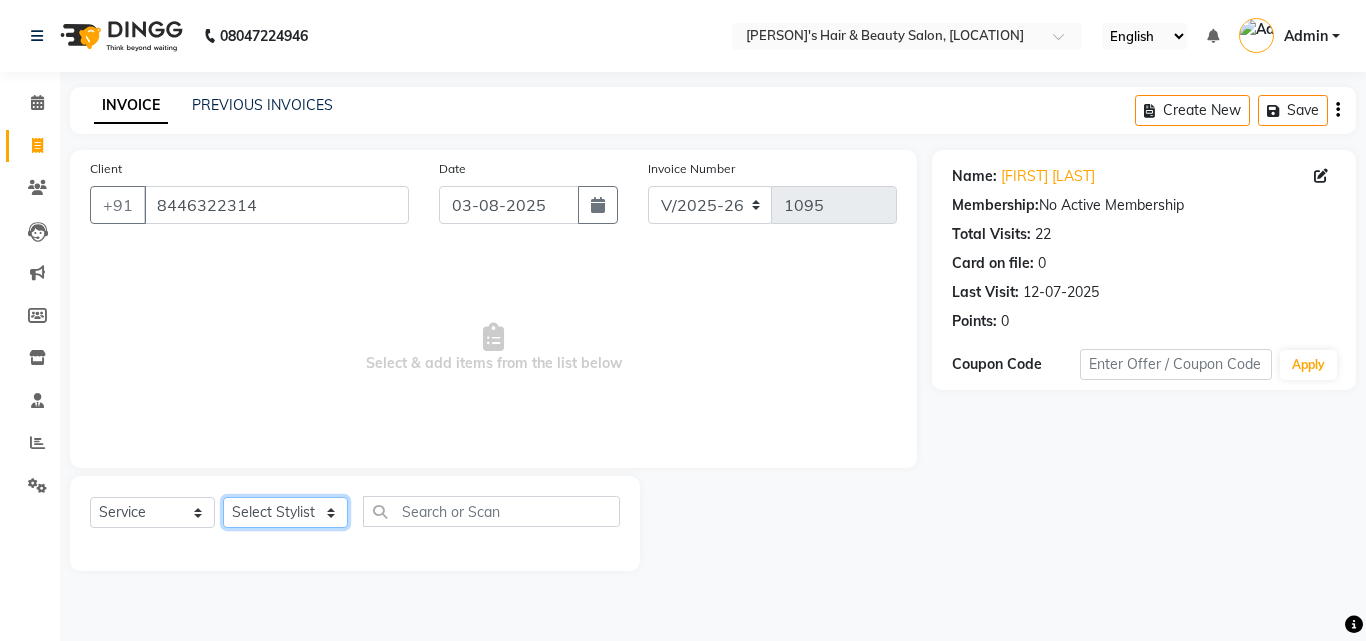 select on "35986" 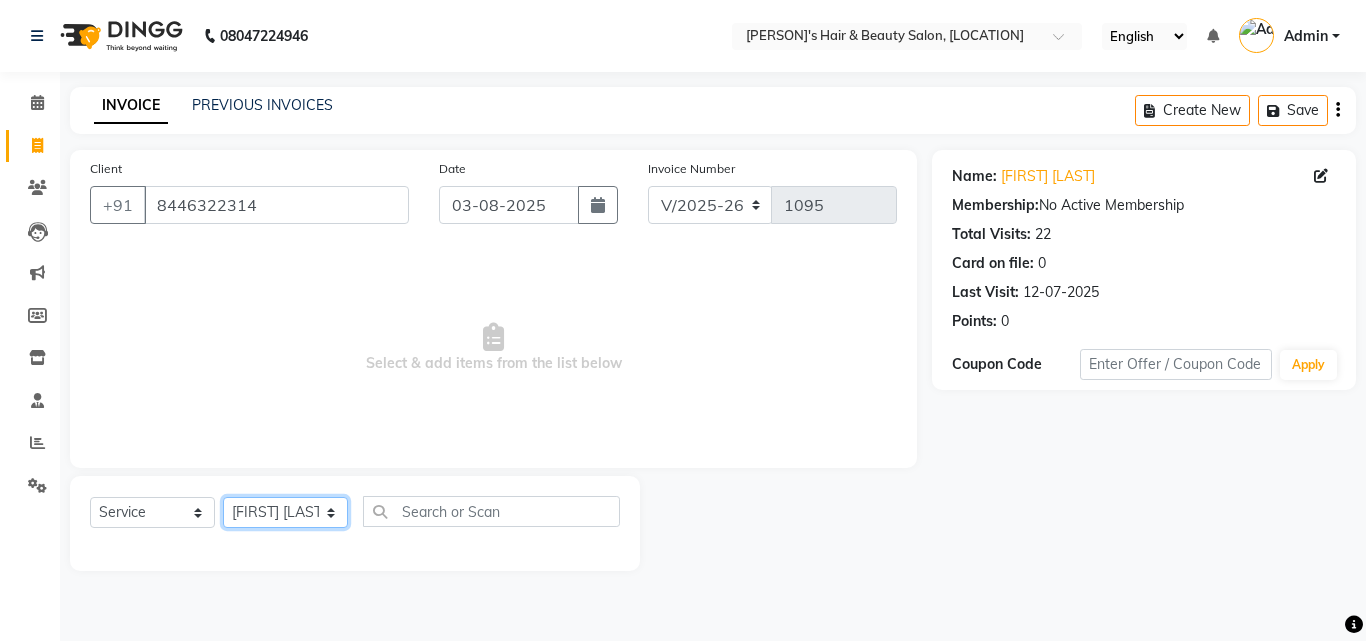 click on "Select Stylist [FIRST] [LAST] [FIRST] [LAST] [FIRST] [LAST] [FIRST] [LAST] [FIRST] [LAST] [FIRST] [LAST] [FIRST] [LAST] [FIRST] [LAST]" 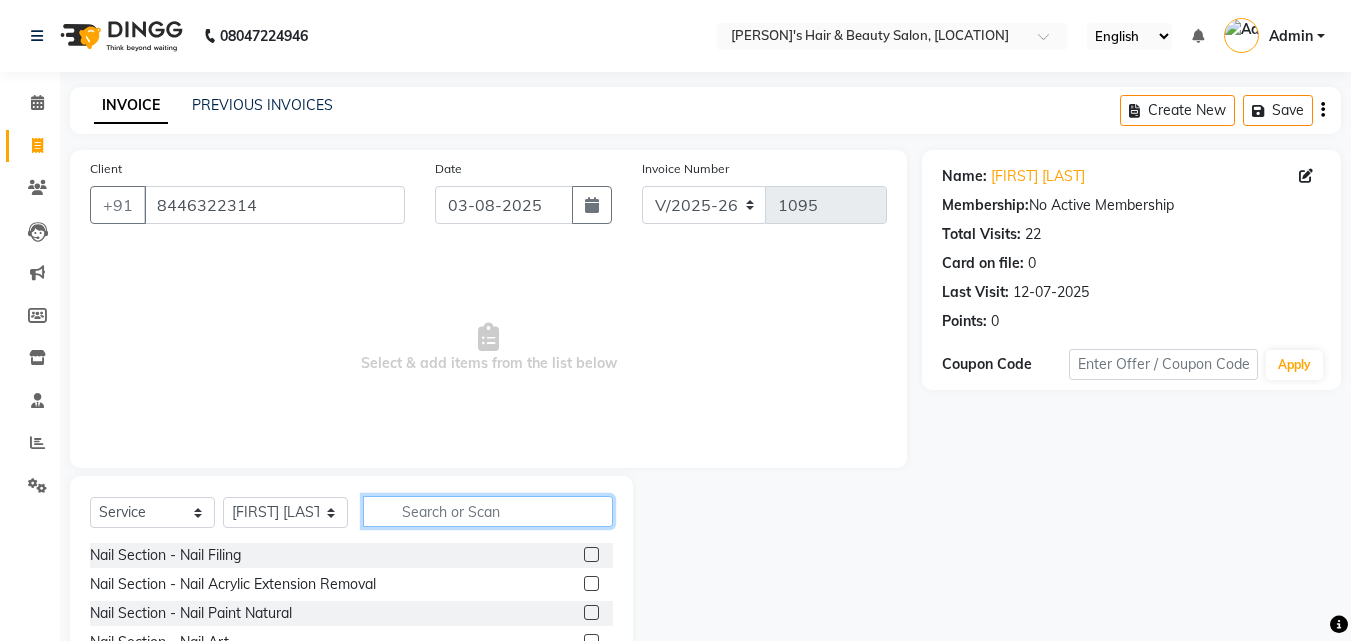click 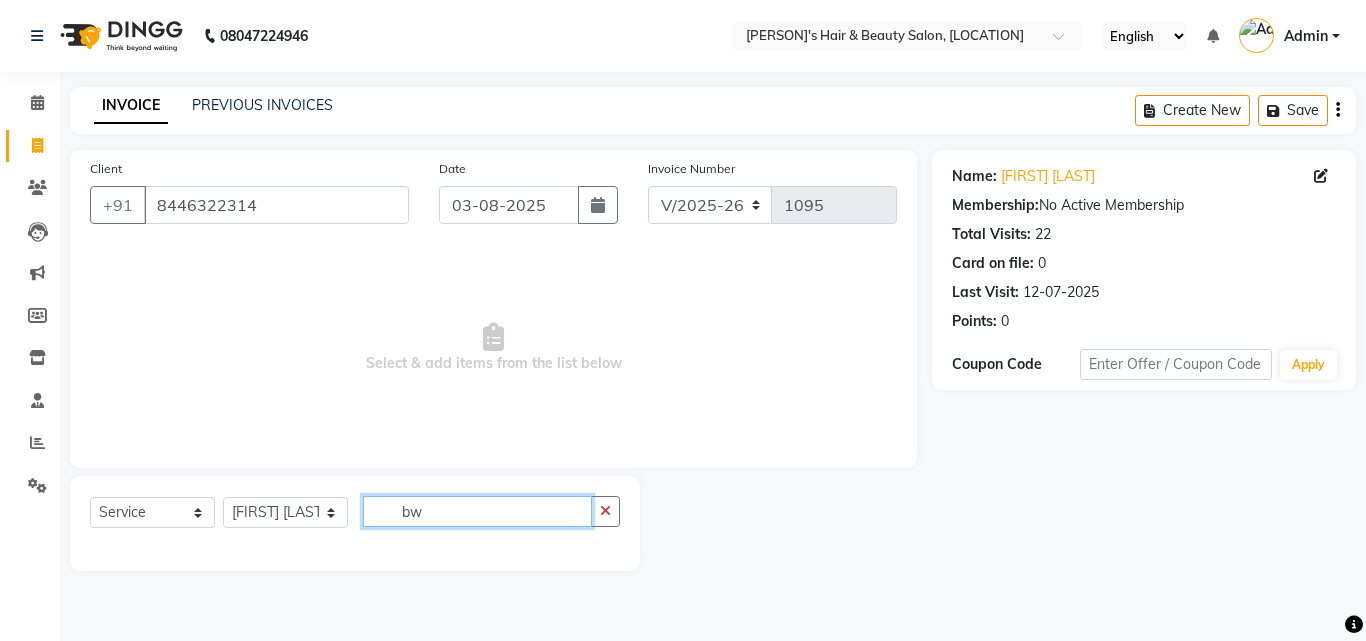 type on "b" 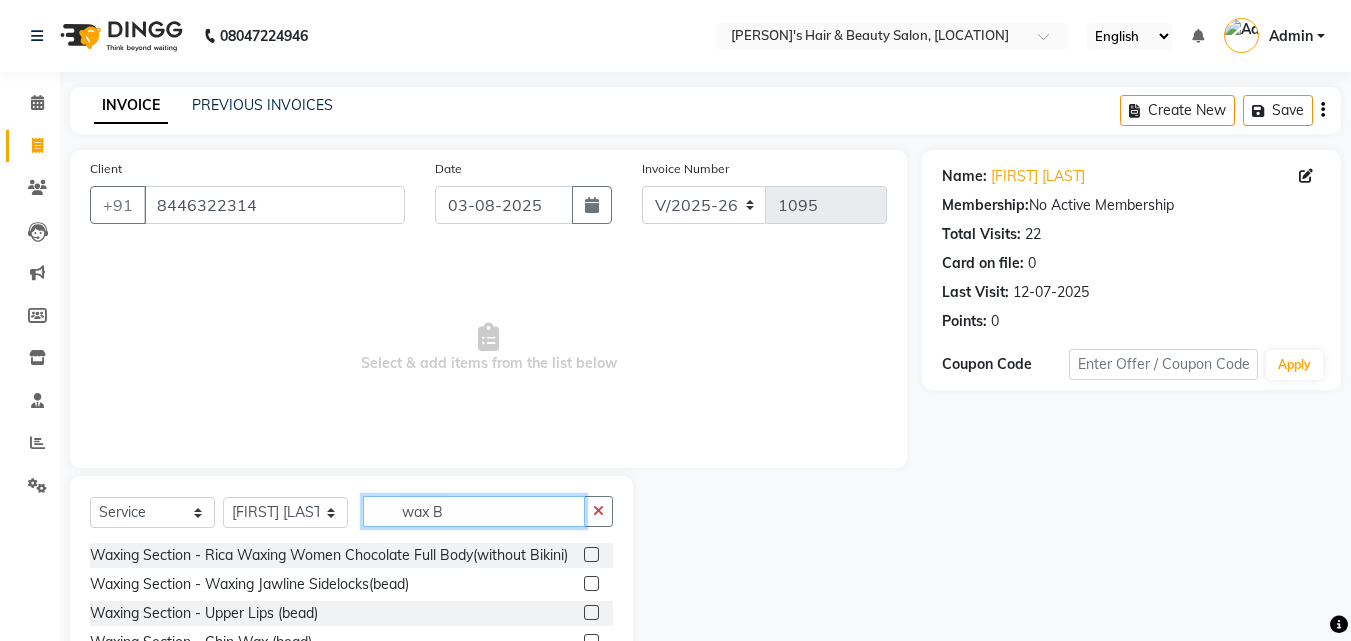 scroll, scrollTop: 160, scrollLeft: 0, axis: vertical 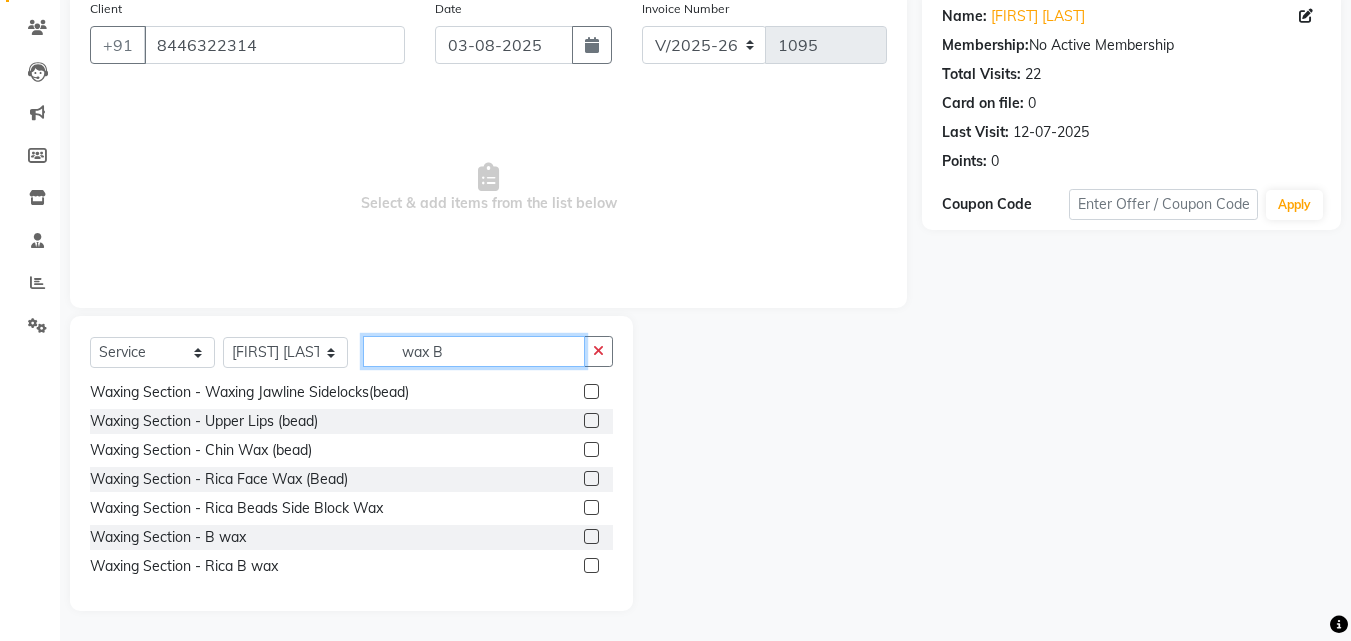 type on "wax B" 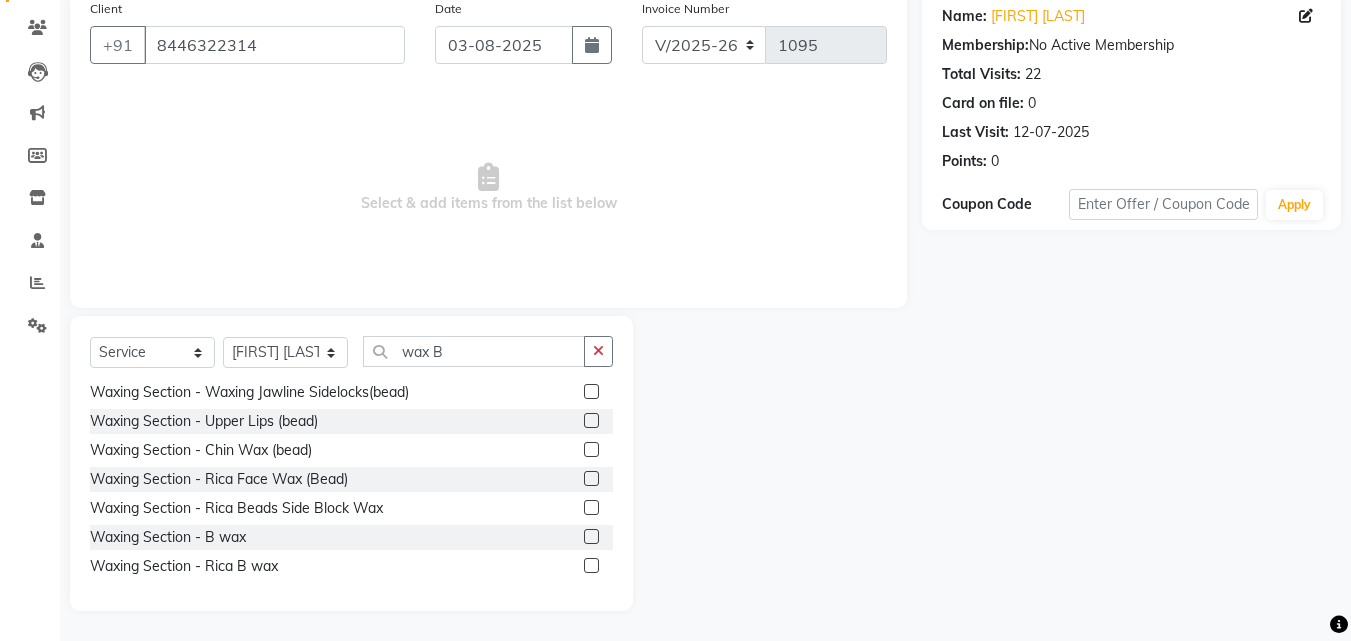 click 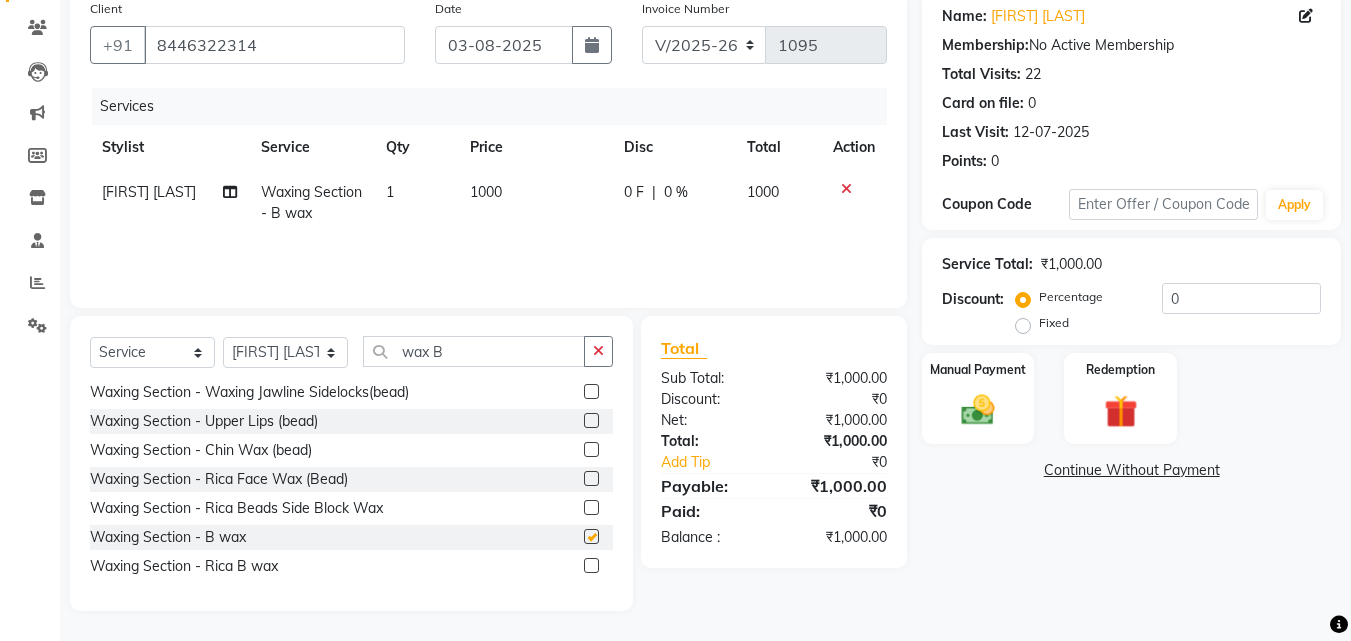 checkbox on "false" 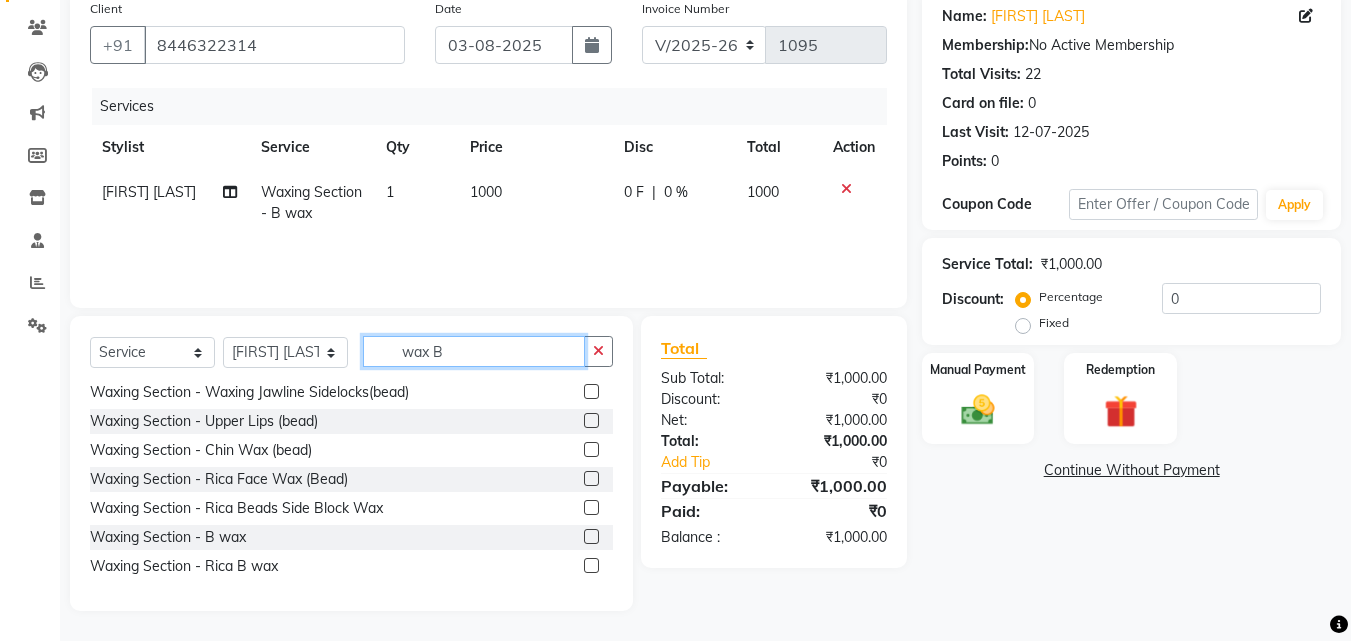 click on "wax B" 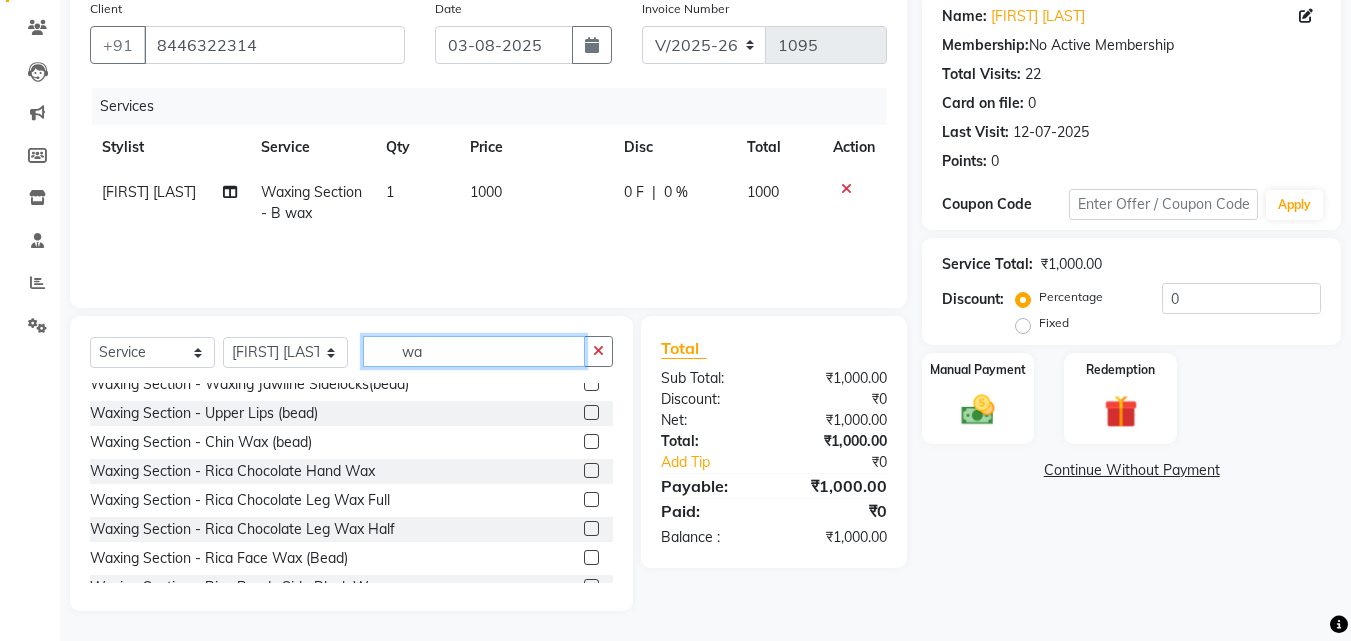 type on "w" 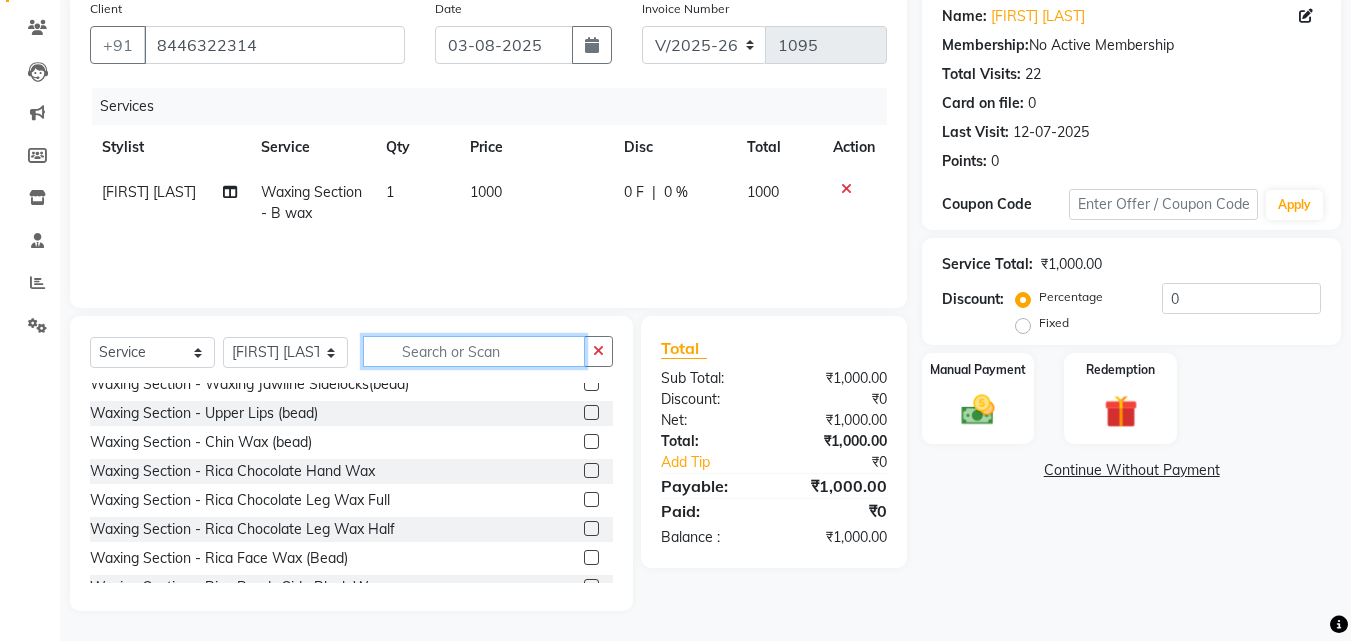 scroll, scrollTop: 417, scrollLeft: 0, axis: vertical 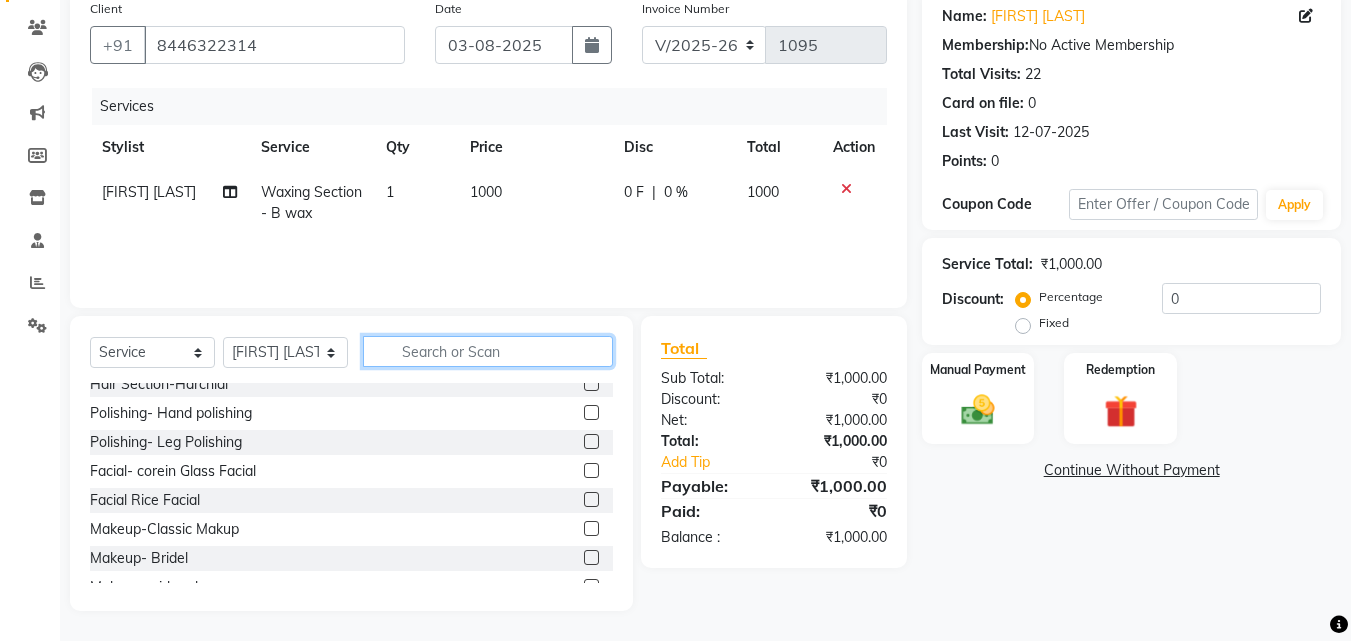 click 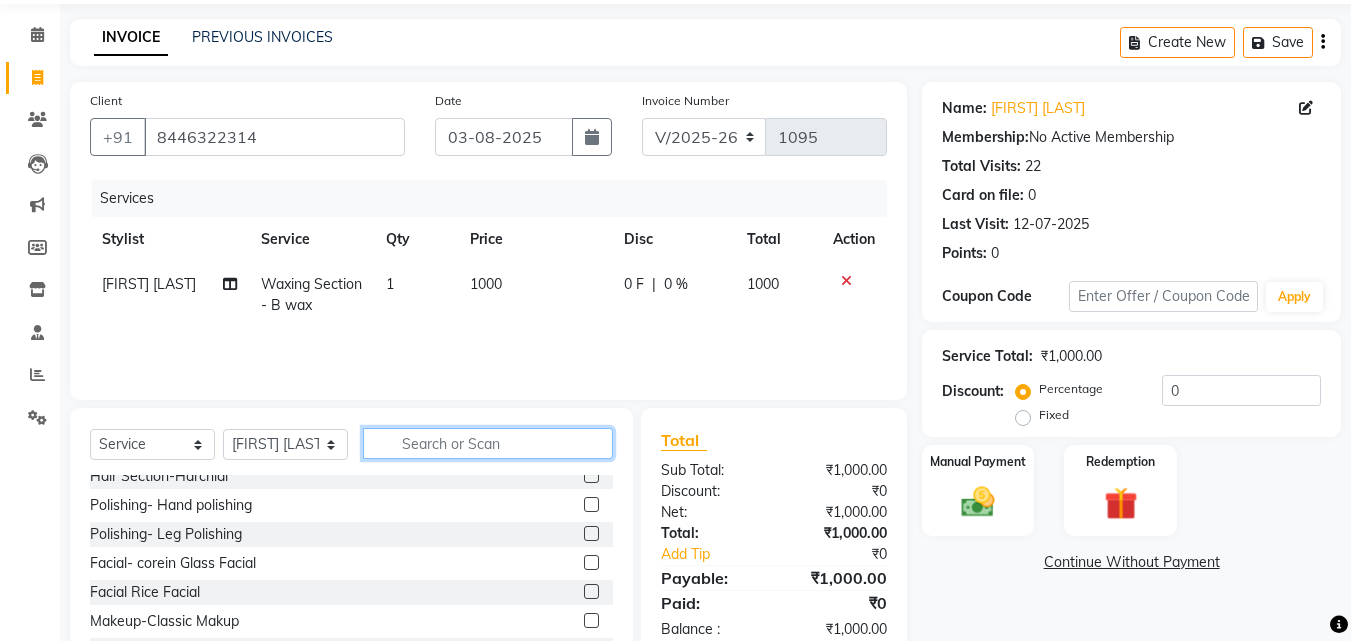 scroll, scrollTop: 40, scrollLeft: 0, axis: vertical 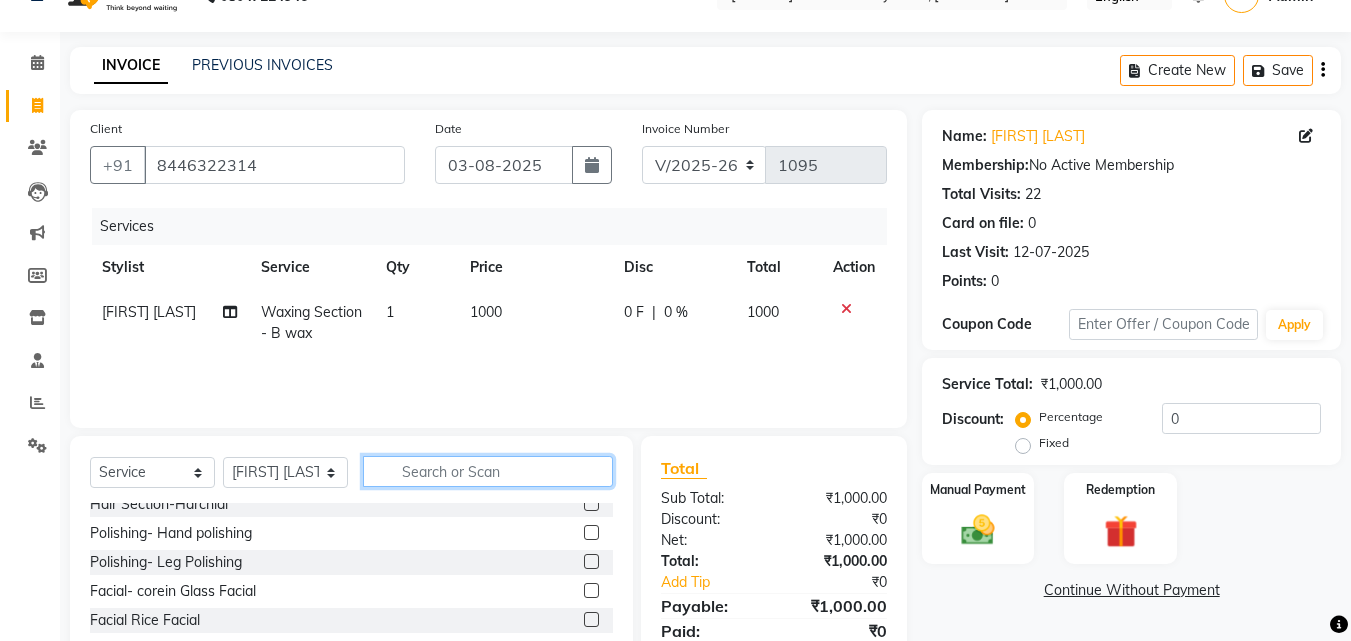click 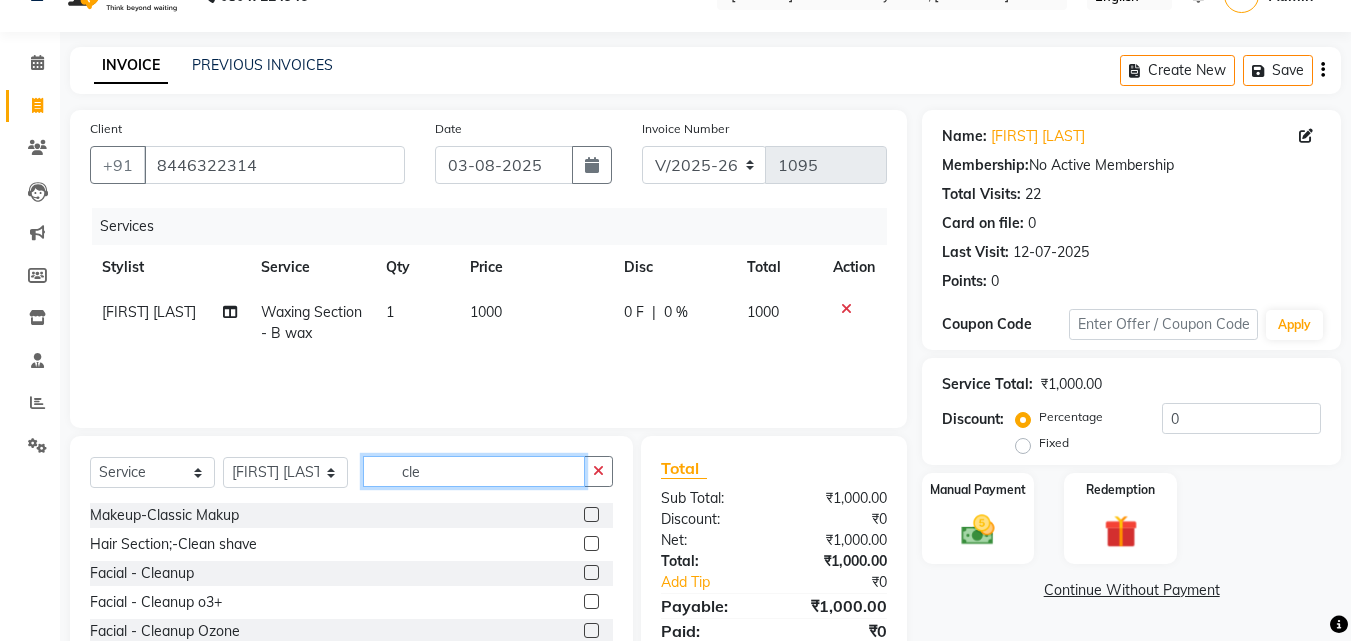 scroll, scrollTop: 0, scrollLeft: 0, axis: both 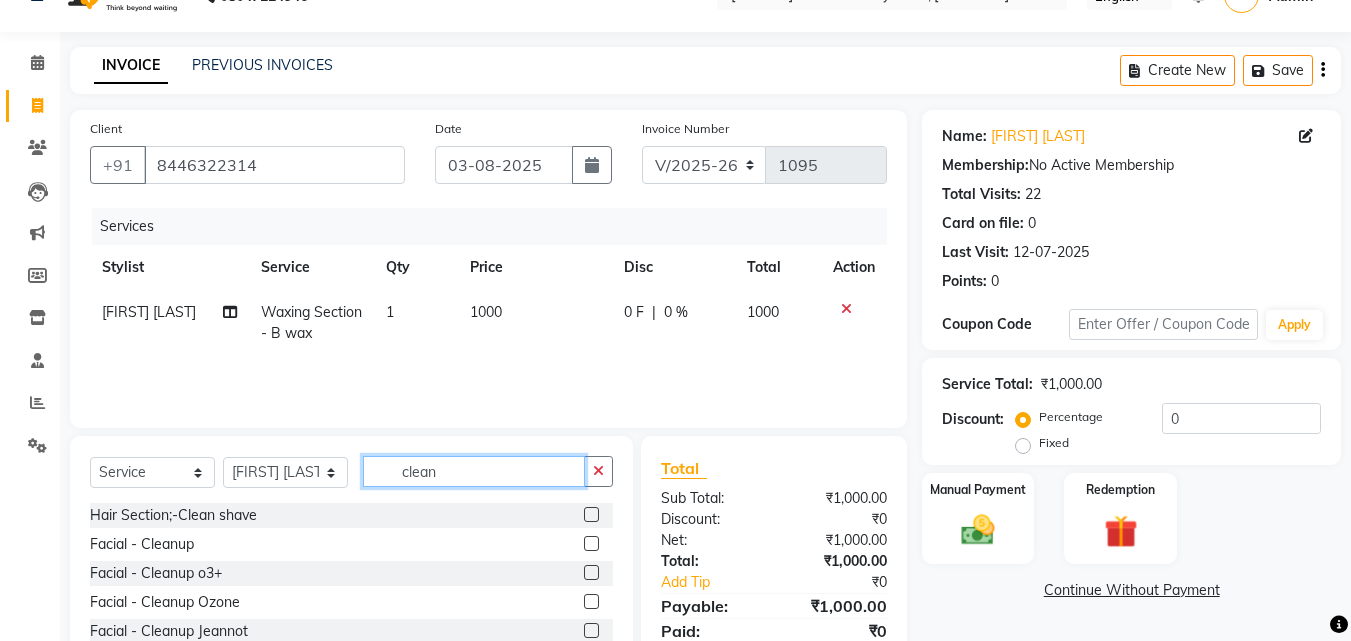 type on "clean" 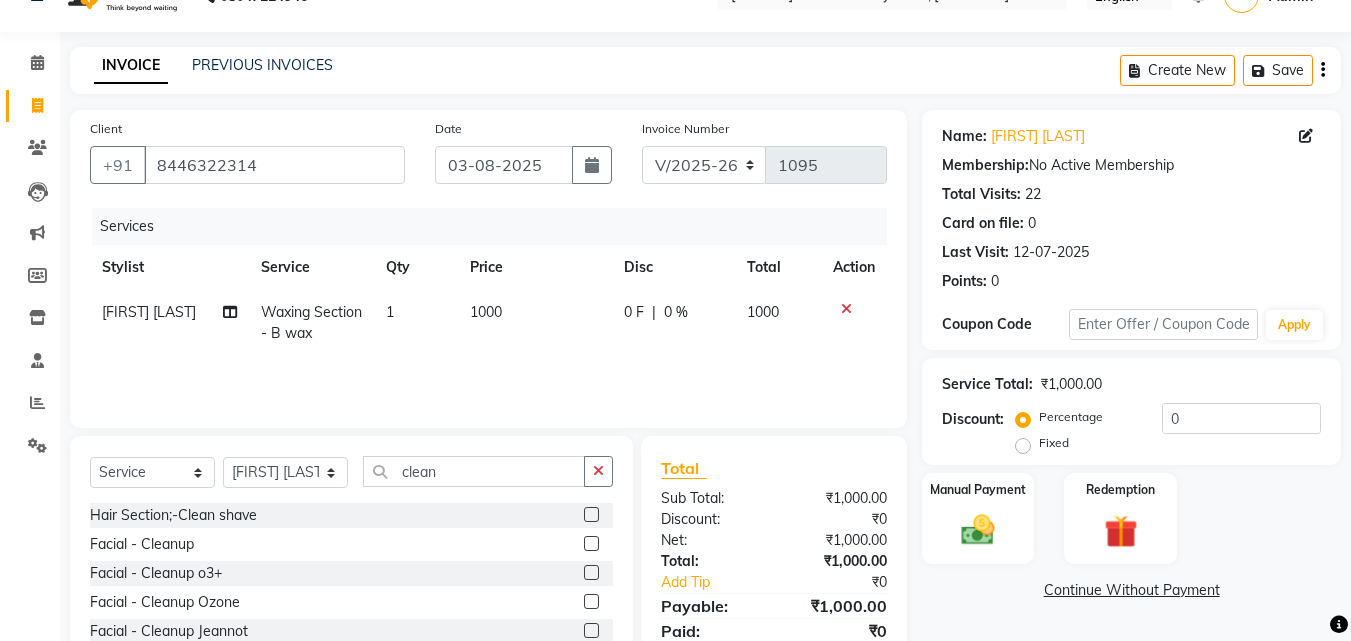 click 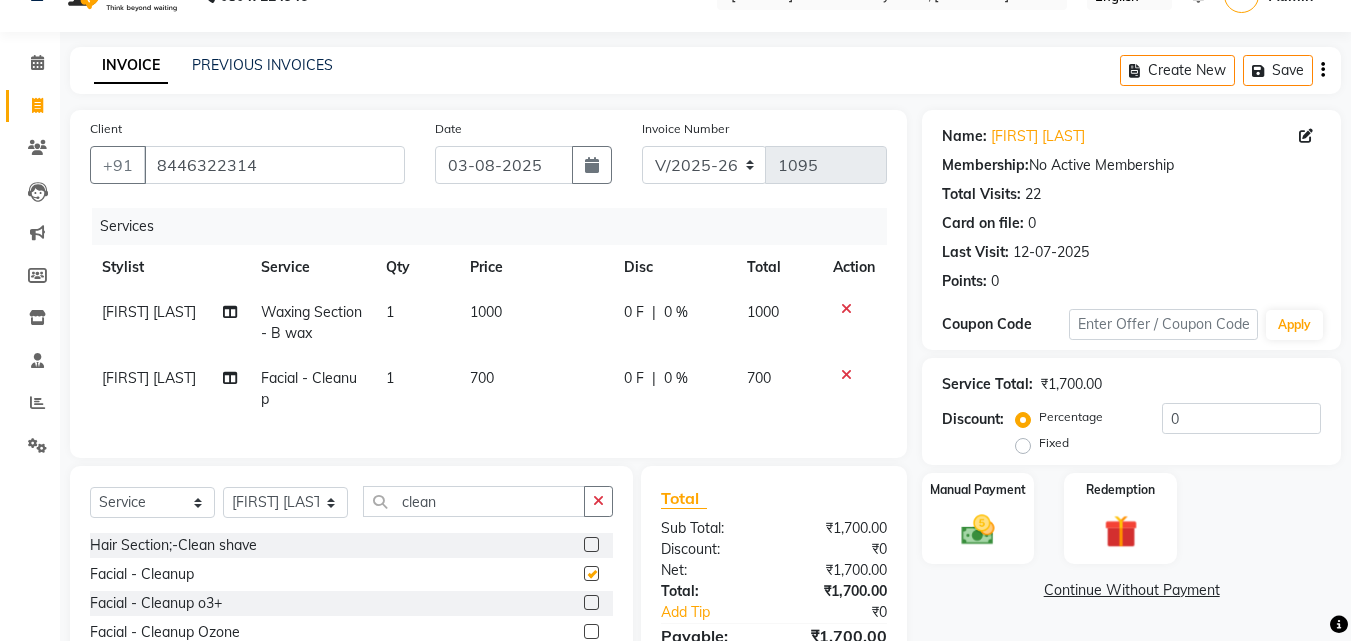 checkbox on "false" 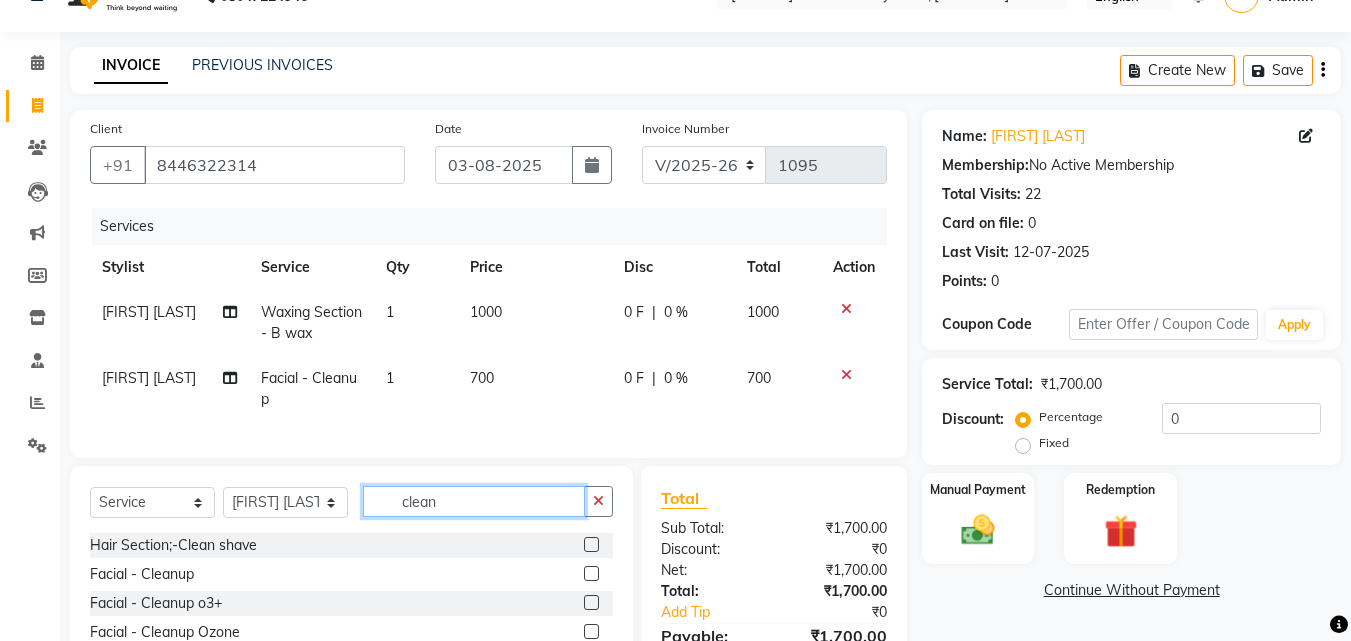 click on "clean" 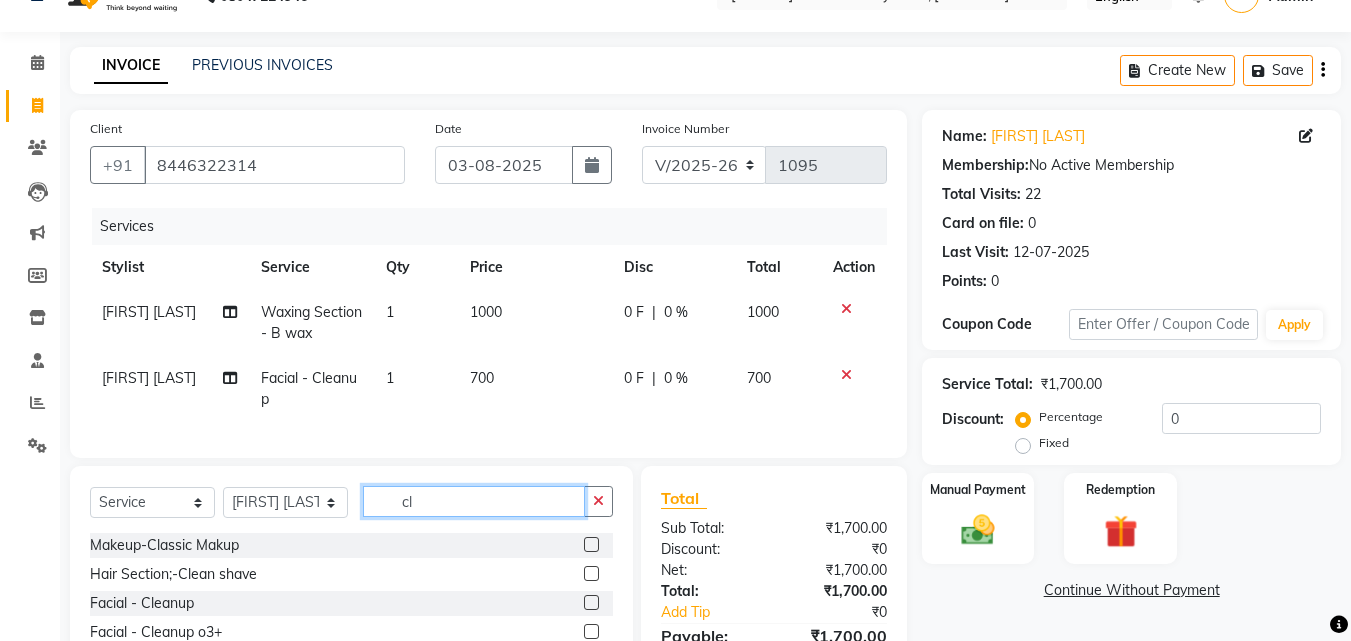 type on "c" 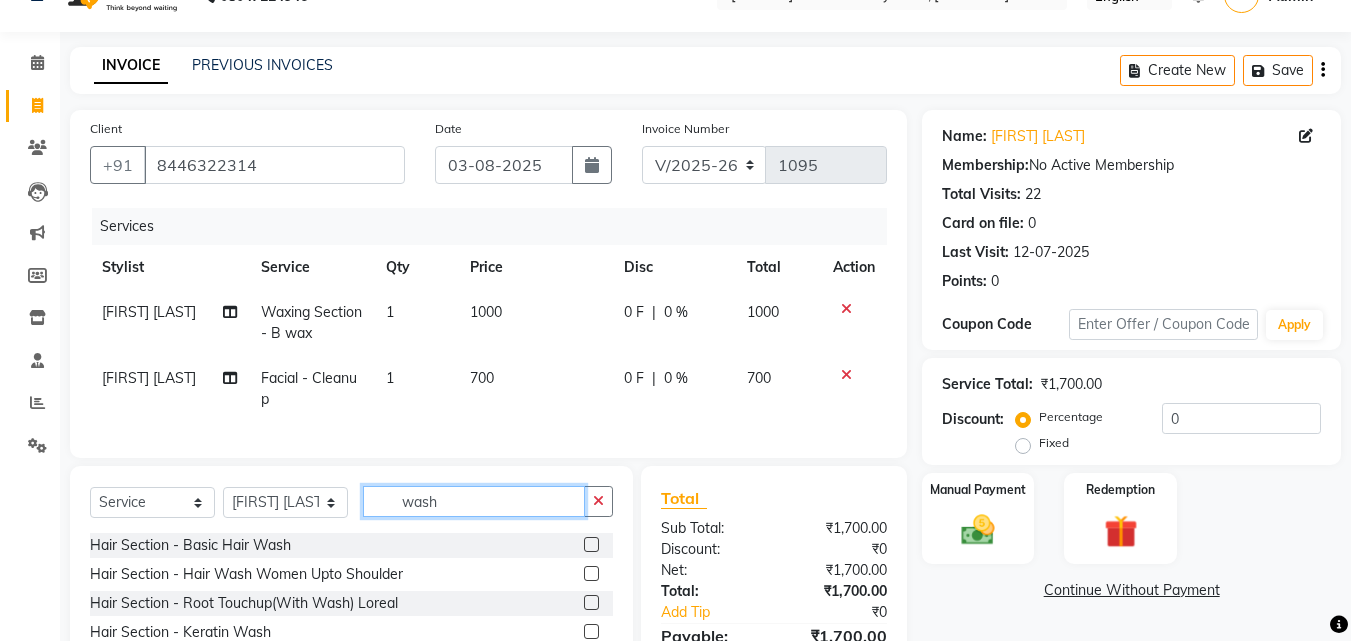 type on "wash" 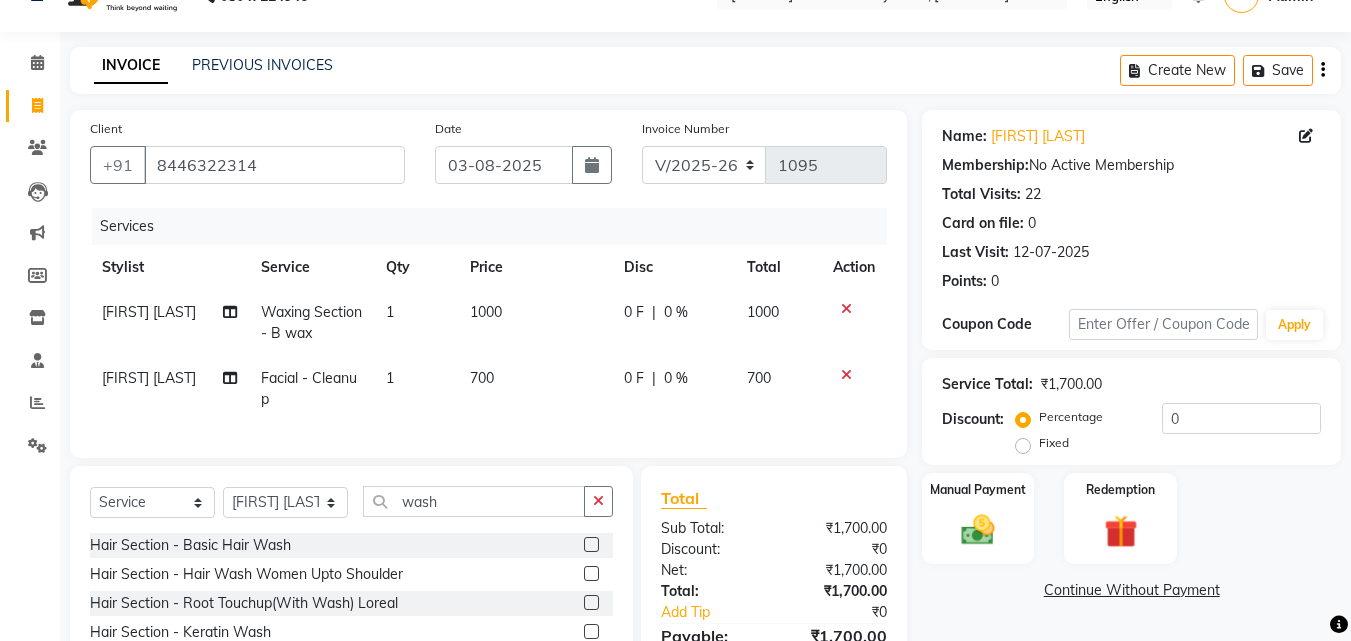 click 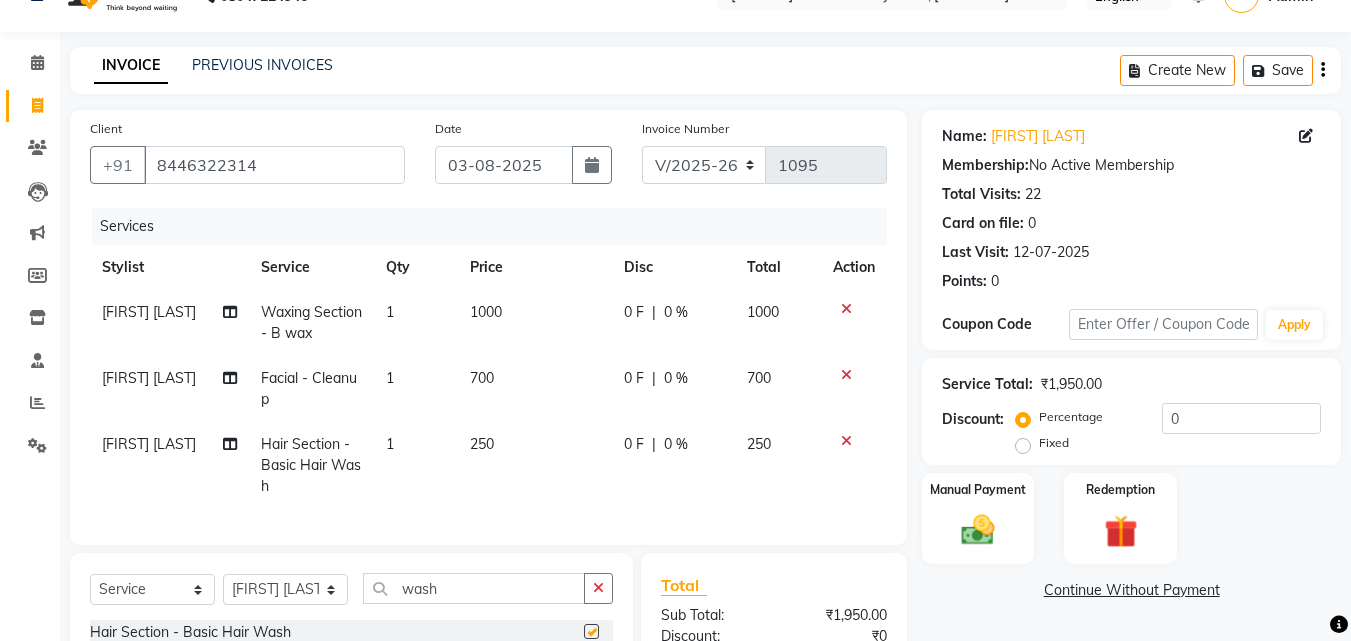 checkbox on "false" 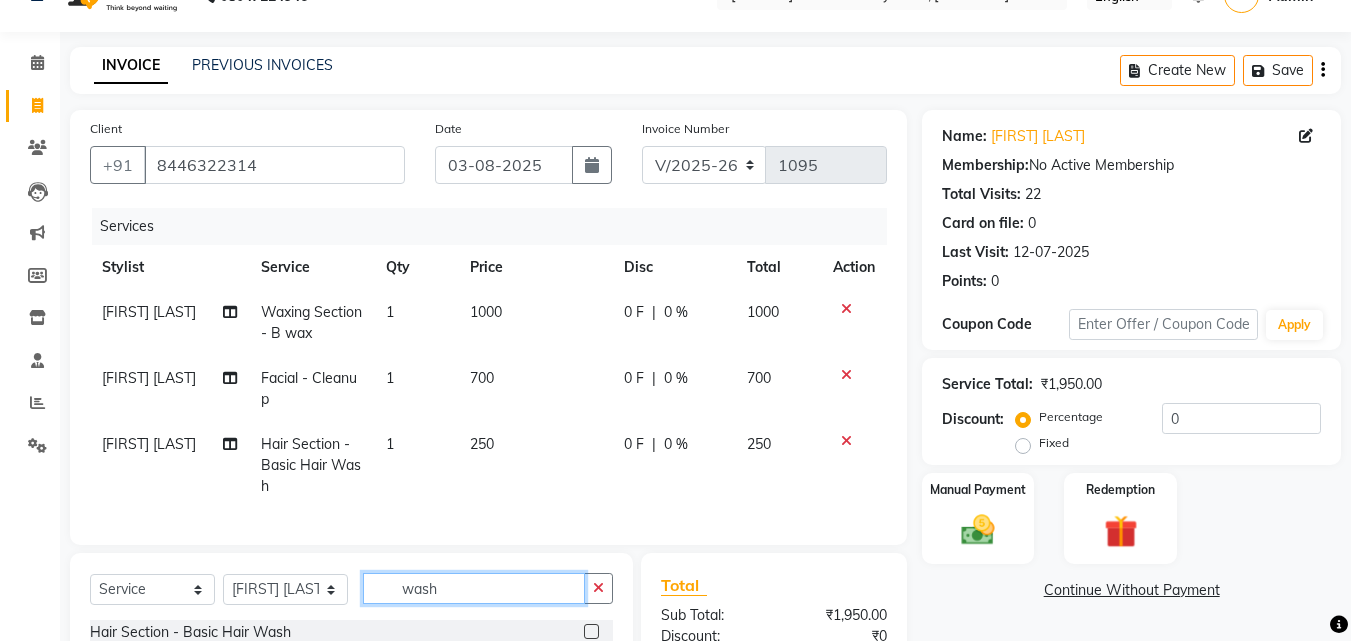 click on "wash" 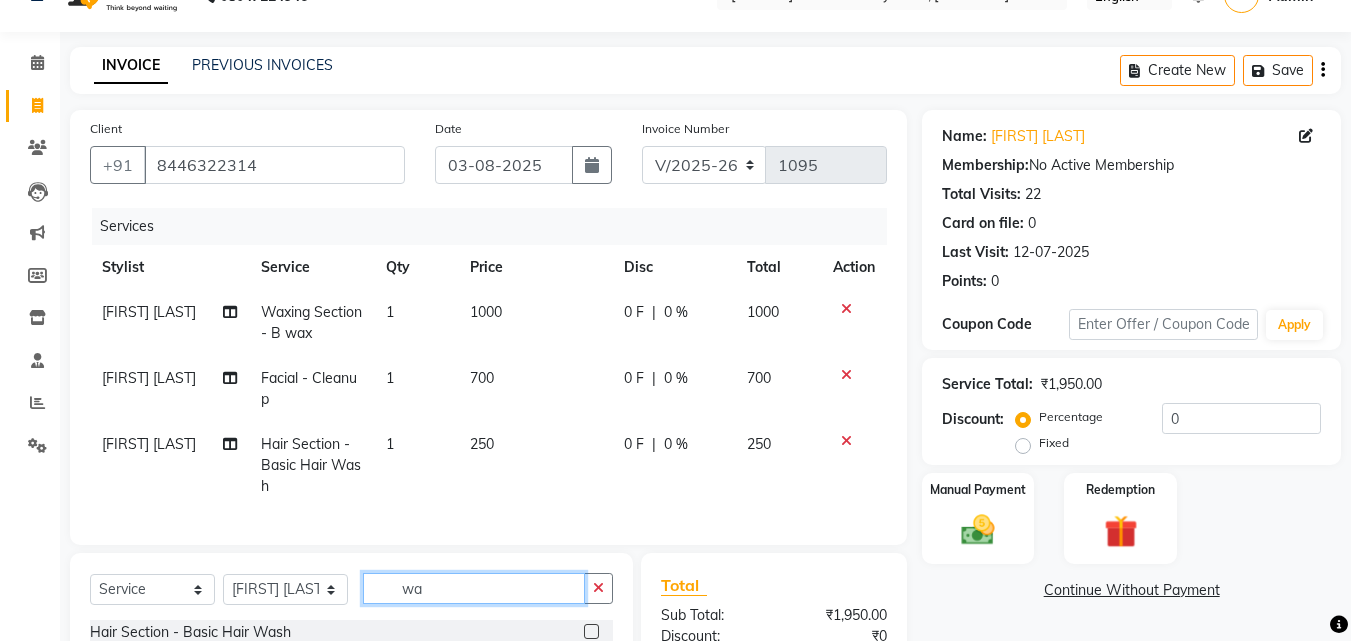type on "w" 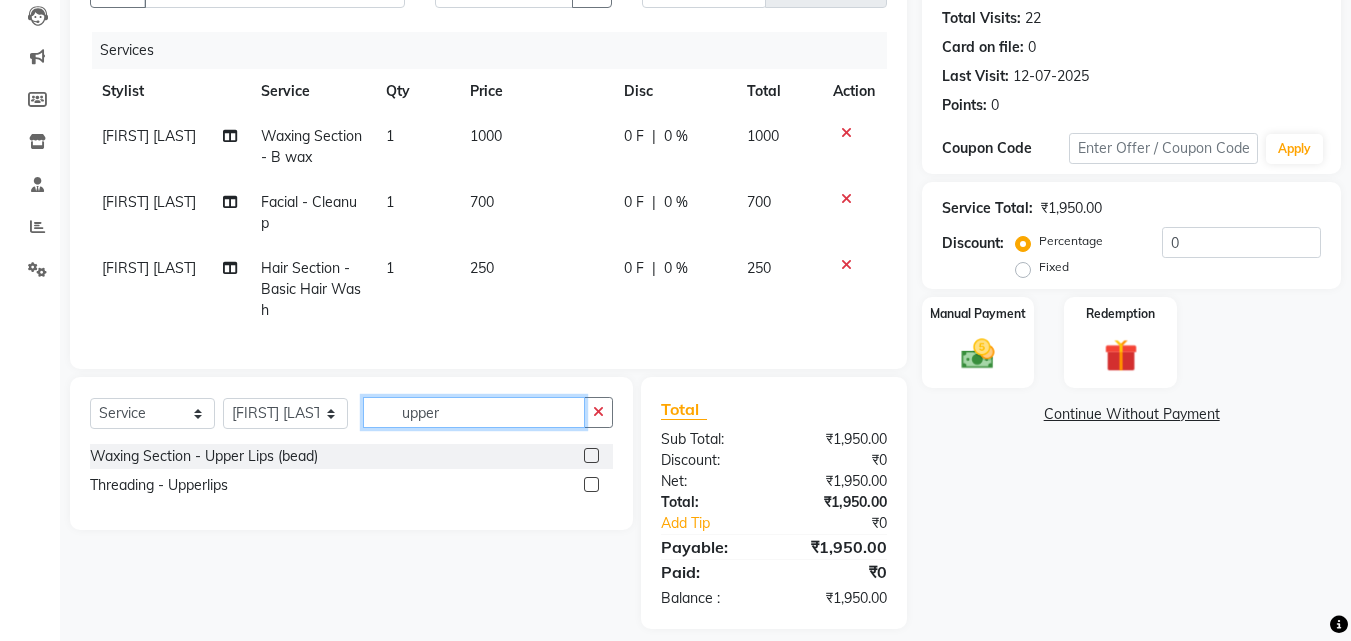 scroll, scrollTop: 249, scrollLeft: 0, axis: vertical 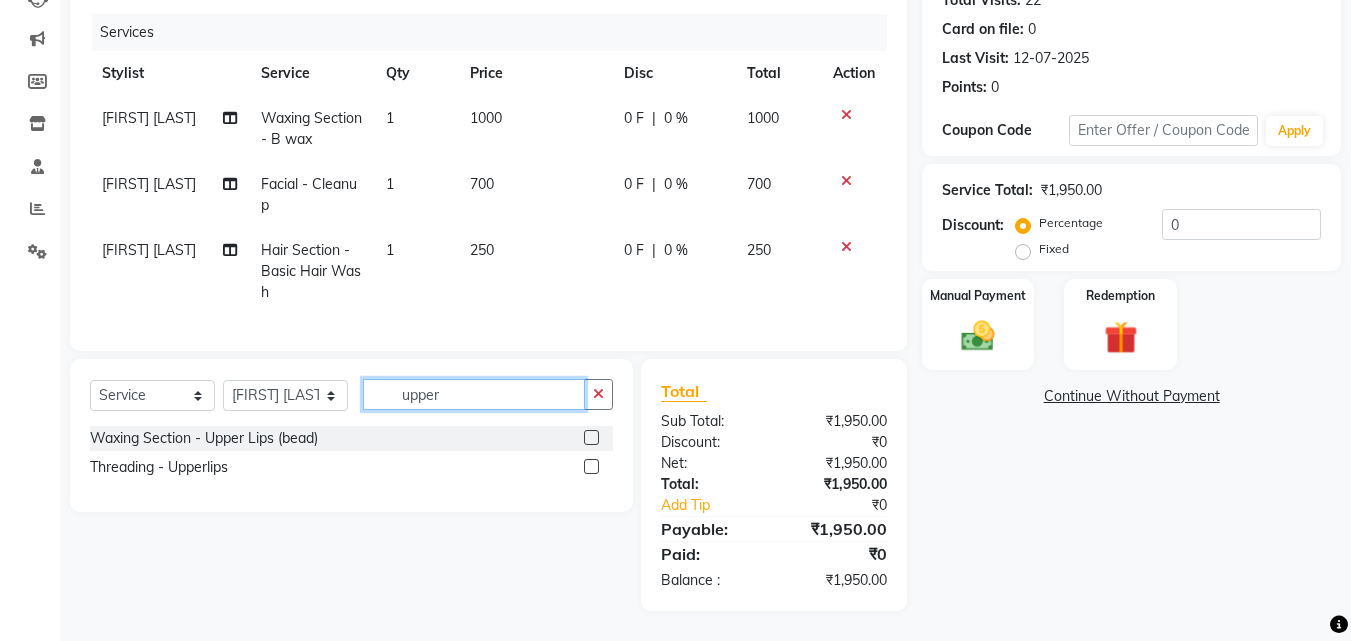type on "upper" 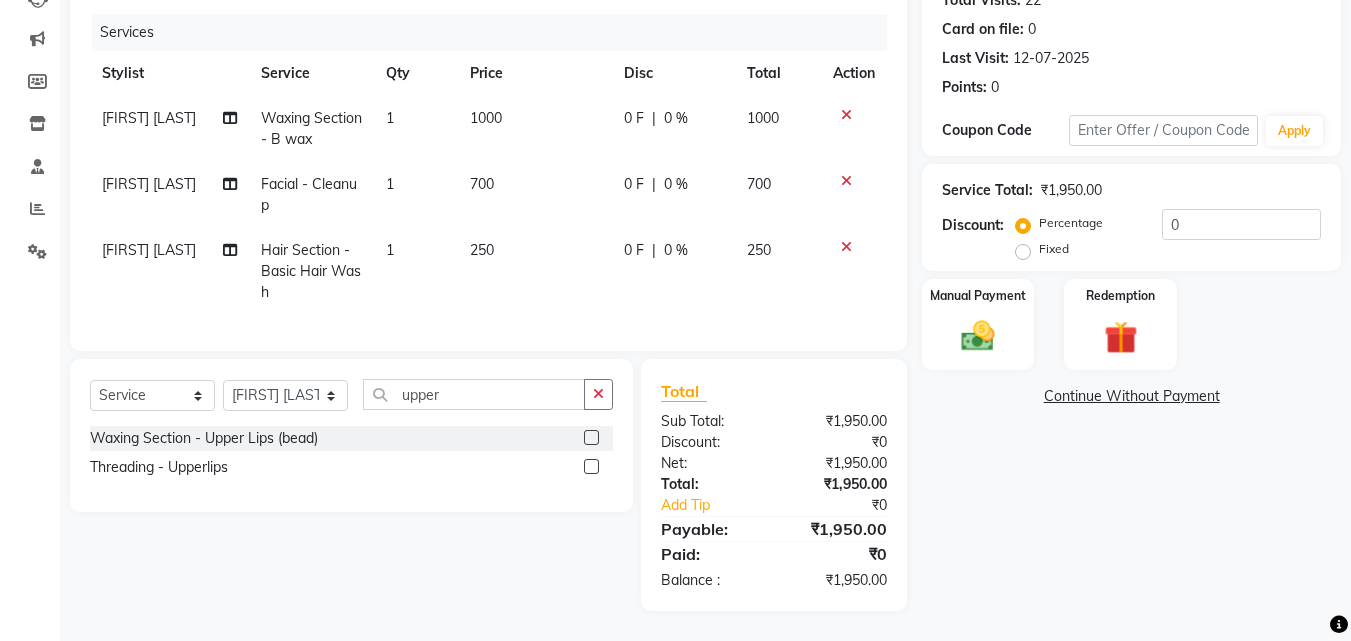 click 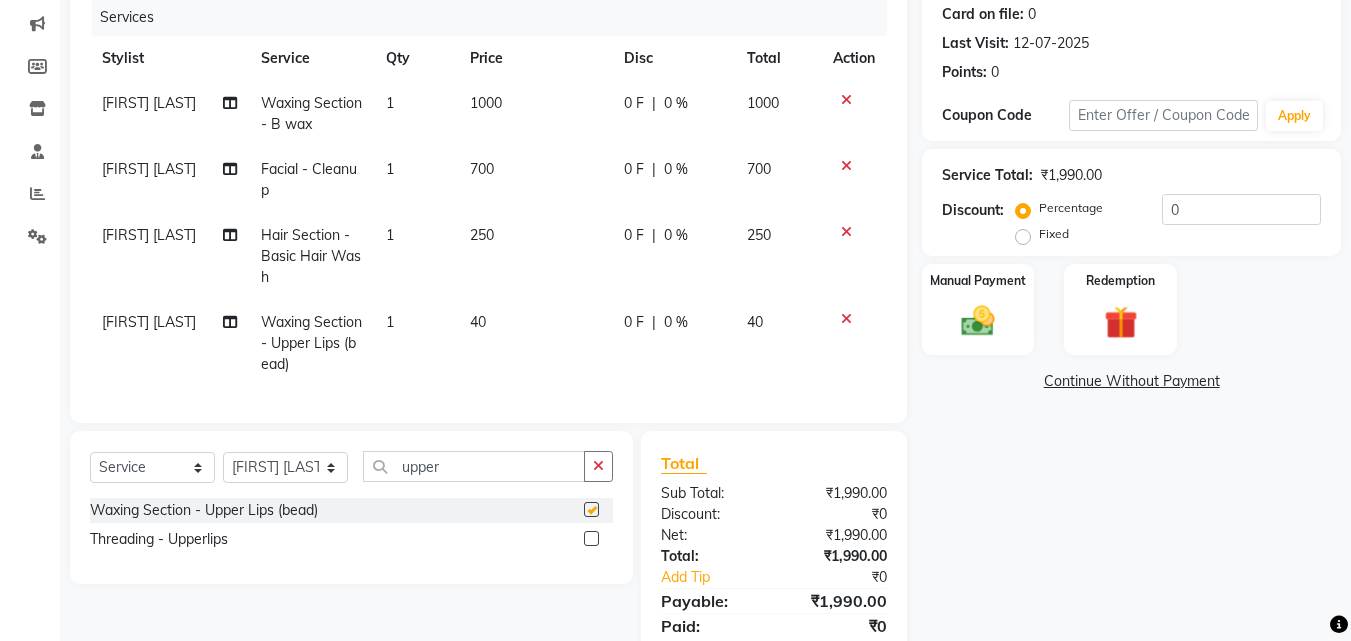 checkbox on "false" 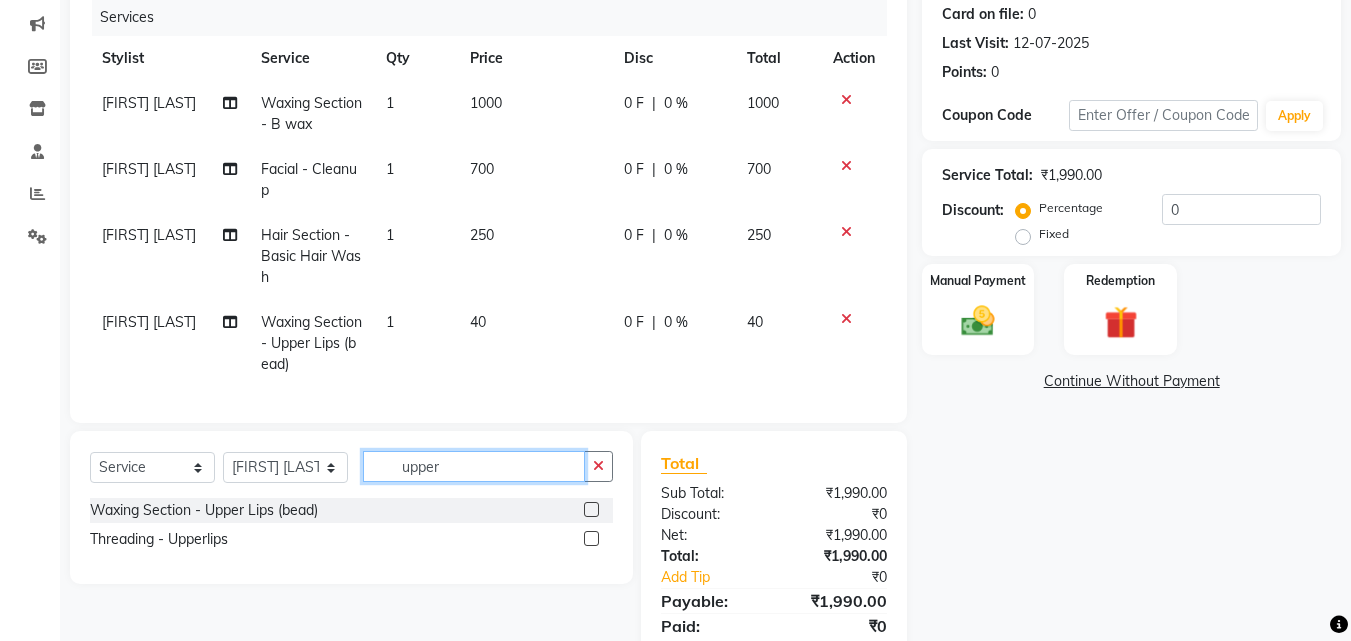 click on "upper" 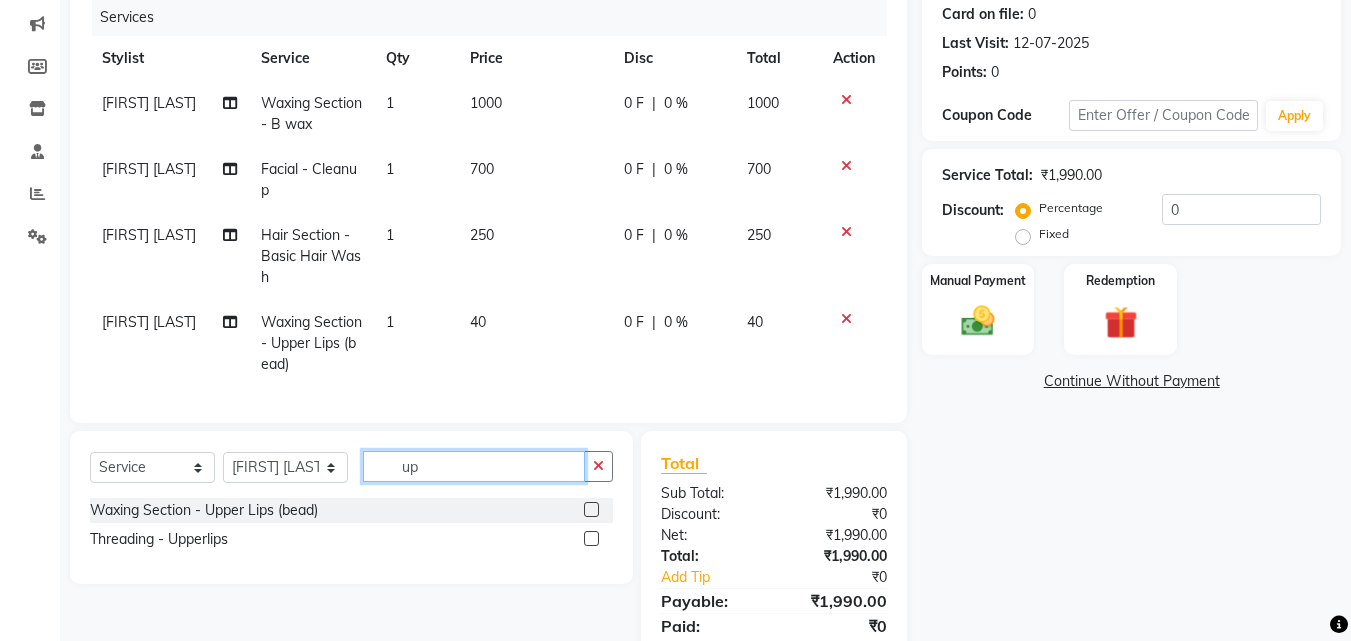 type on "u" 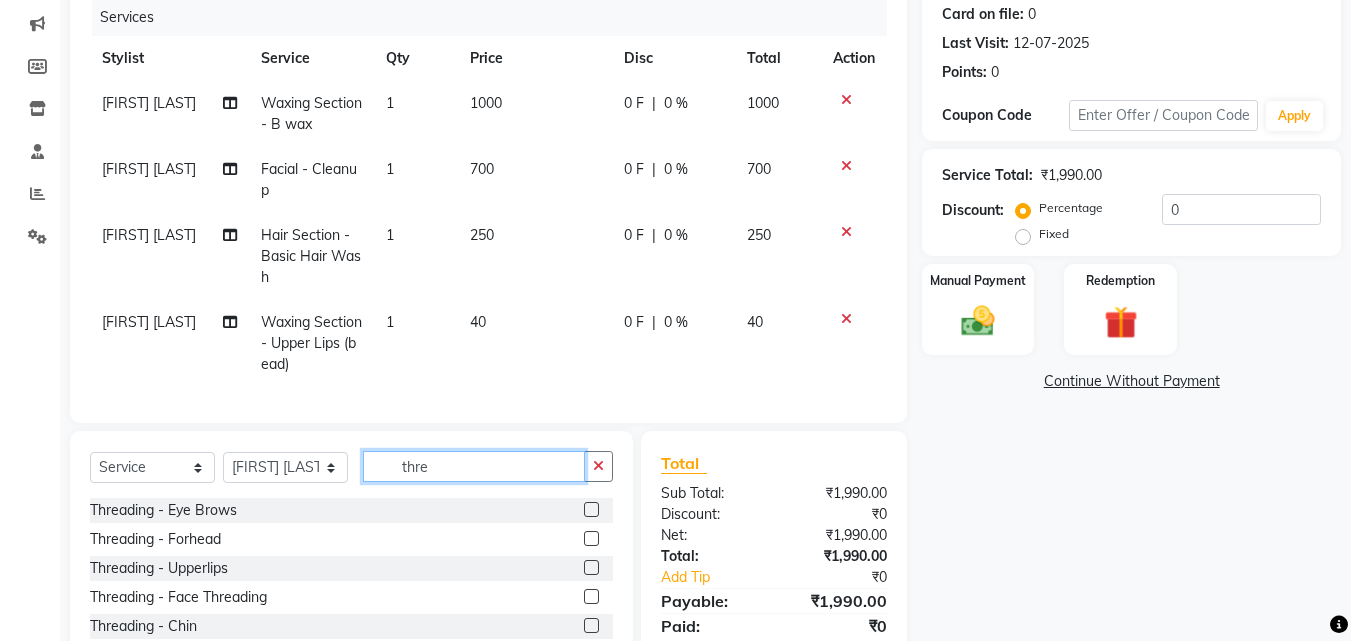type on "thre" 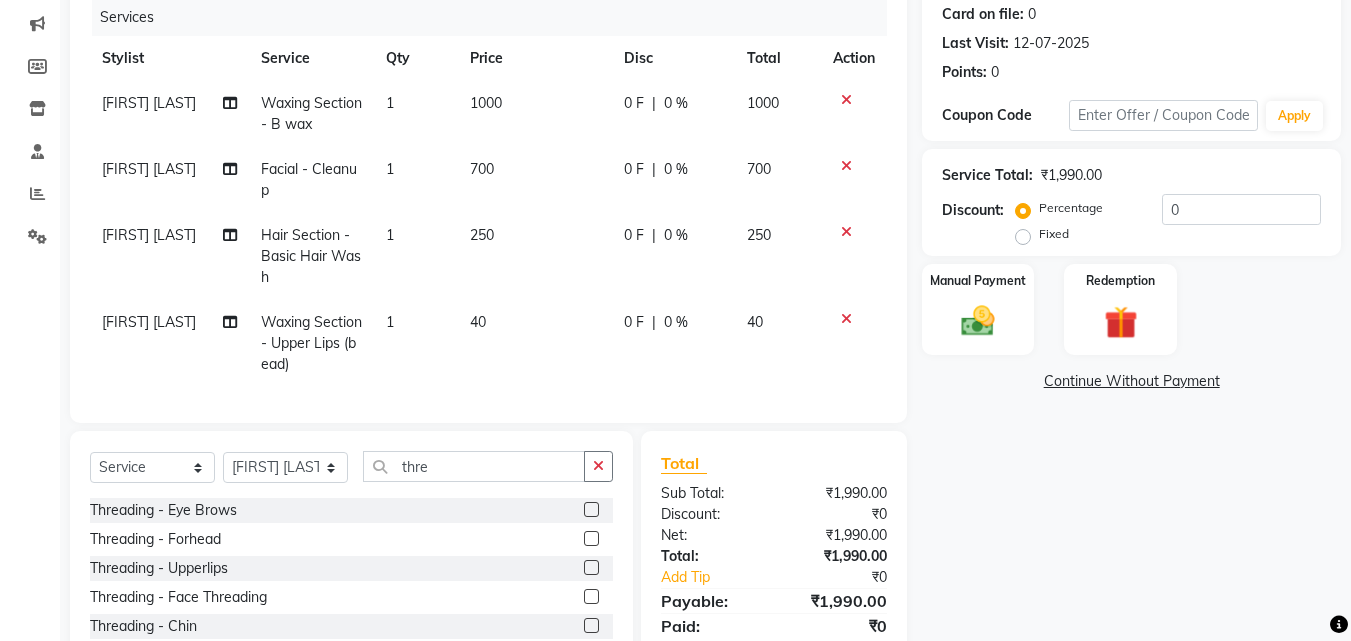 click 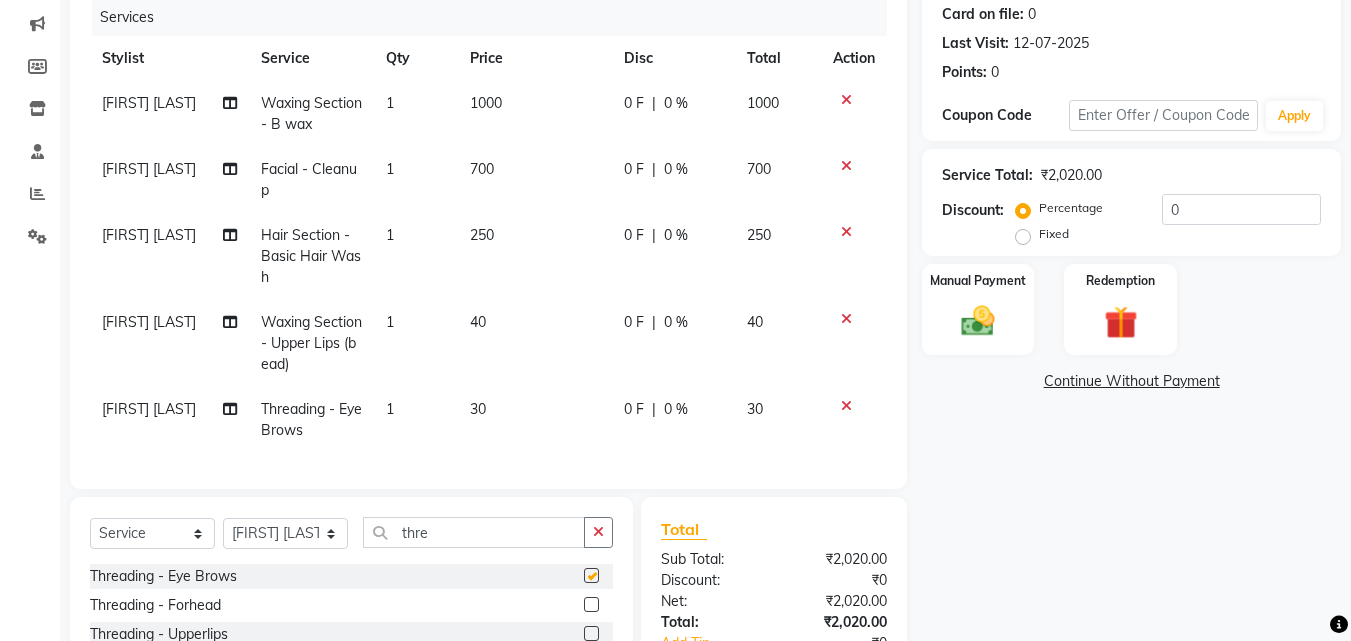 checkbox on "false" 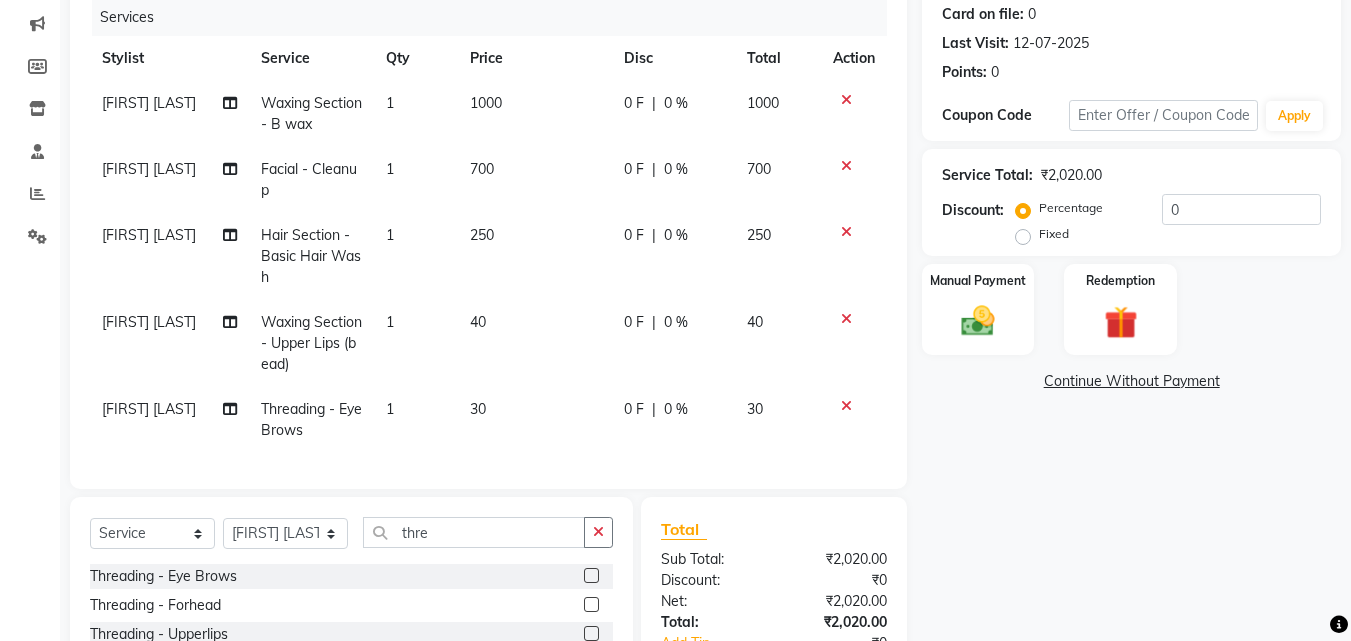 click 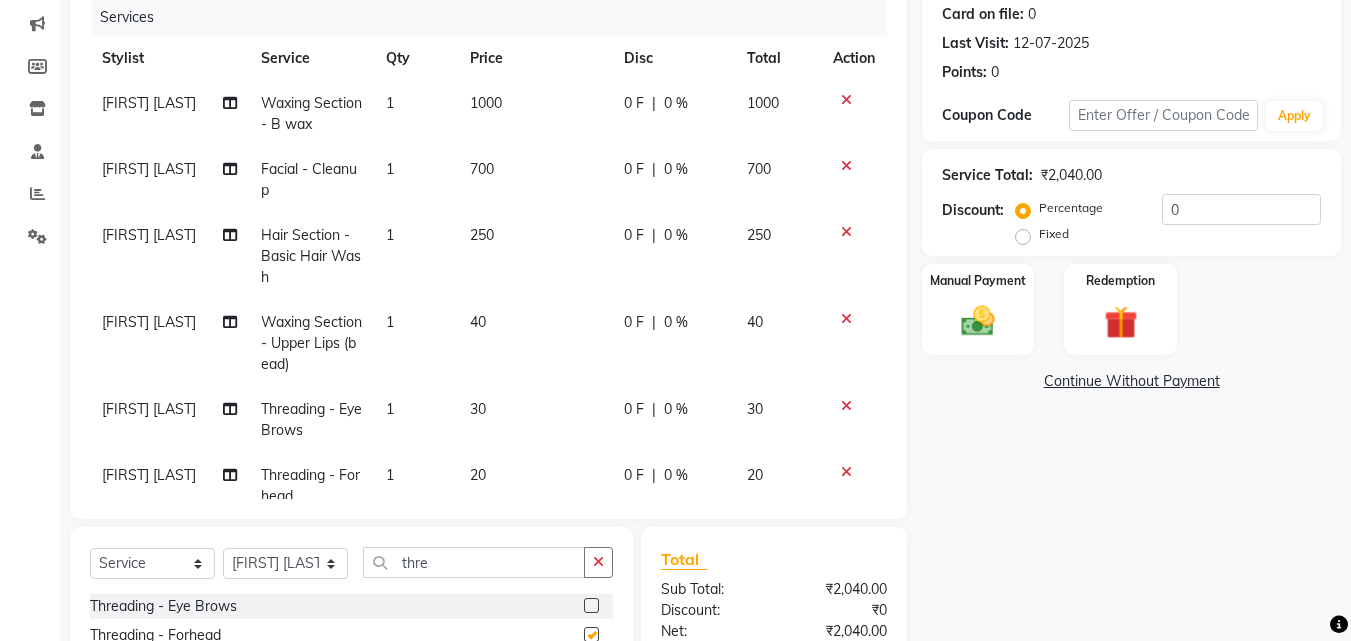 checkbox on "false" 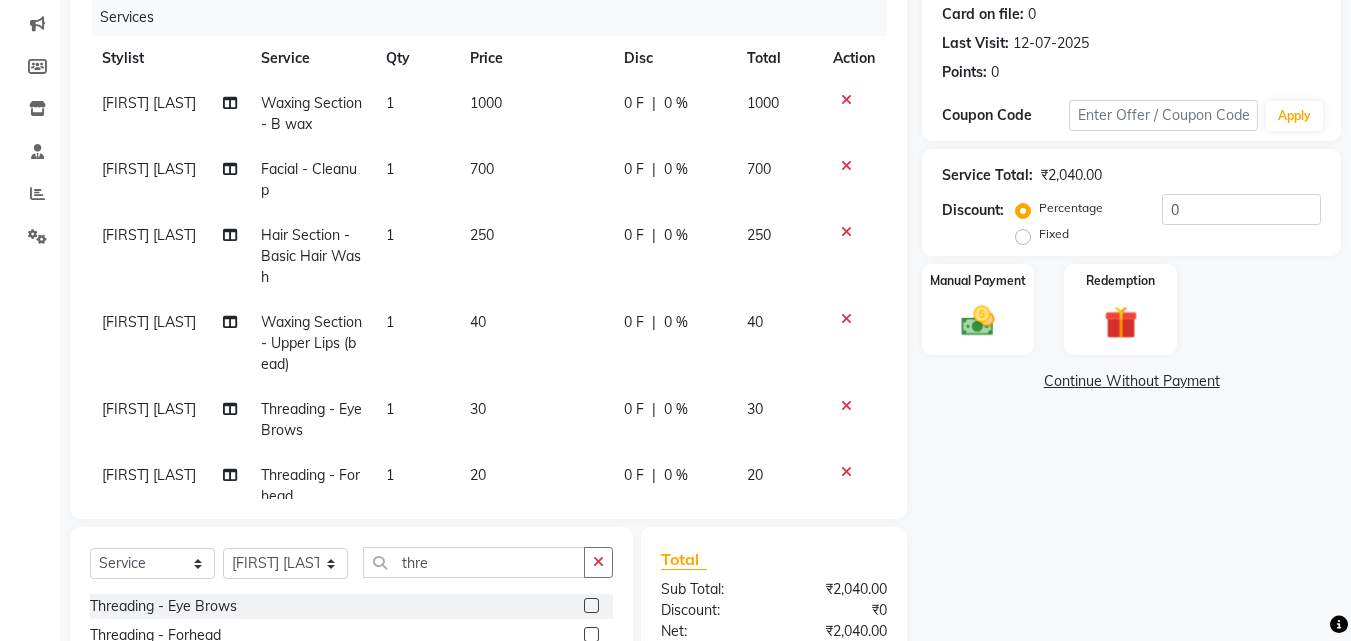scroll, scrollTop: 434, scrollLeft: 0, axis: vertical 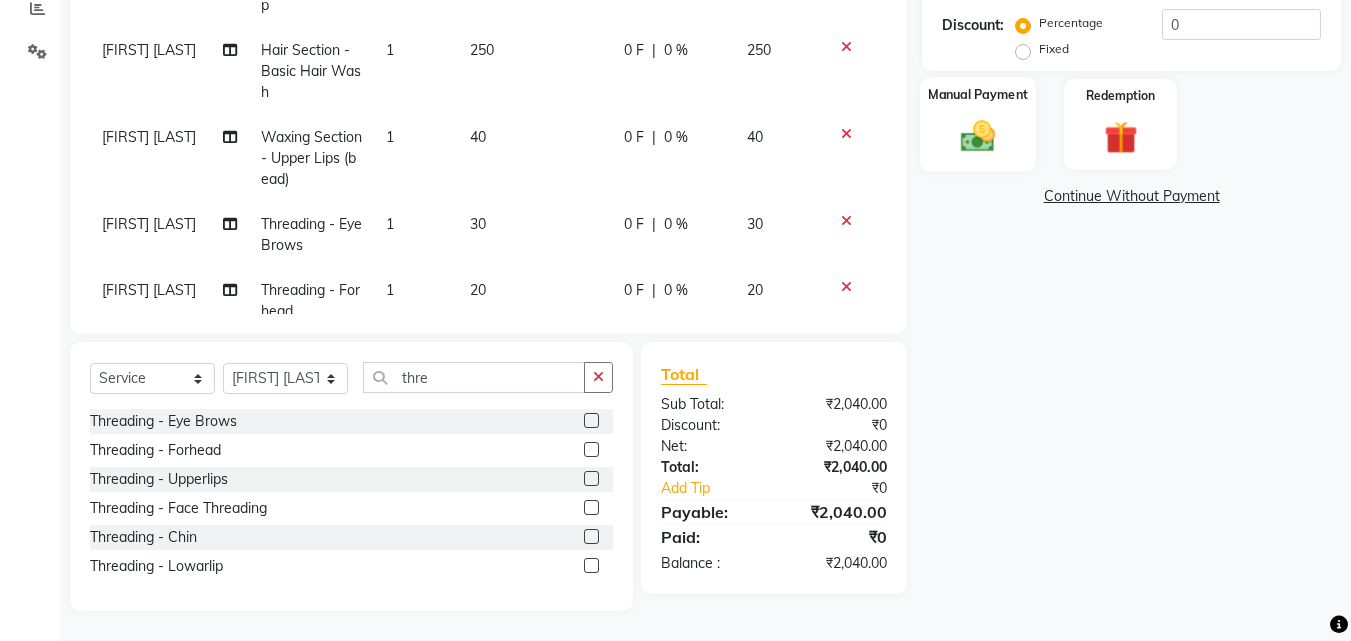 click on "Manual Payment" 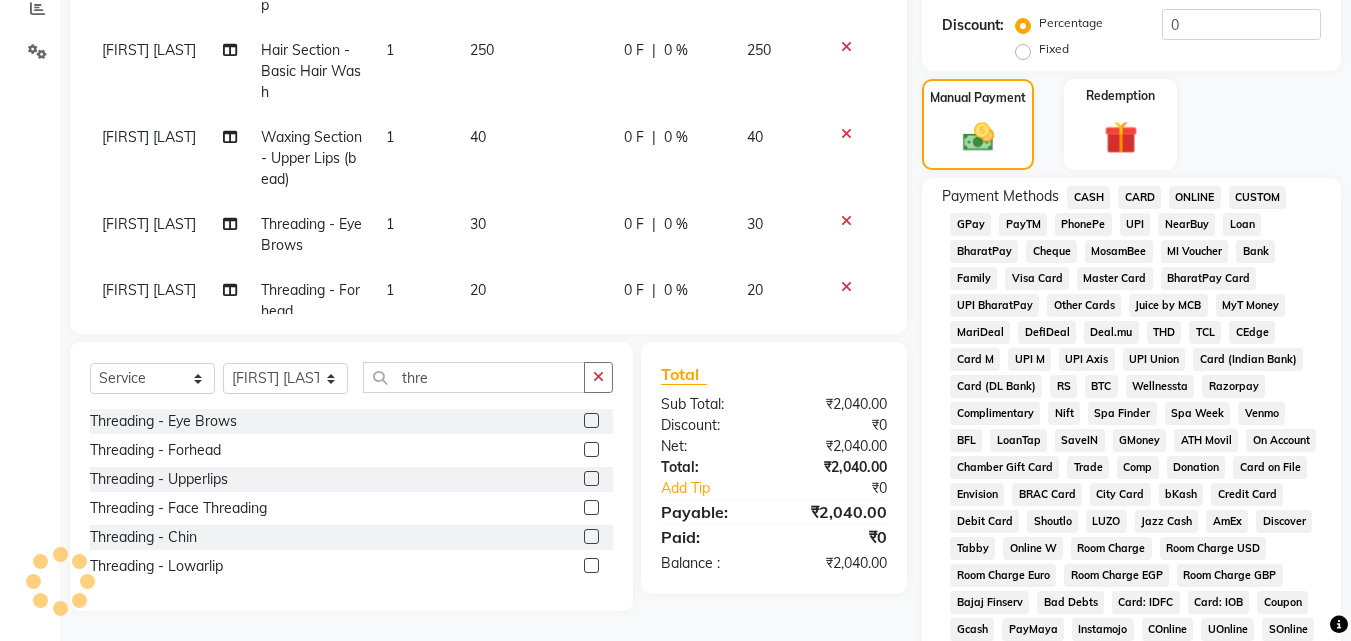click 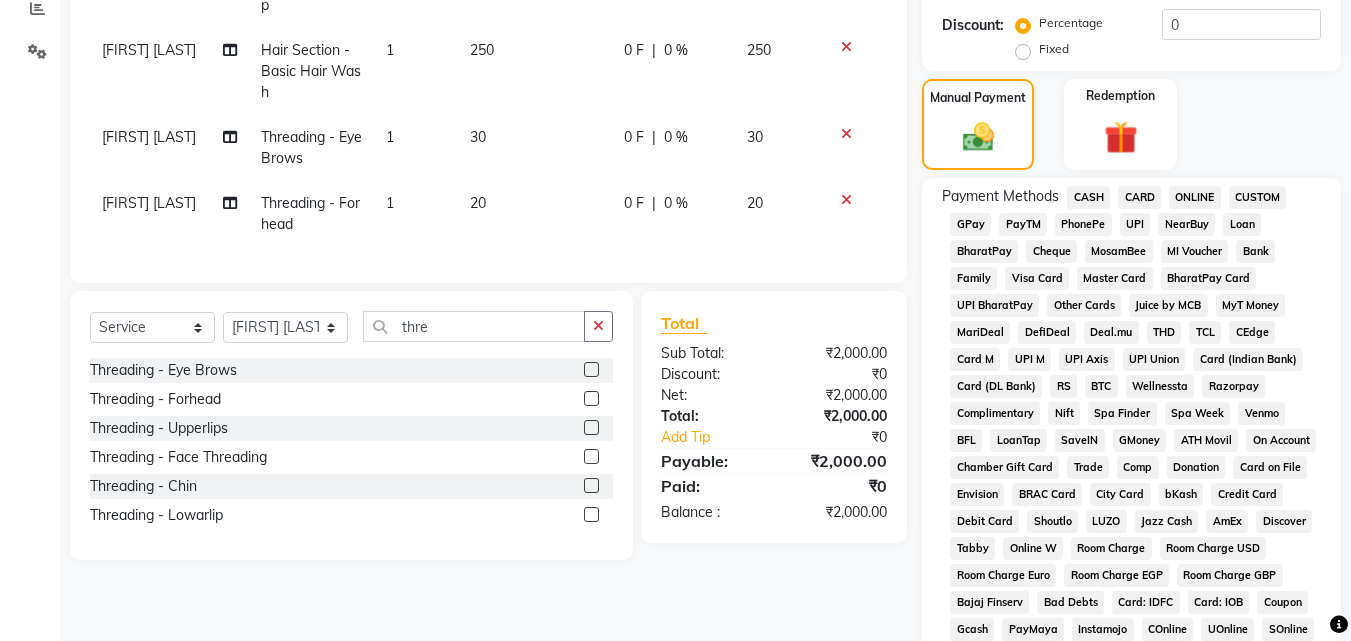 click on "GPay" 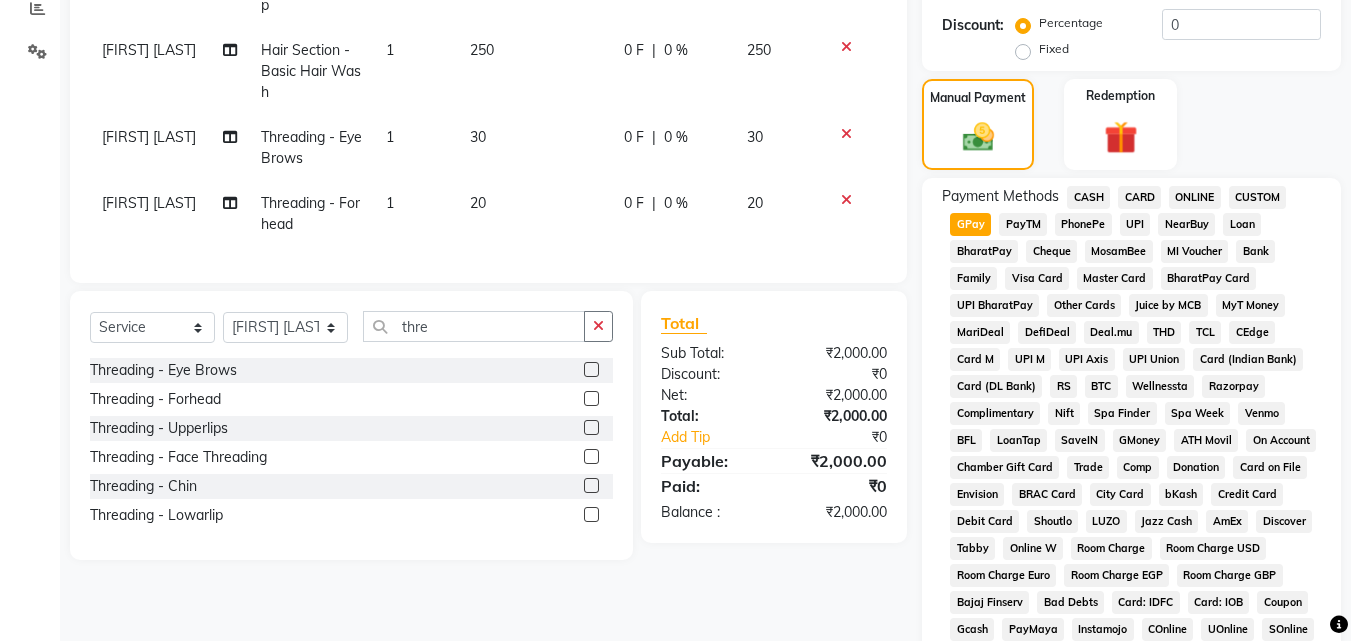 scroll, scrollTop: 861, scrollLeft: 0, axis: vertical 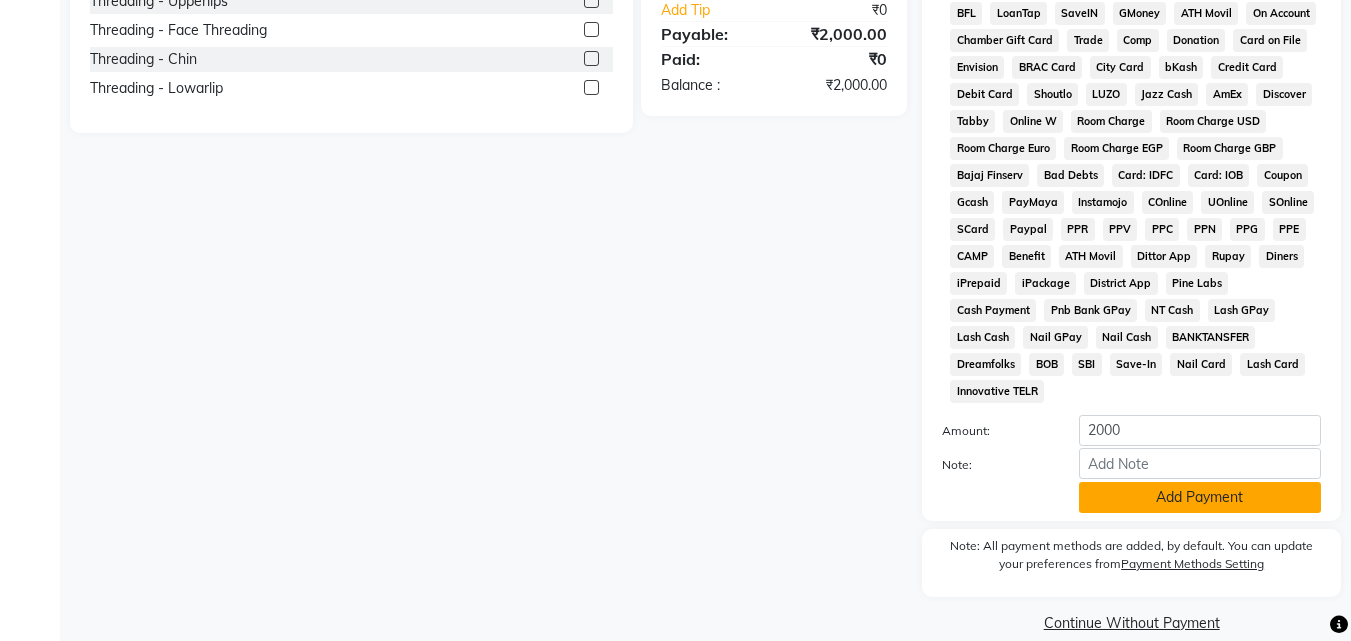 click on "Add Payment" 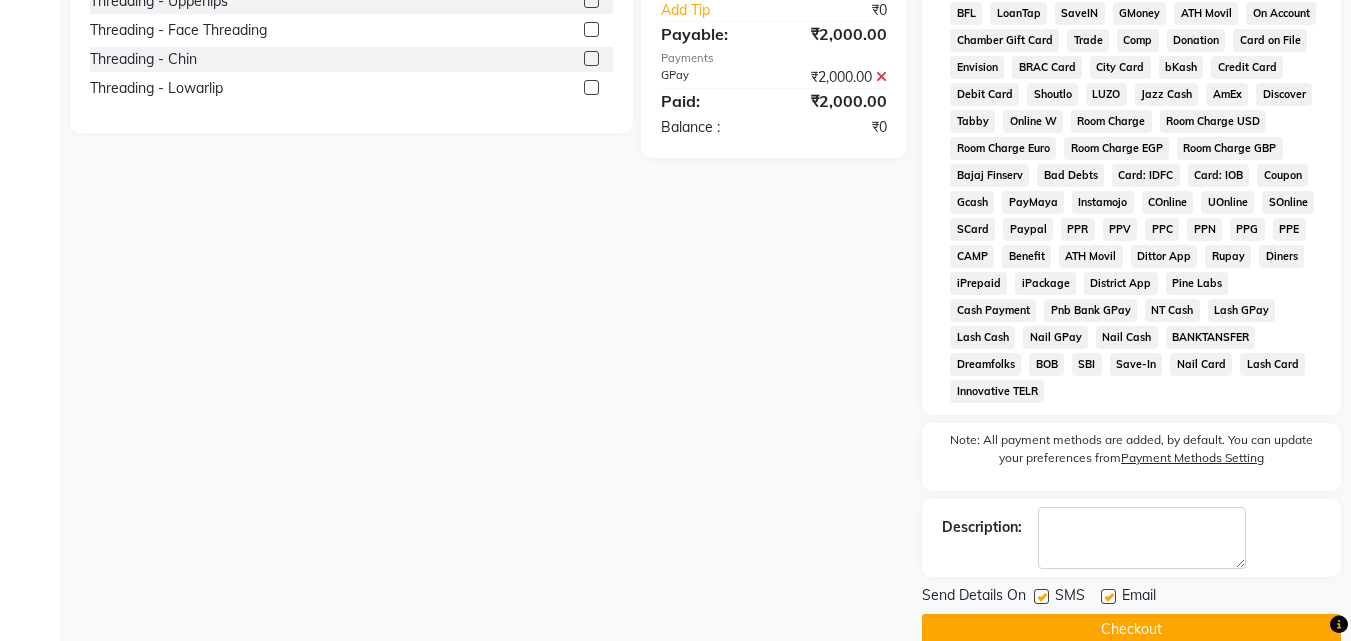 click on "Checkout" 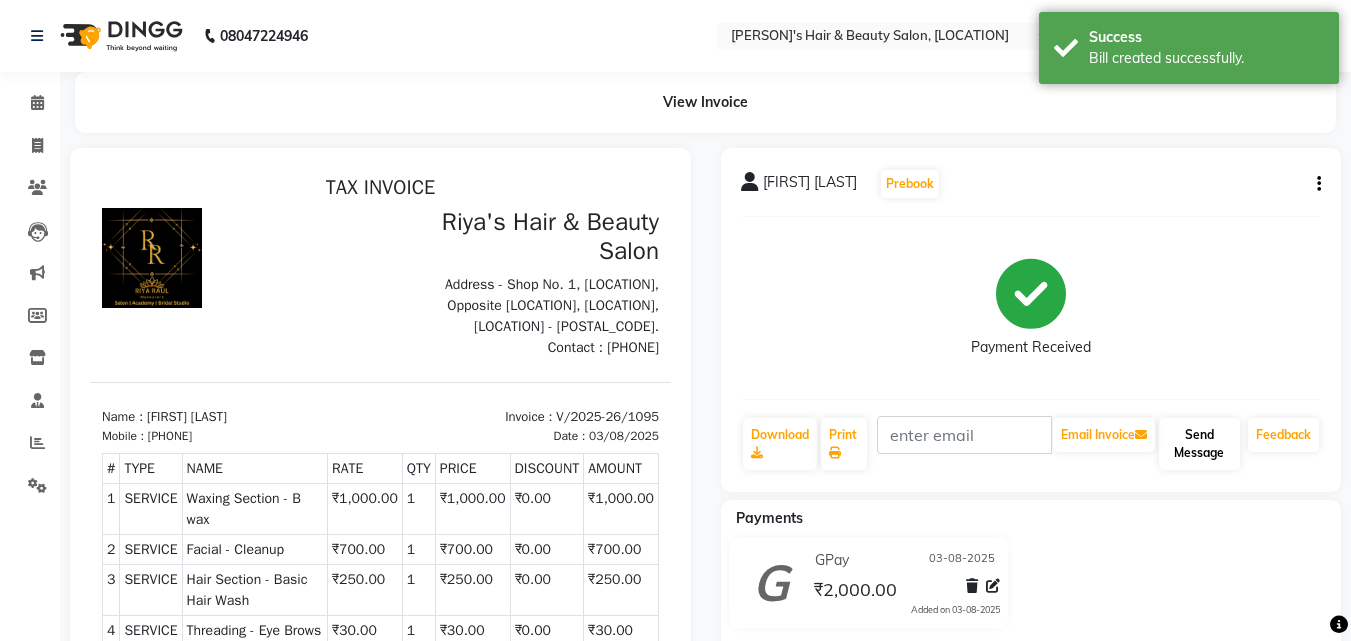 scroll, scrollTop: 0, scrollLeft: 0, axis: both 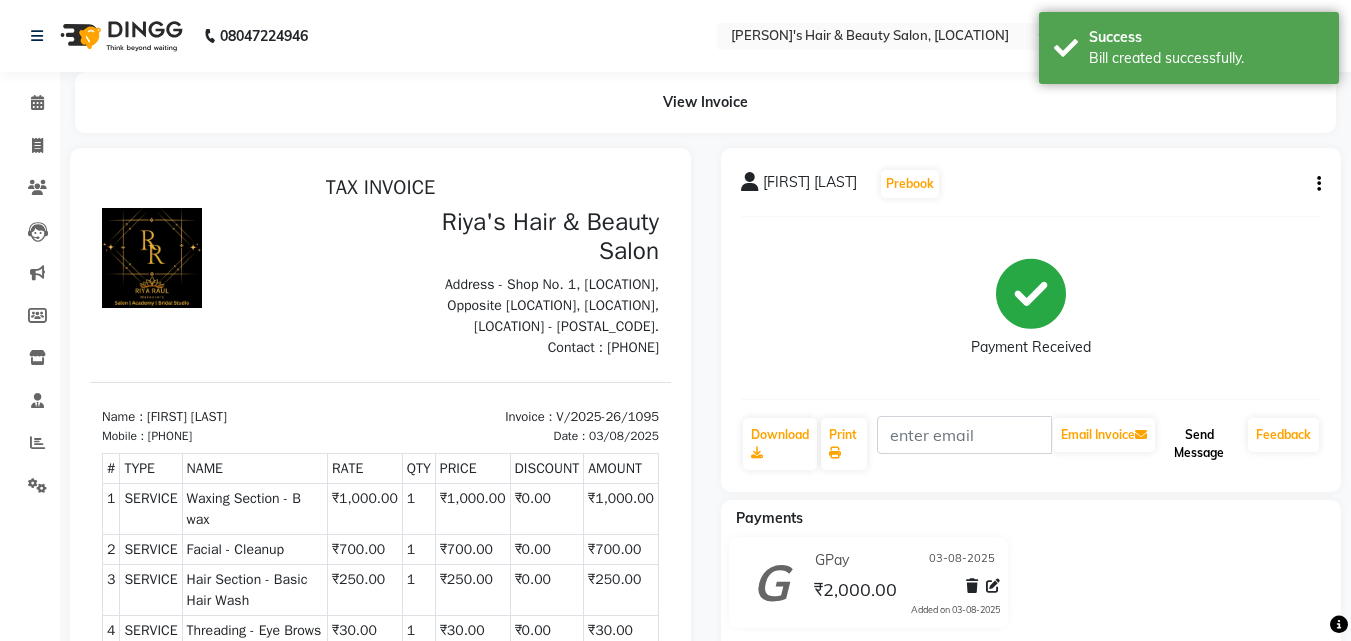 click on "Send Message" 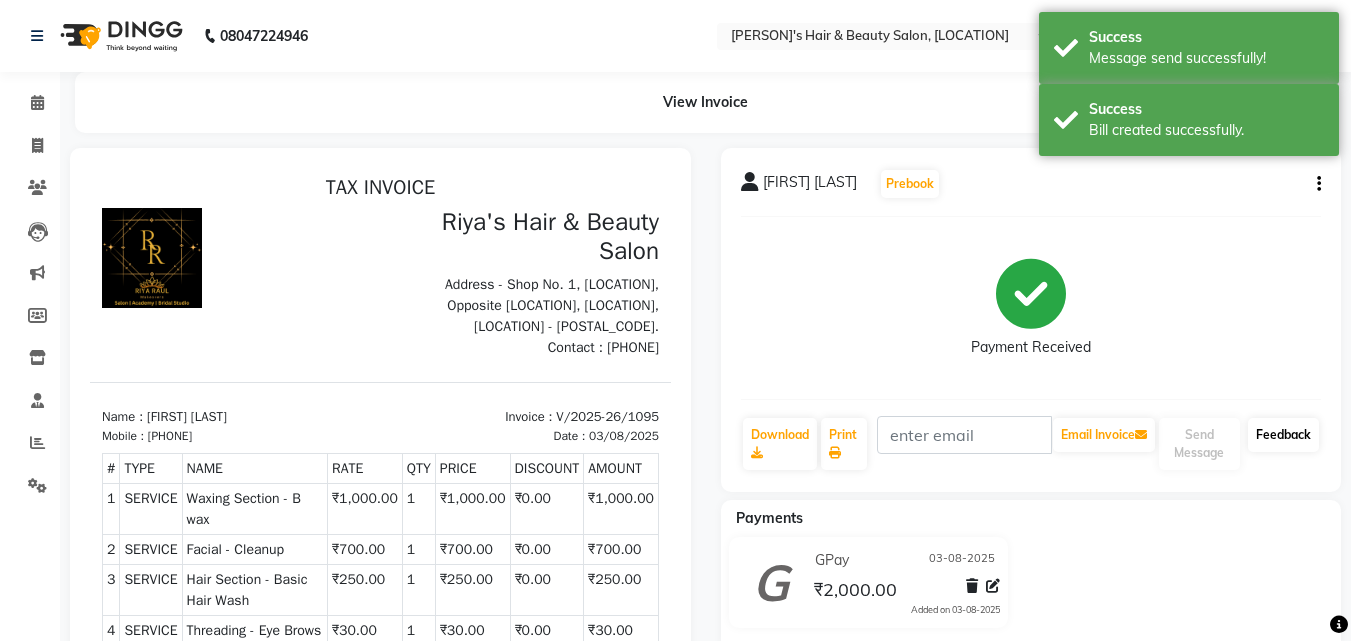 click on "Feedback" 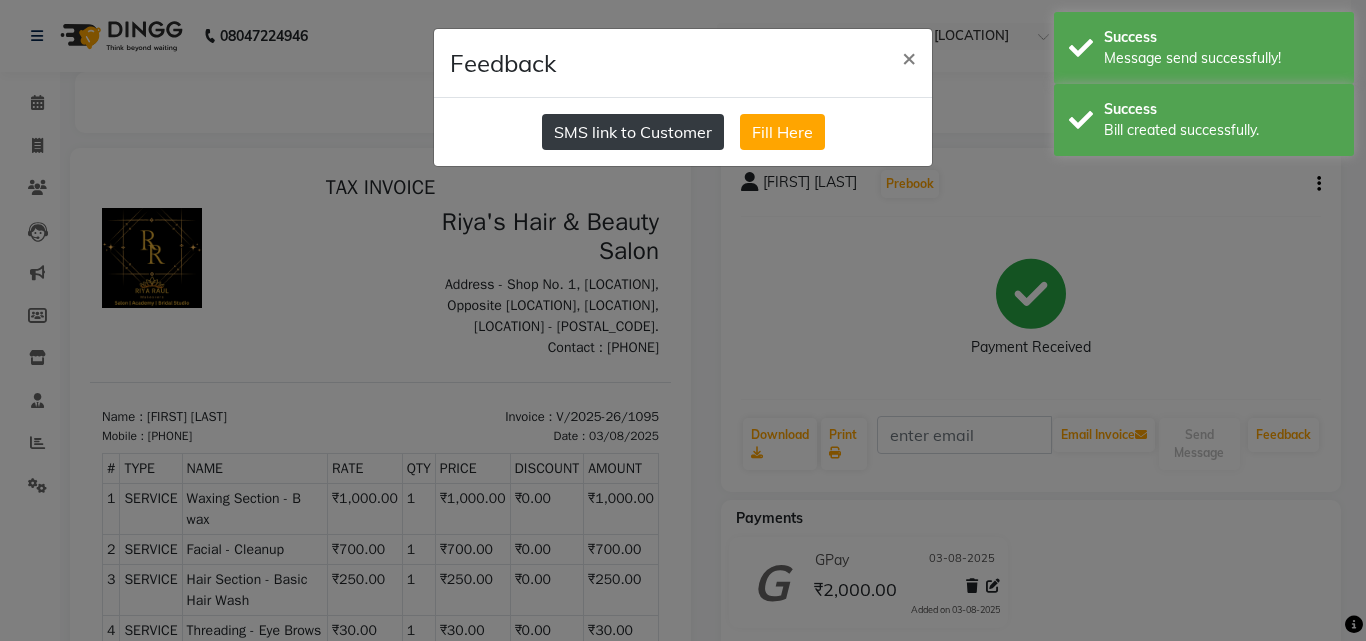 click on "SMS link to Customer" 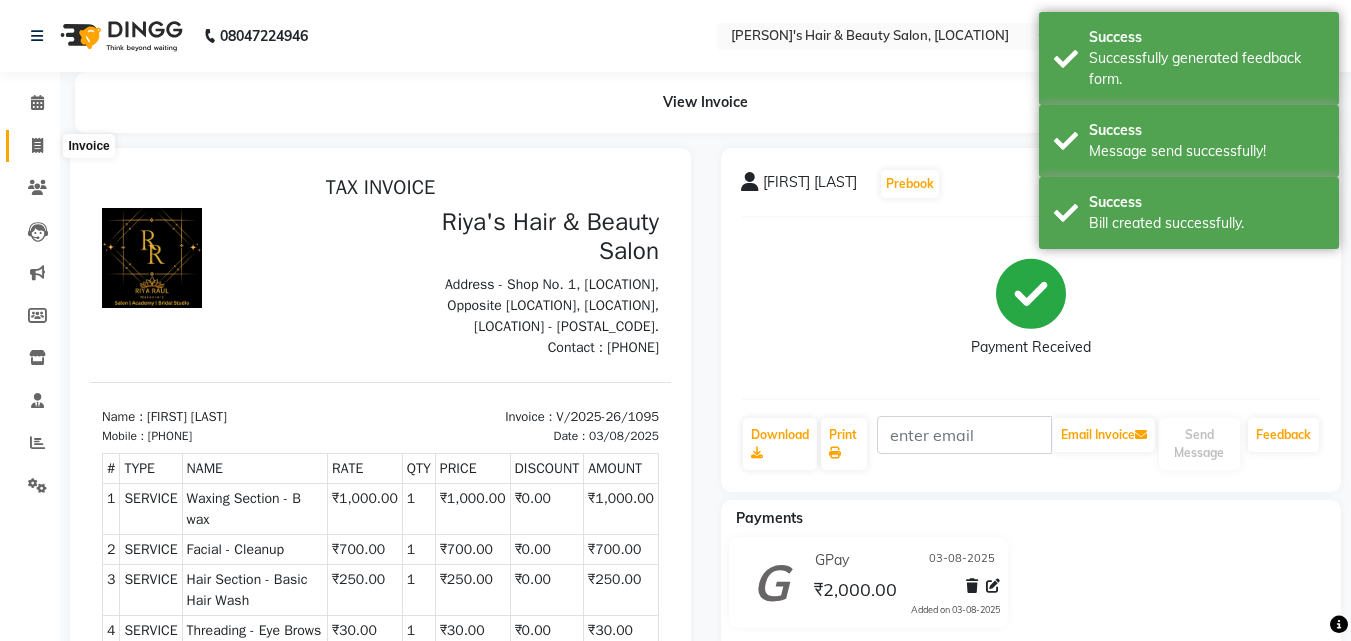 click 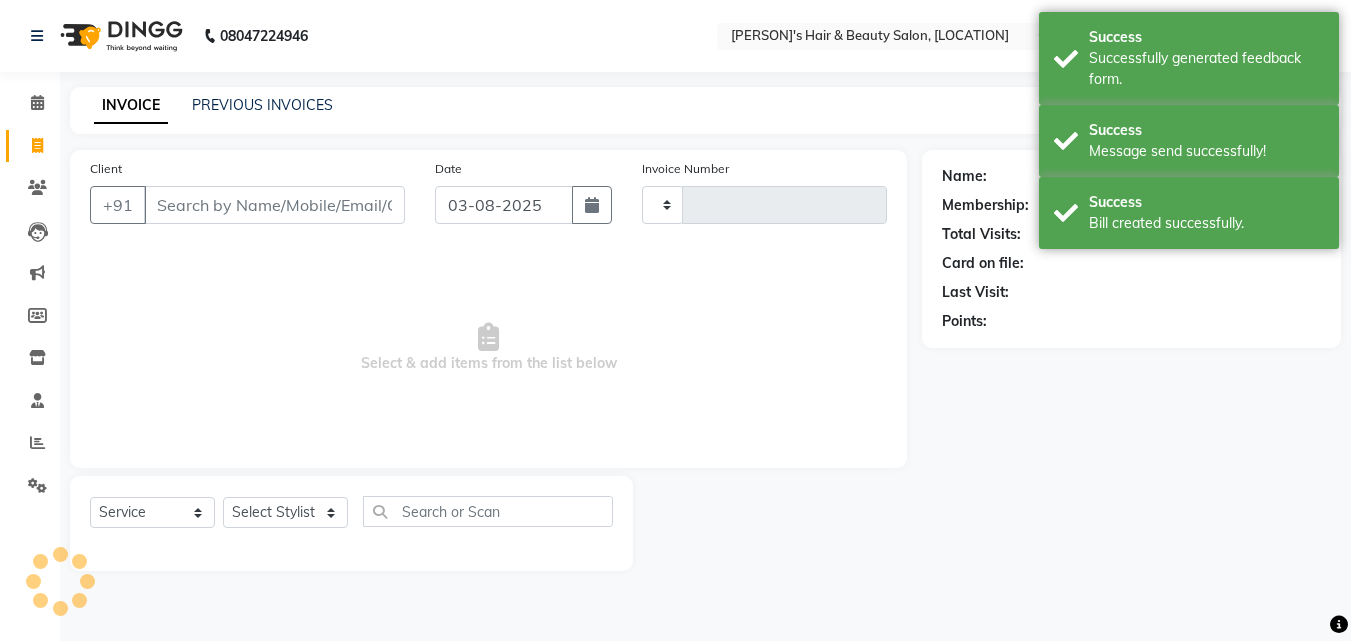 type on "1096" 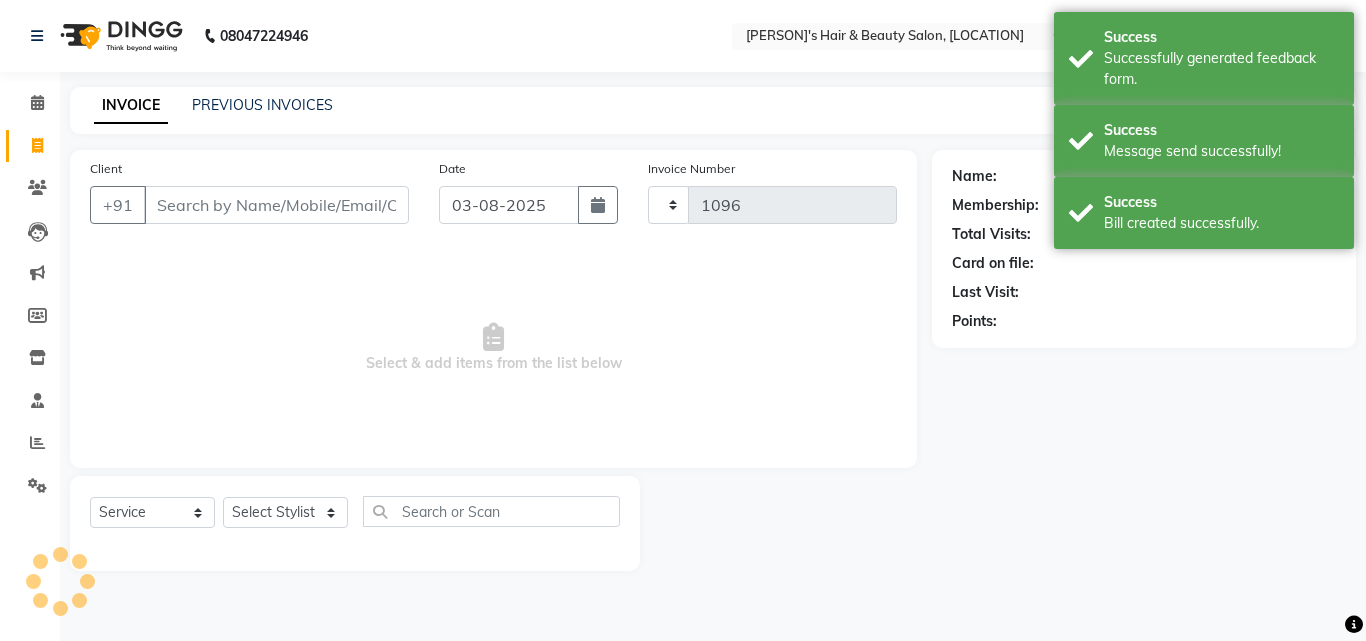 select on "5401" 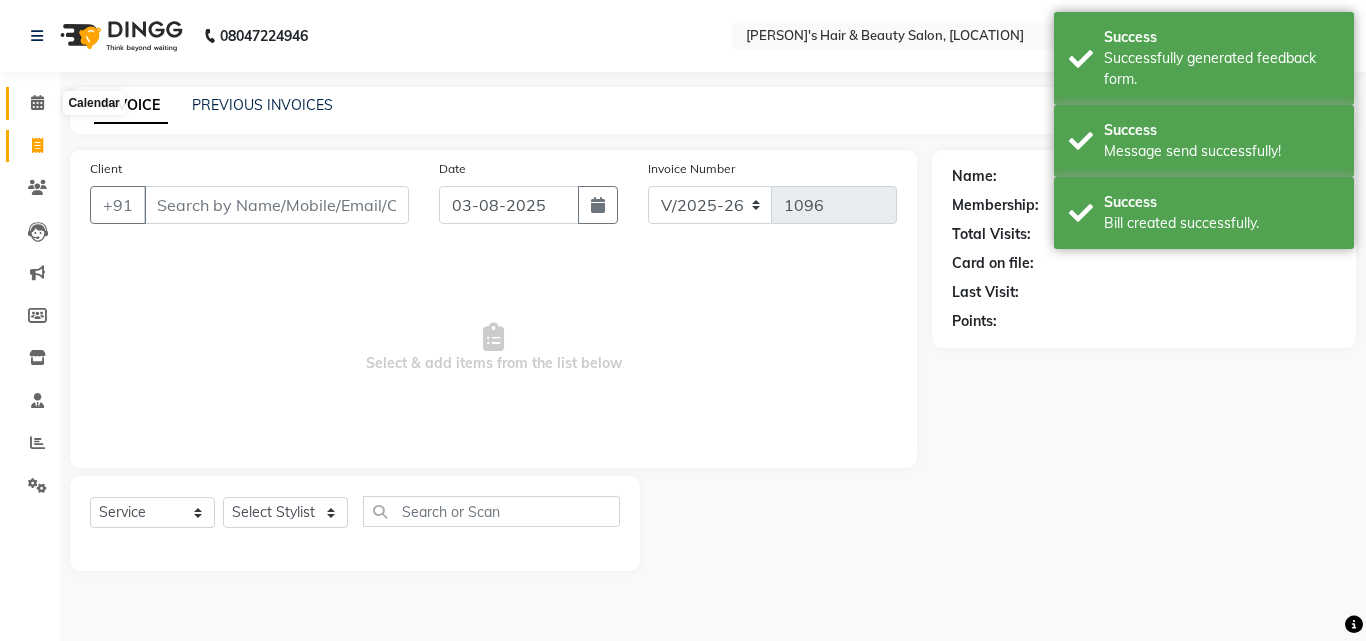 click 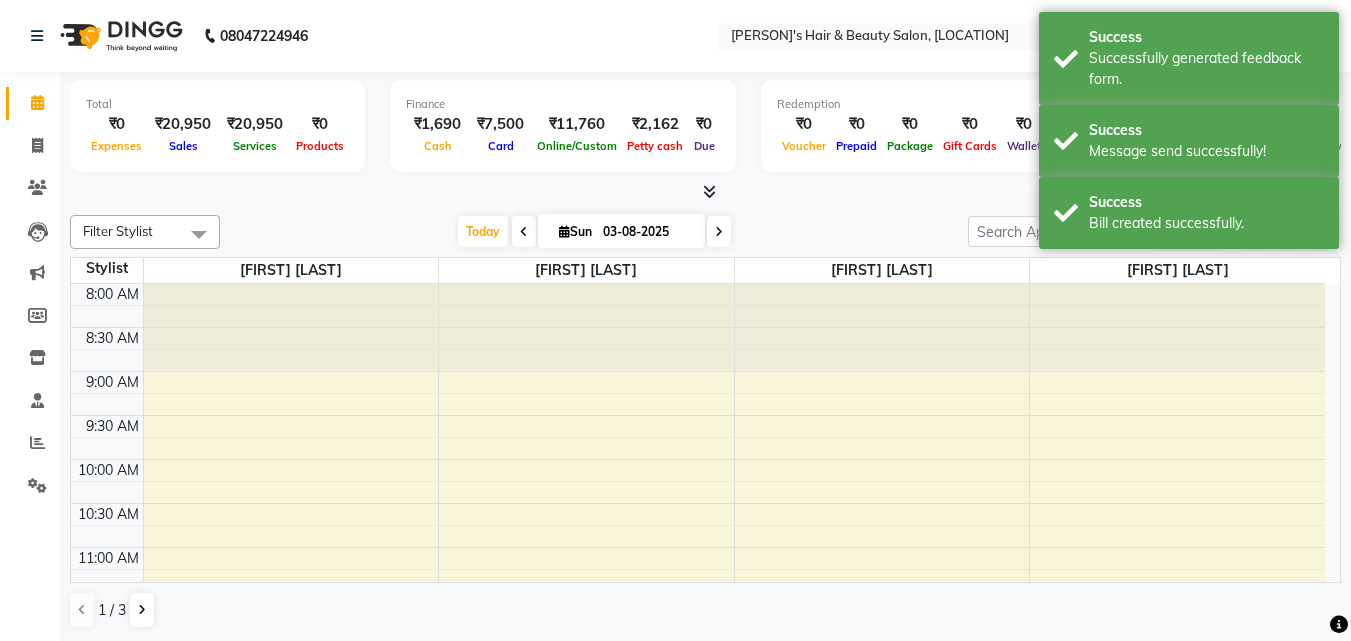 scroll, scrollTop: 0, scrollLeft: 0, axis: both 